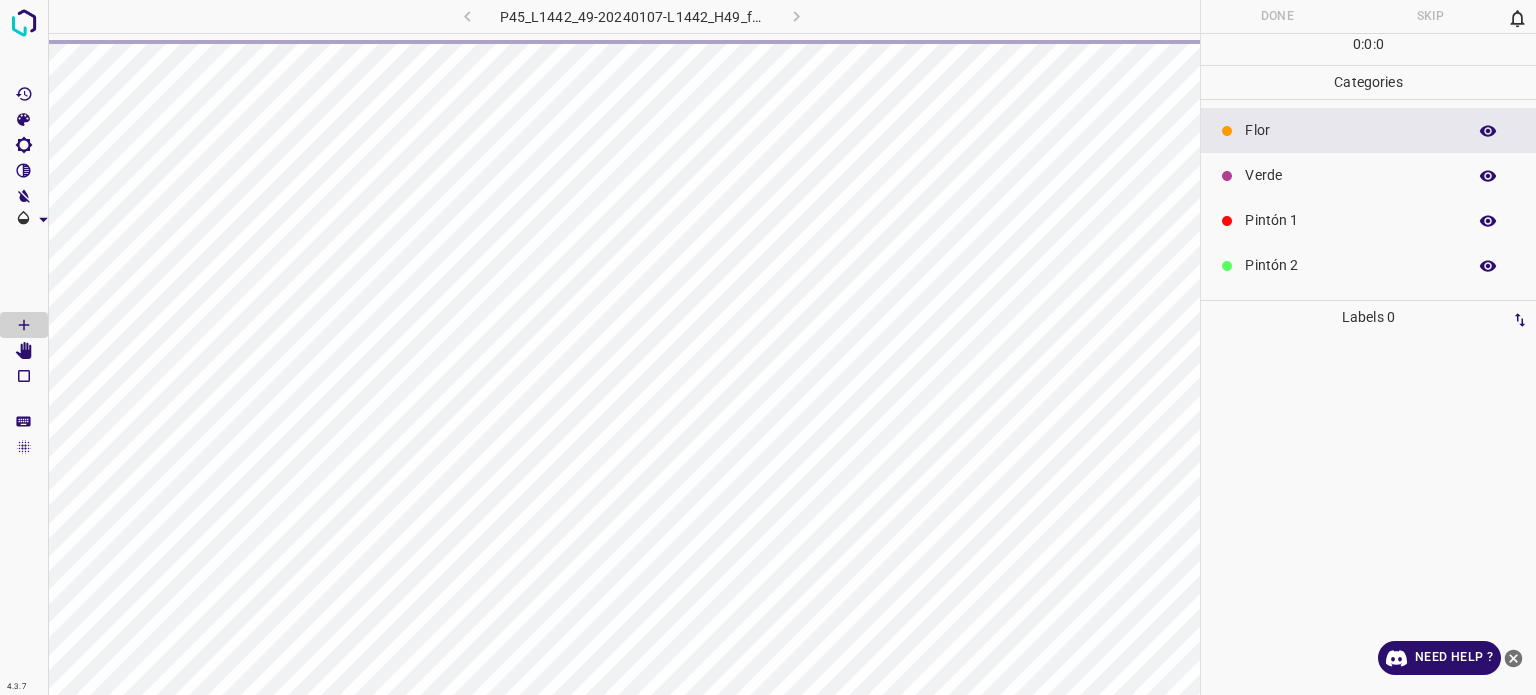 scroll, scrollTop: 0, scrollLeft: 0, axis: both 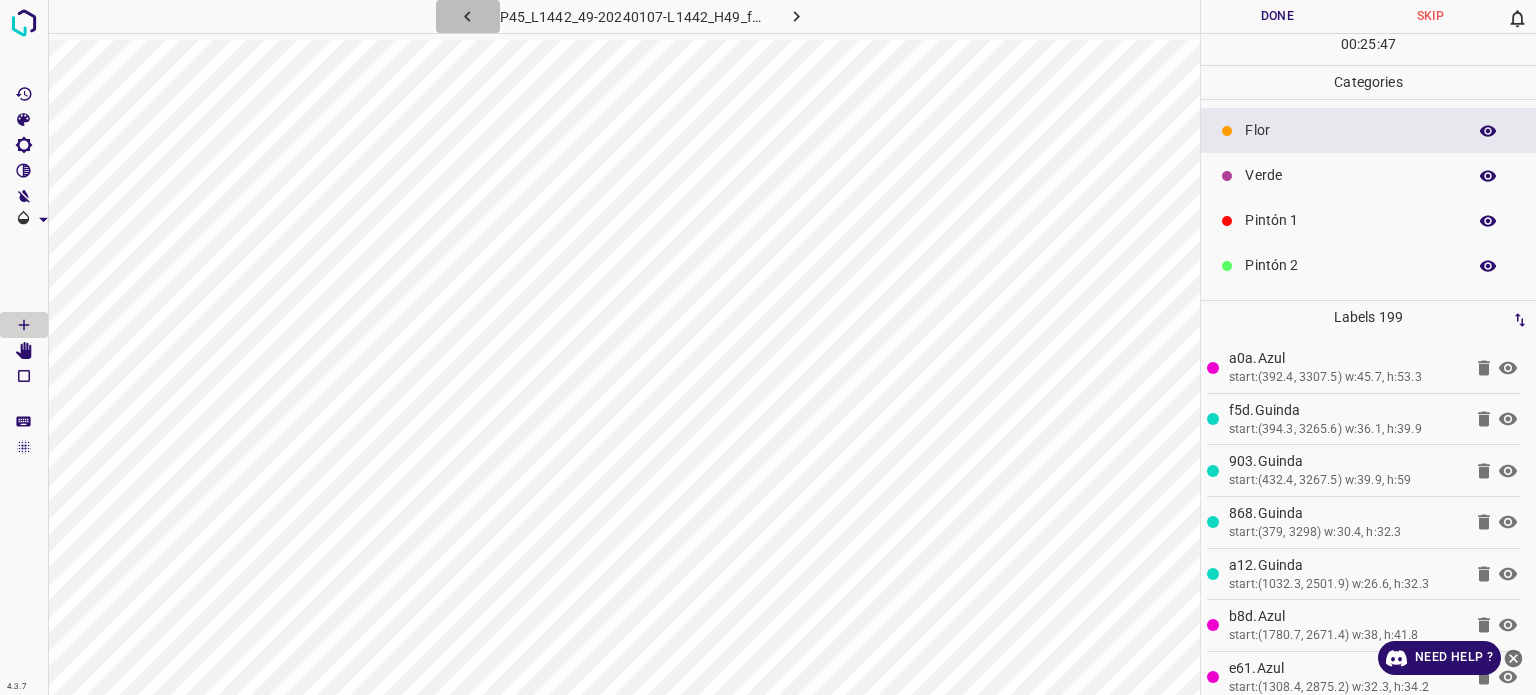 click 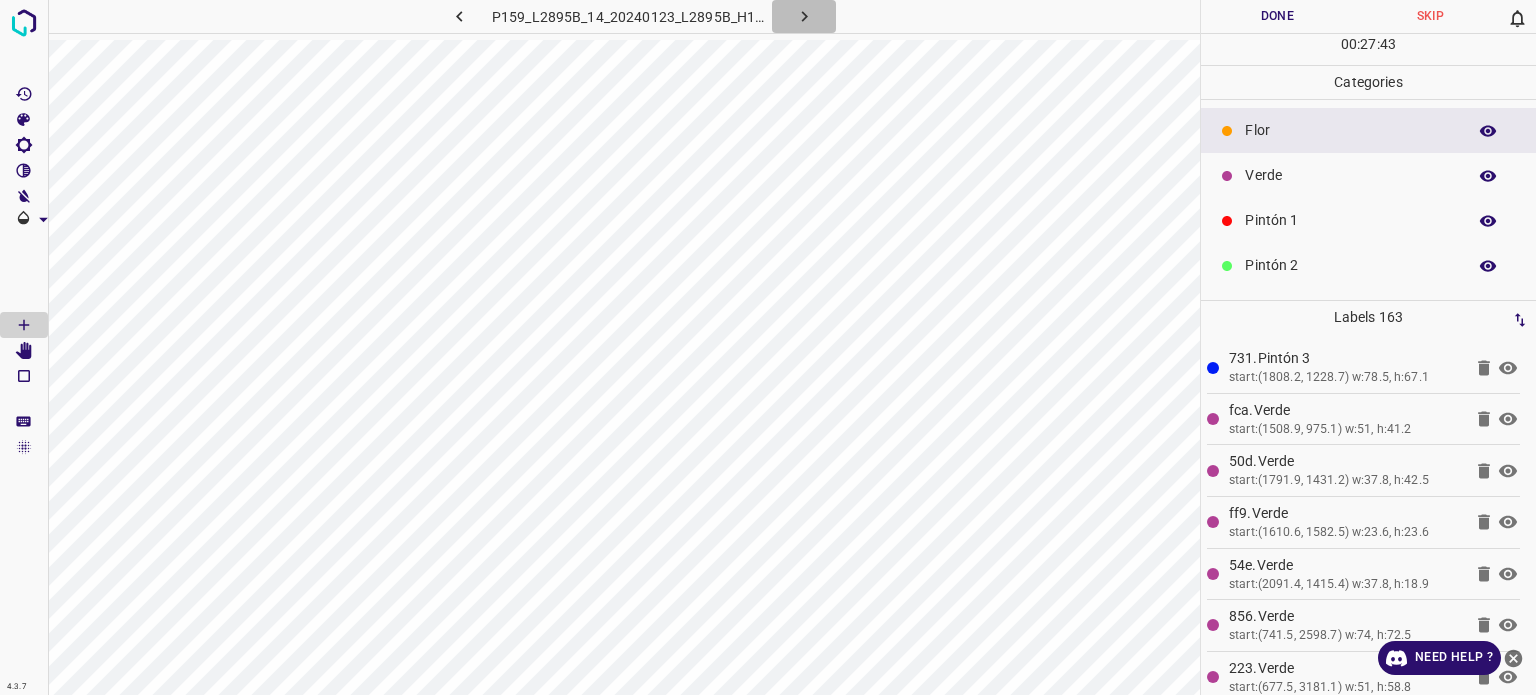 click 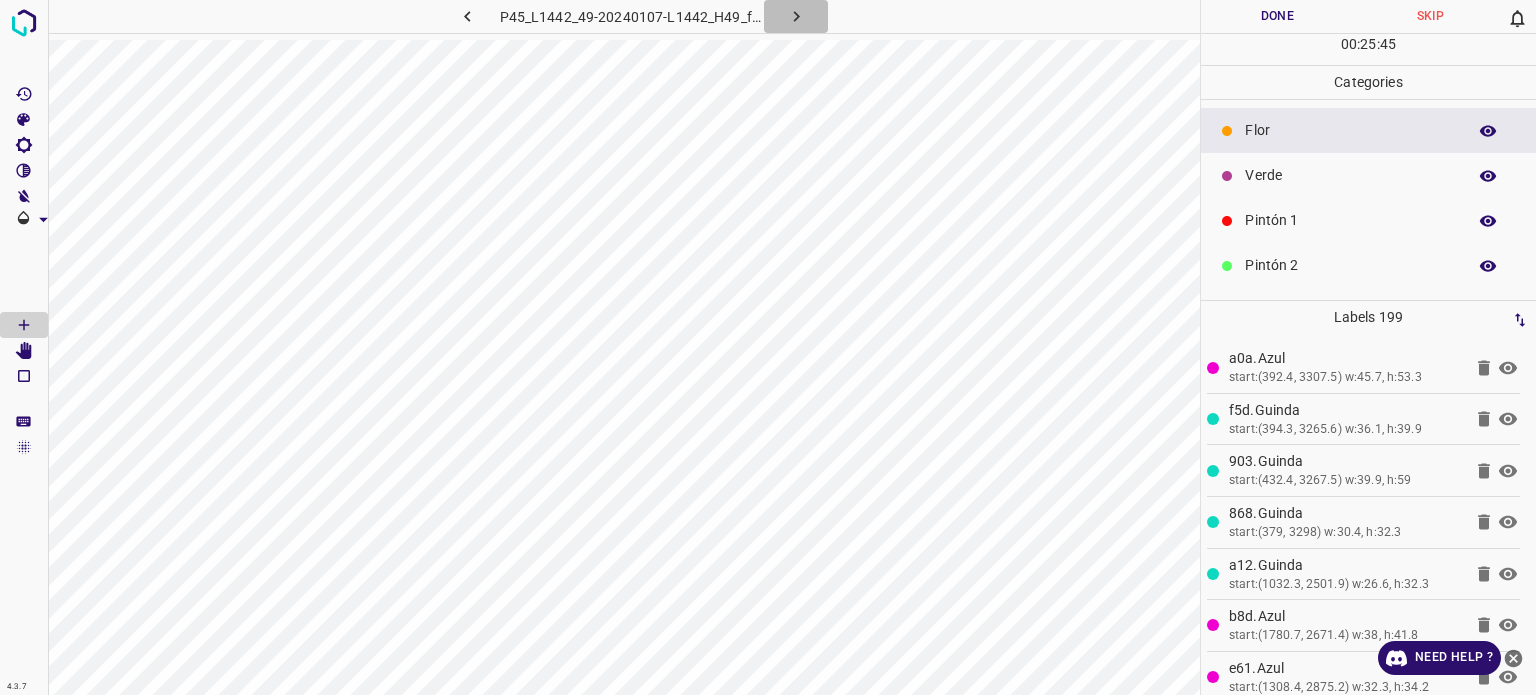 click 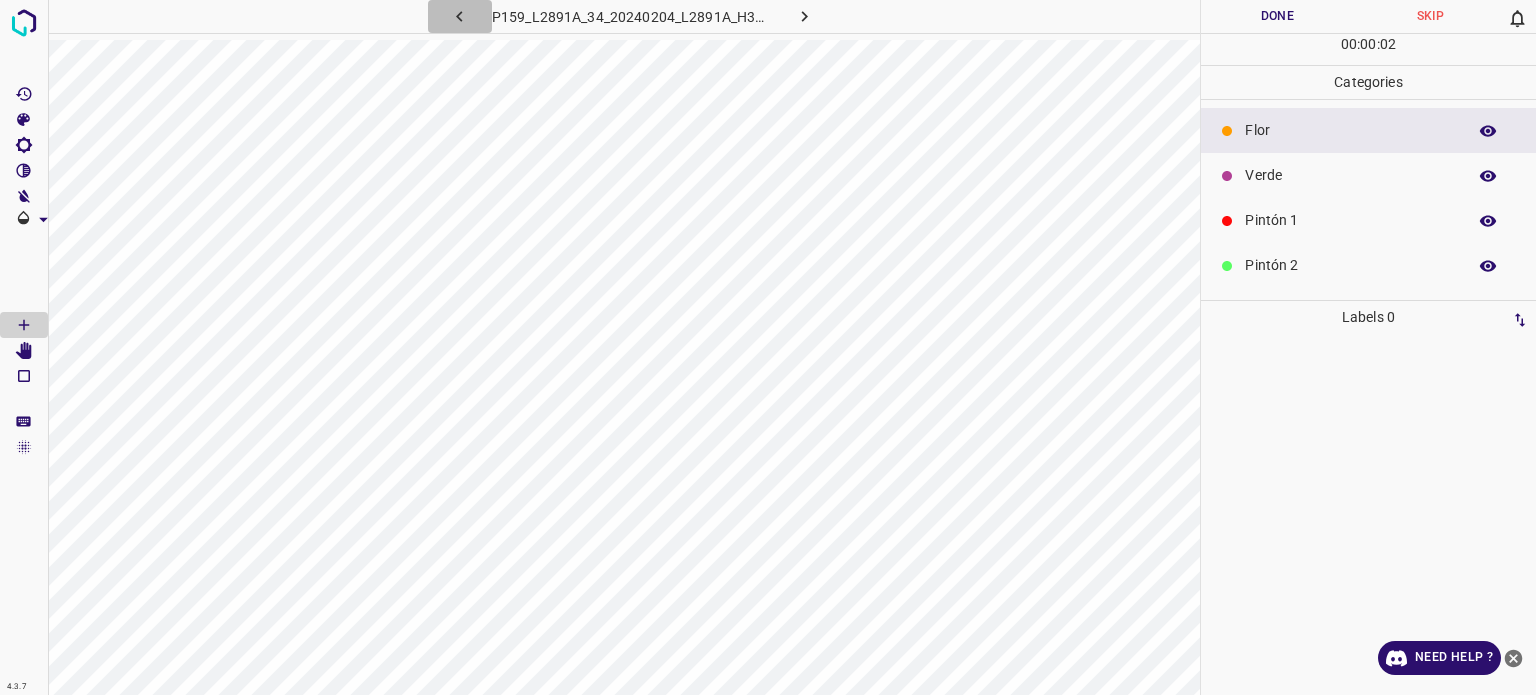 click 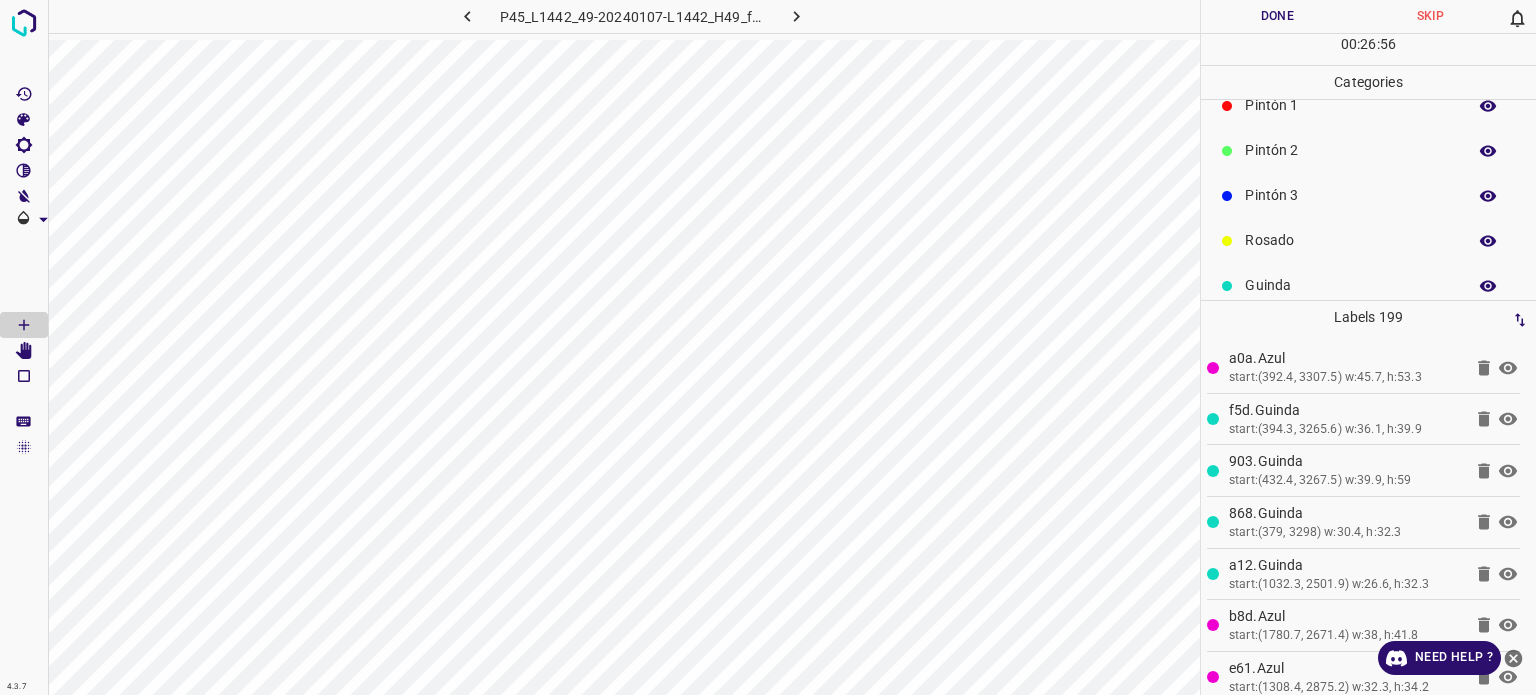 scroll, scrollTop: 176, scrollLeft: 0, axis: vertical 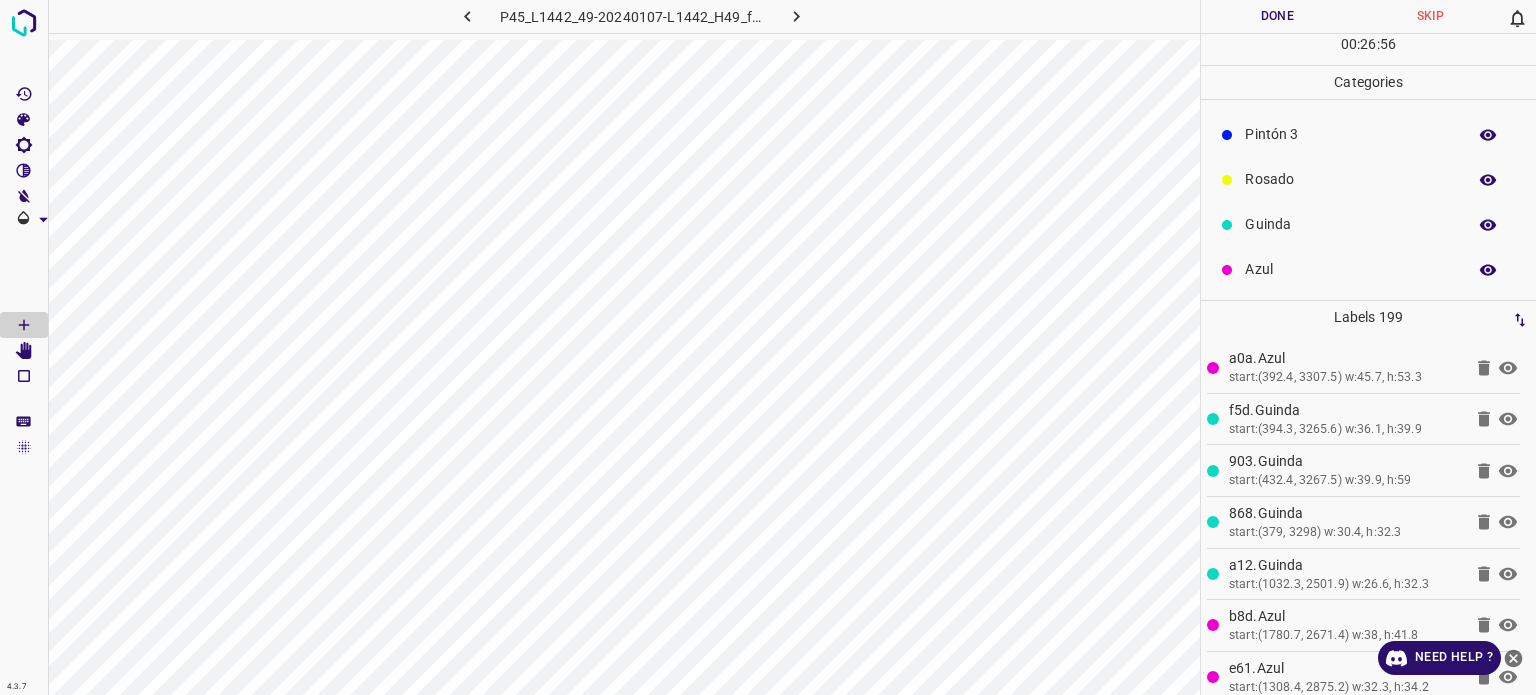 click on "Azul" at bounding box center [1350, 269] 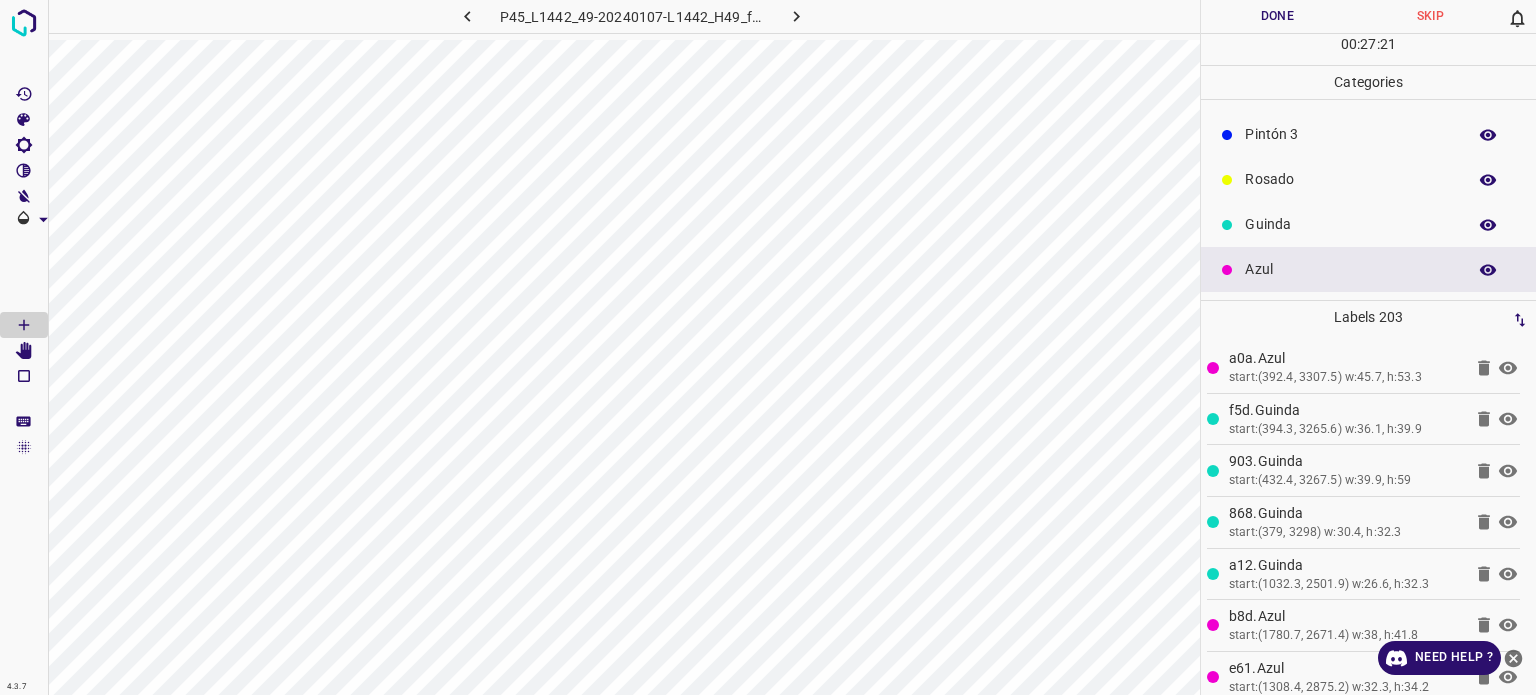 click on "Rosado" at bounding box center [1350, 179] 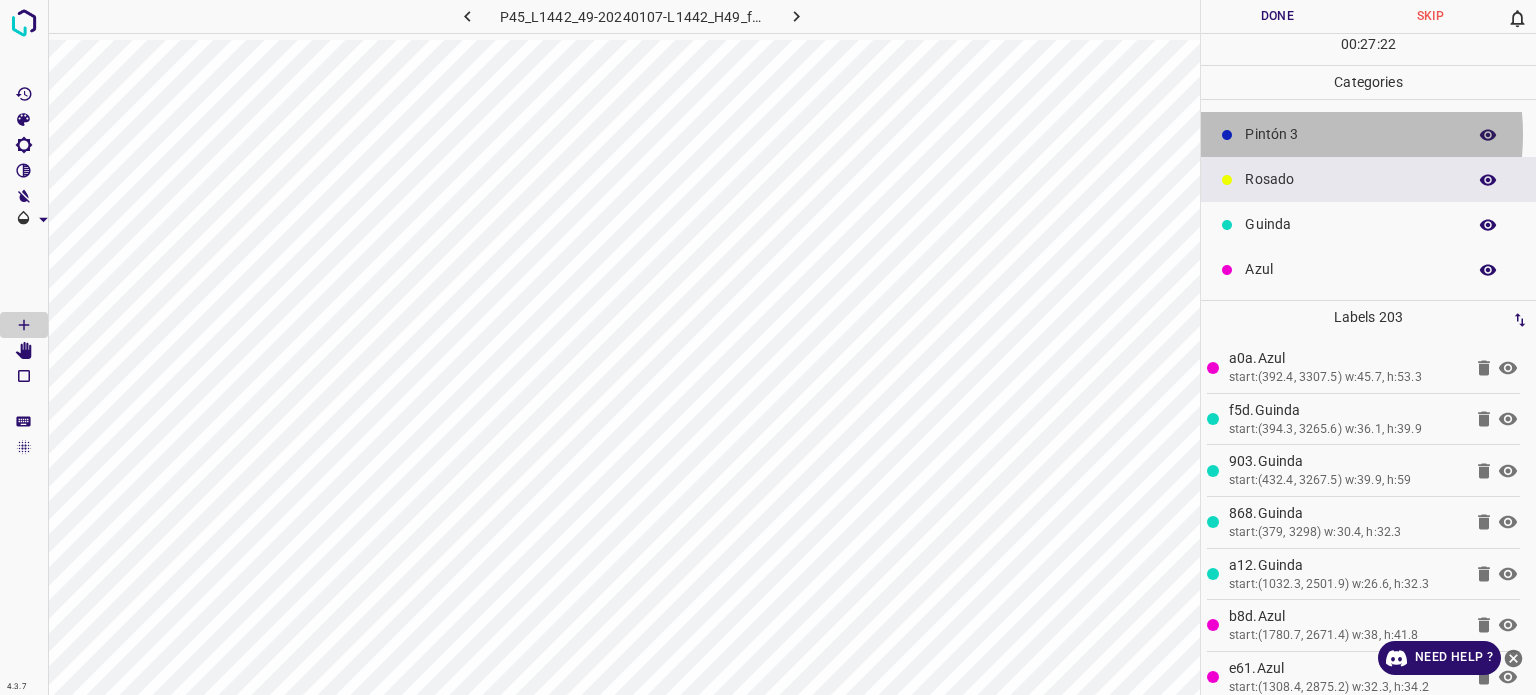 click on "Pintón 3" at bounding box center (1350, 134) 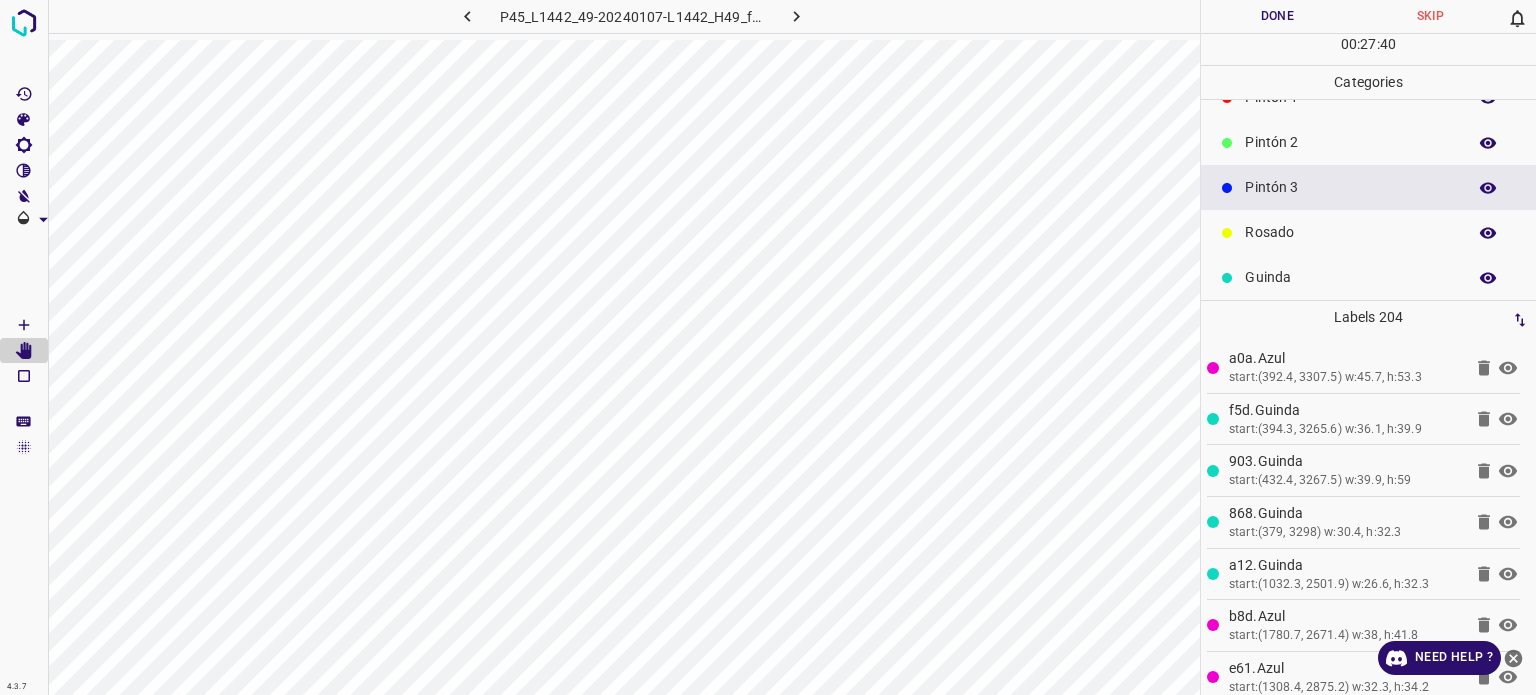 scroll, scrollTop: 0, scrollLeft: 0, axis: both 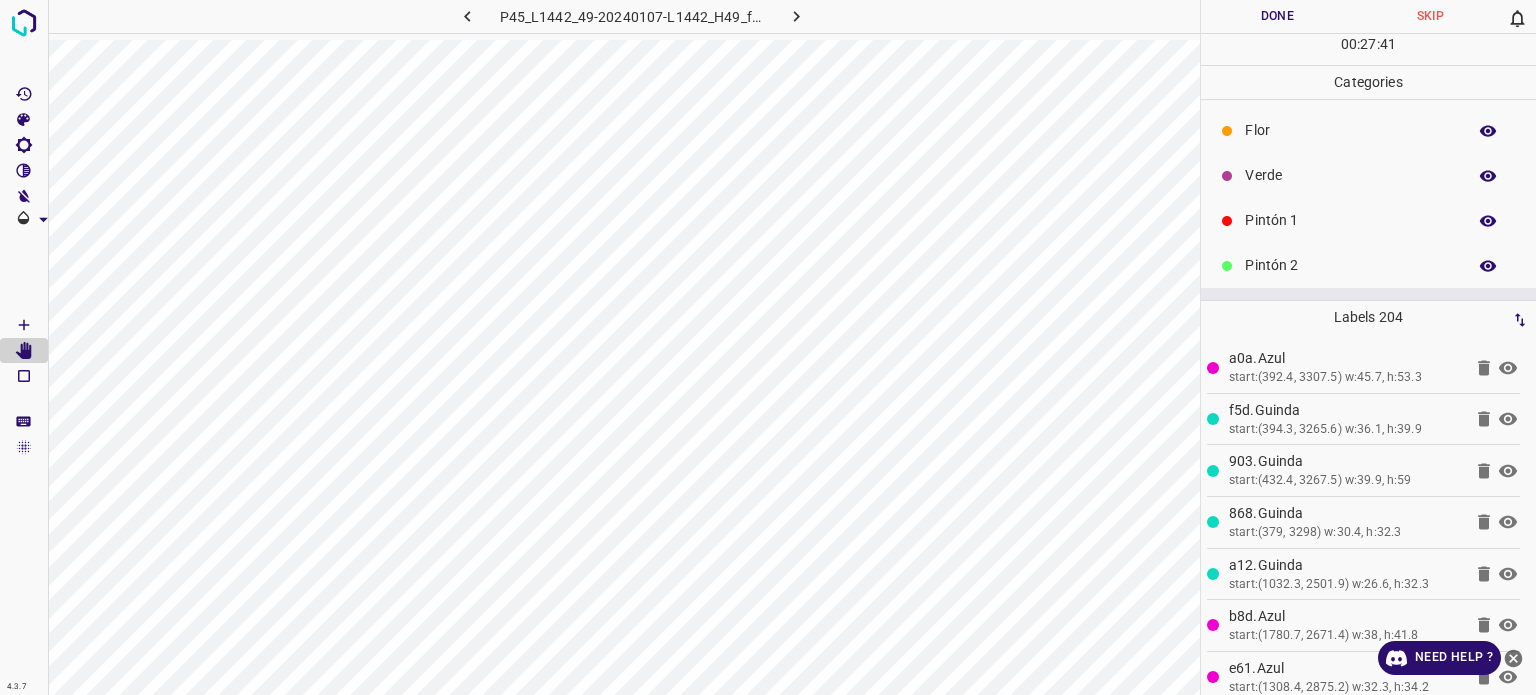 click on "Verde" at bounding box center [1350, 175] 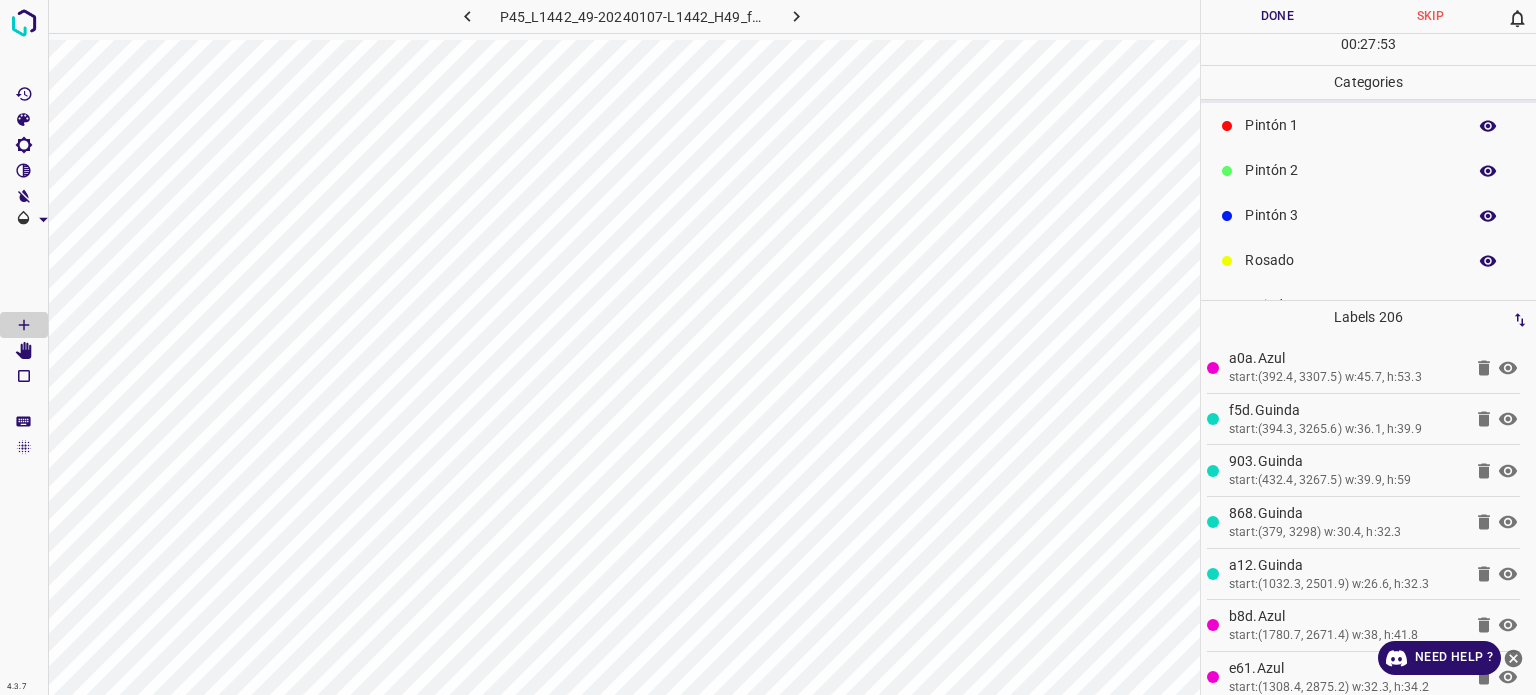 scroll, scrollTop: 176, scrollLeft: 0, axis: vertical 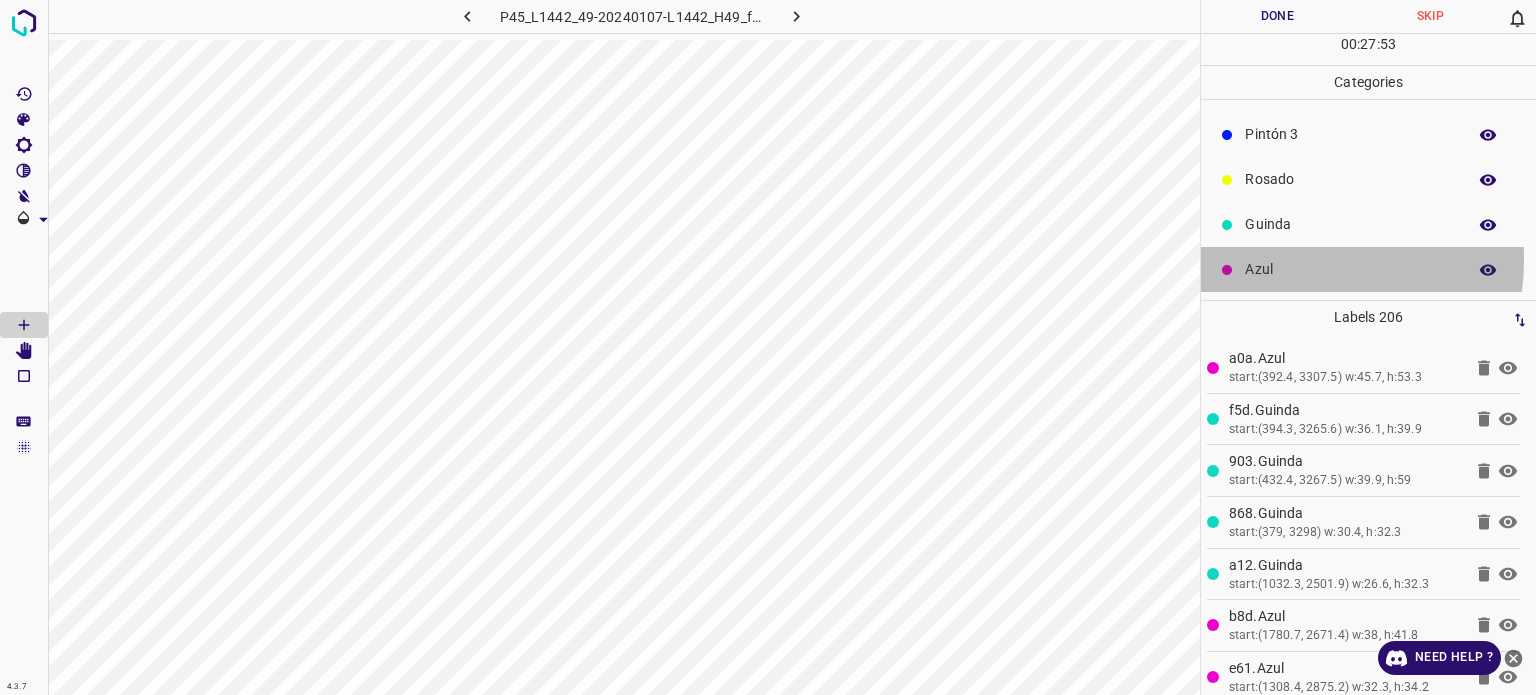 click on "Azul" at bounding box center [1350, 269] 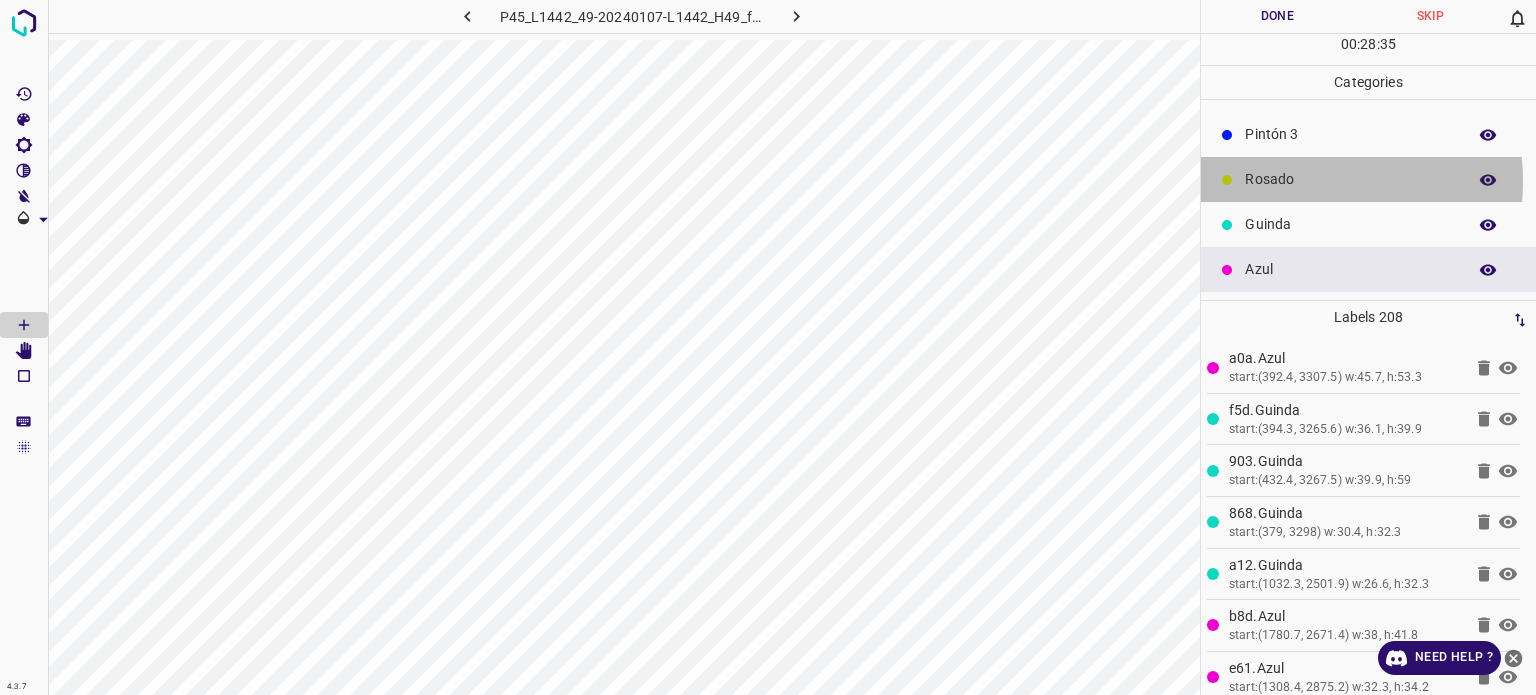click on "Rosado" at bounding box center (1350, 179) 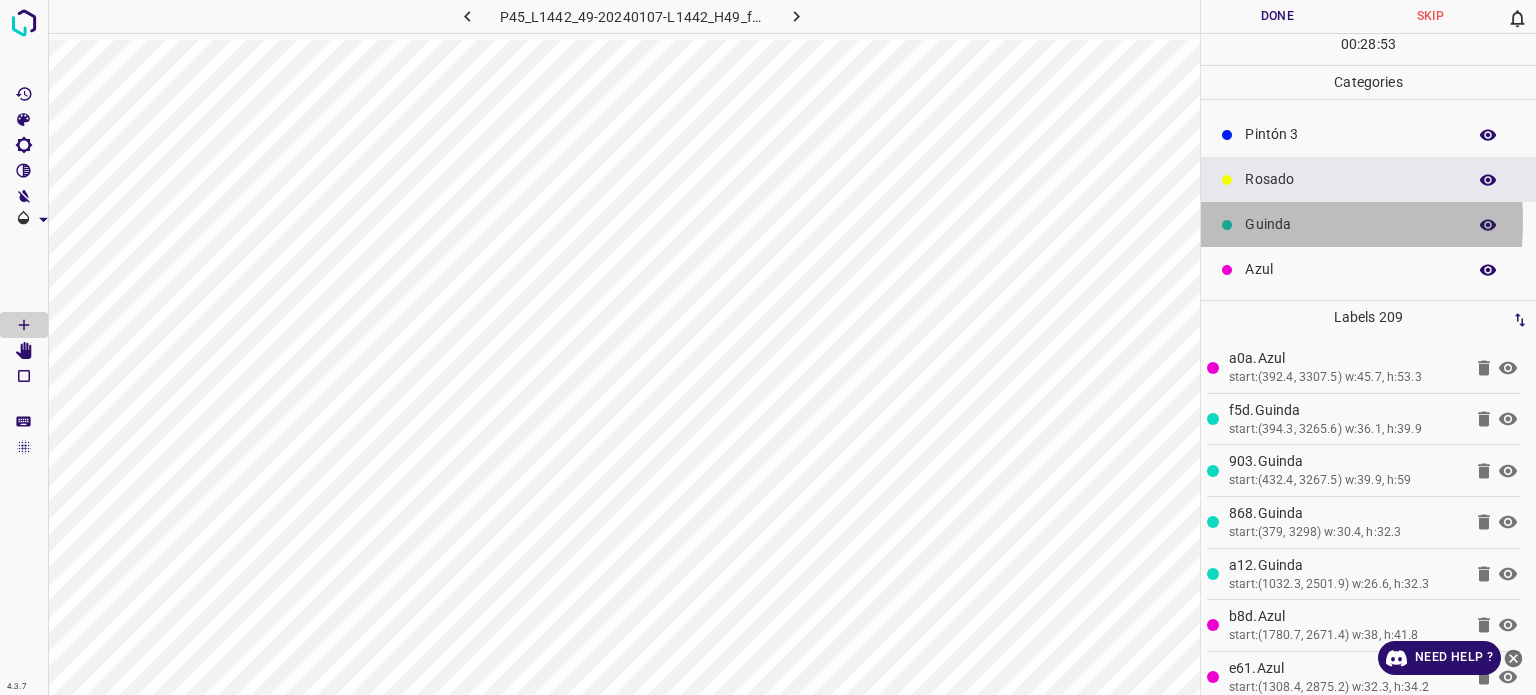 click on "Guinda" at bounding box center (1350, 224) 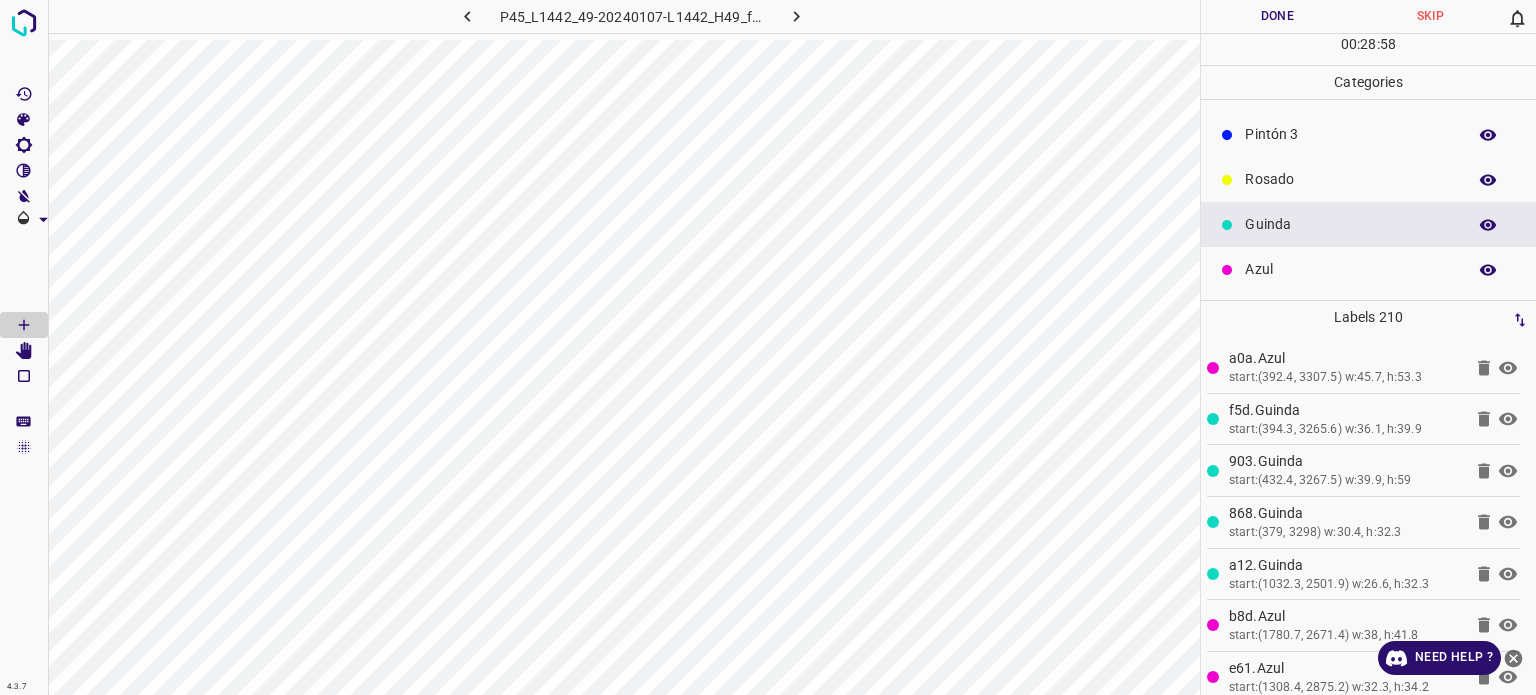 click on "Azul" at bounding box center [1368, 269] 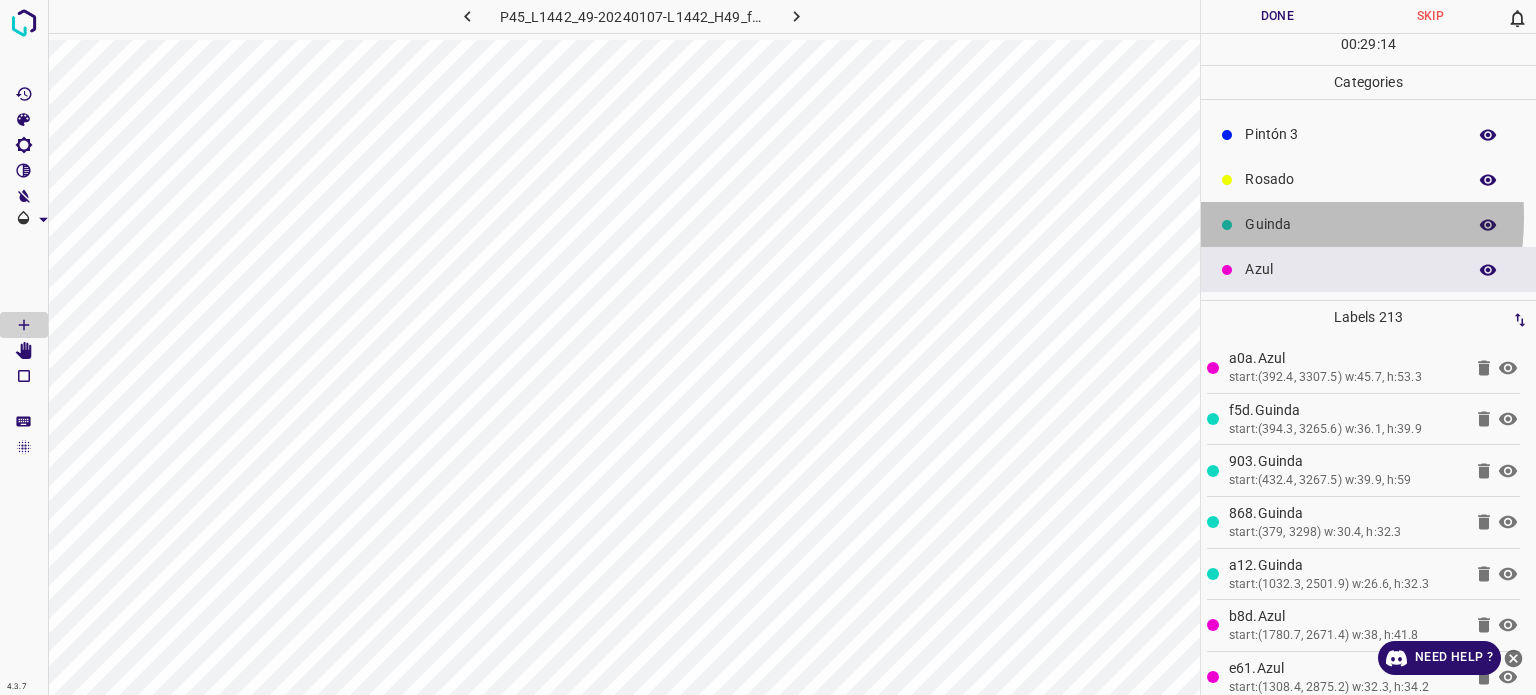 click on "Guinda" at bounding box center (1350, 224) 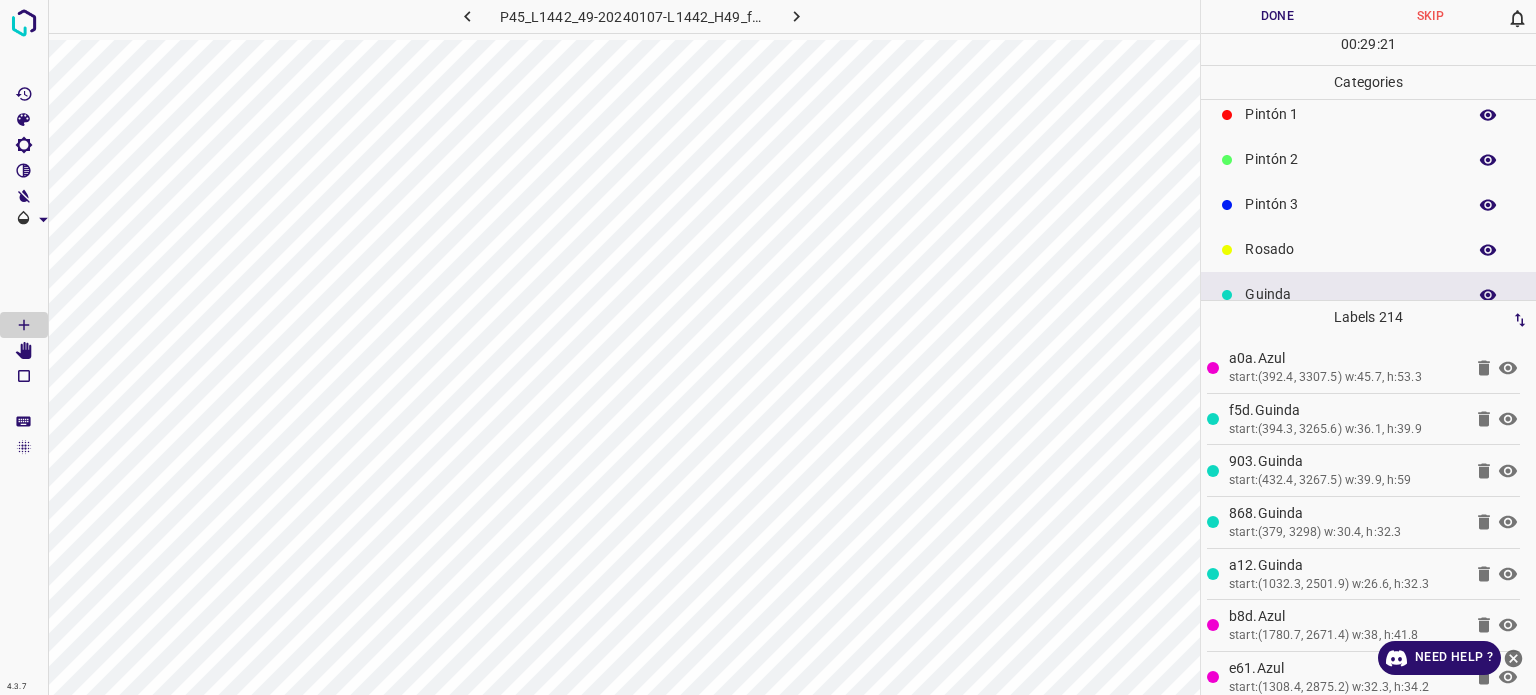 scroll, scrollTop: 0, scrollLeft: 0, axis: both 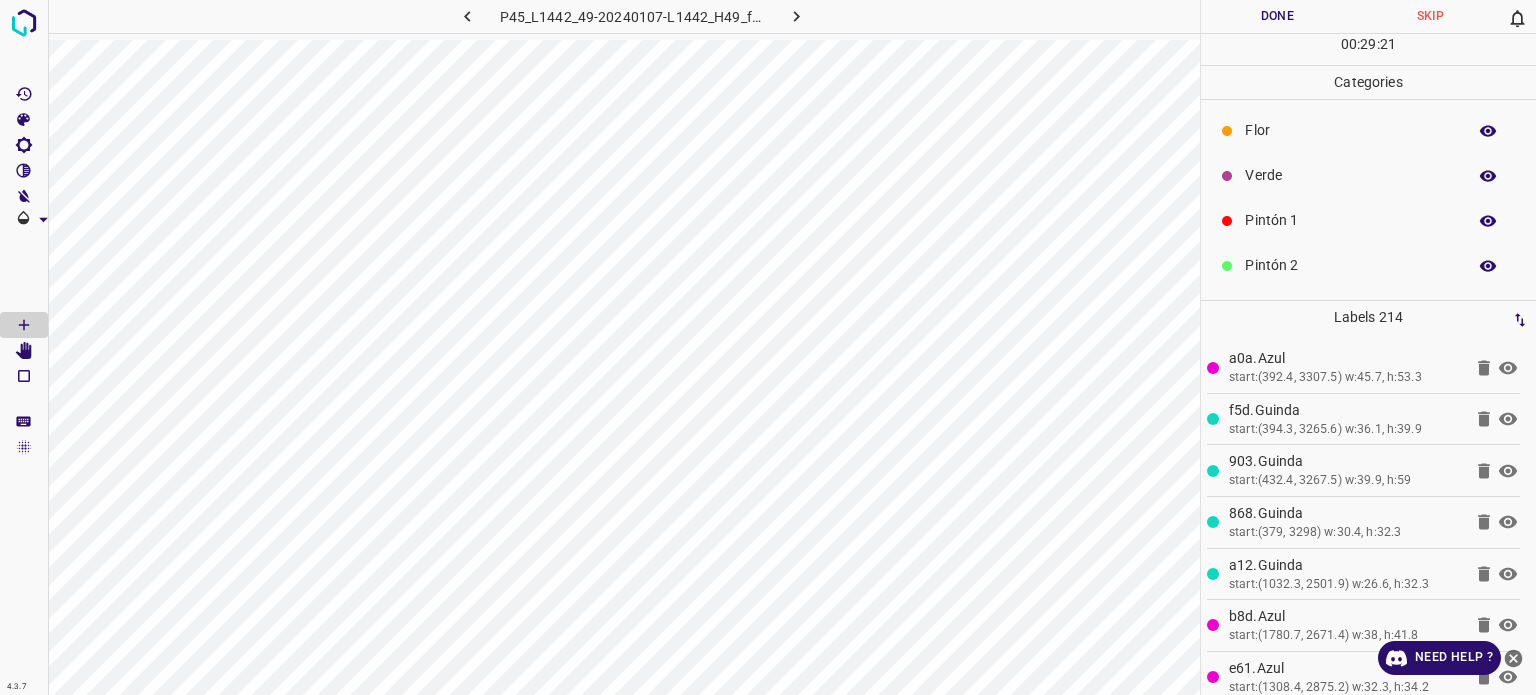 click on "Verde" at bounding box center (1368, 175) 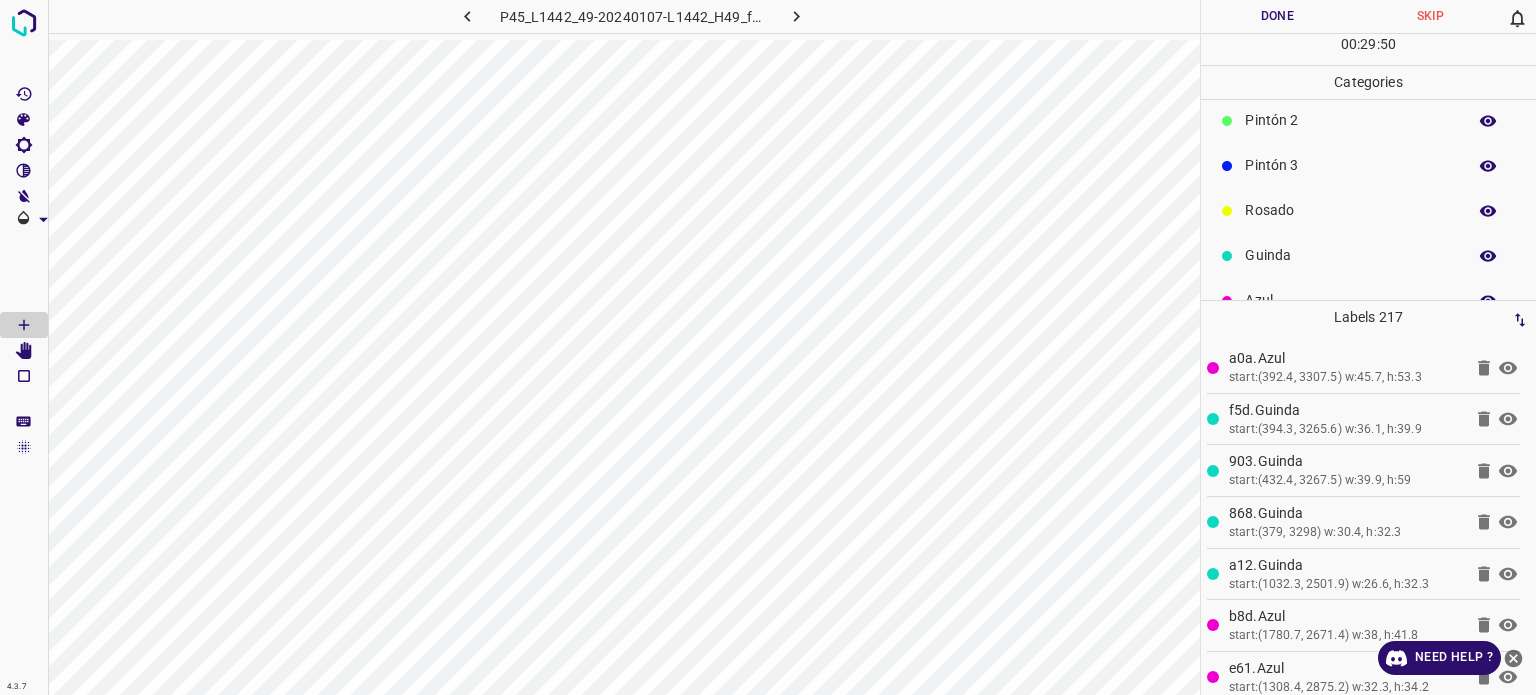 scroll, scrollTop: 176, scrollLeft: 0, axis: vertical 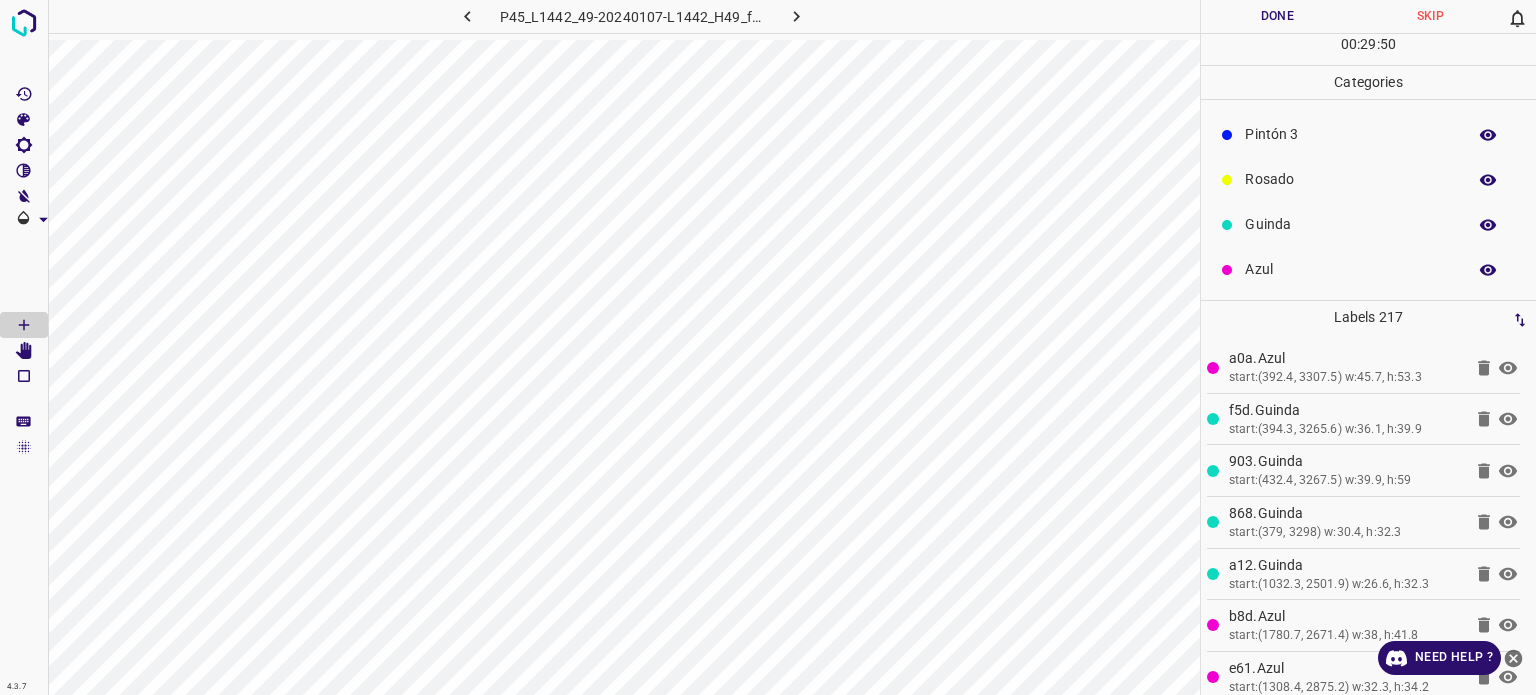 click on "Azul" at bounding box center (1350, 269) 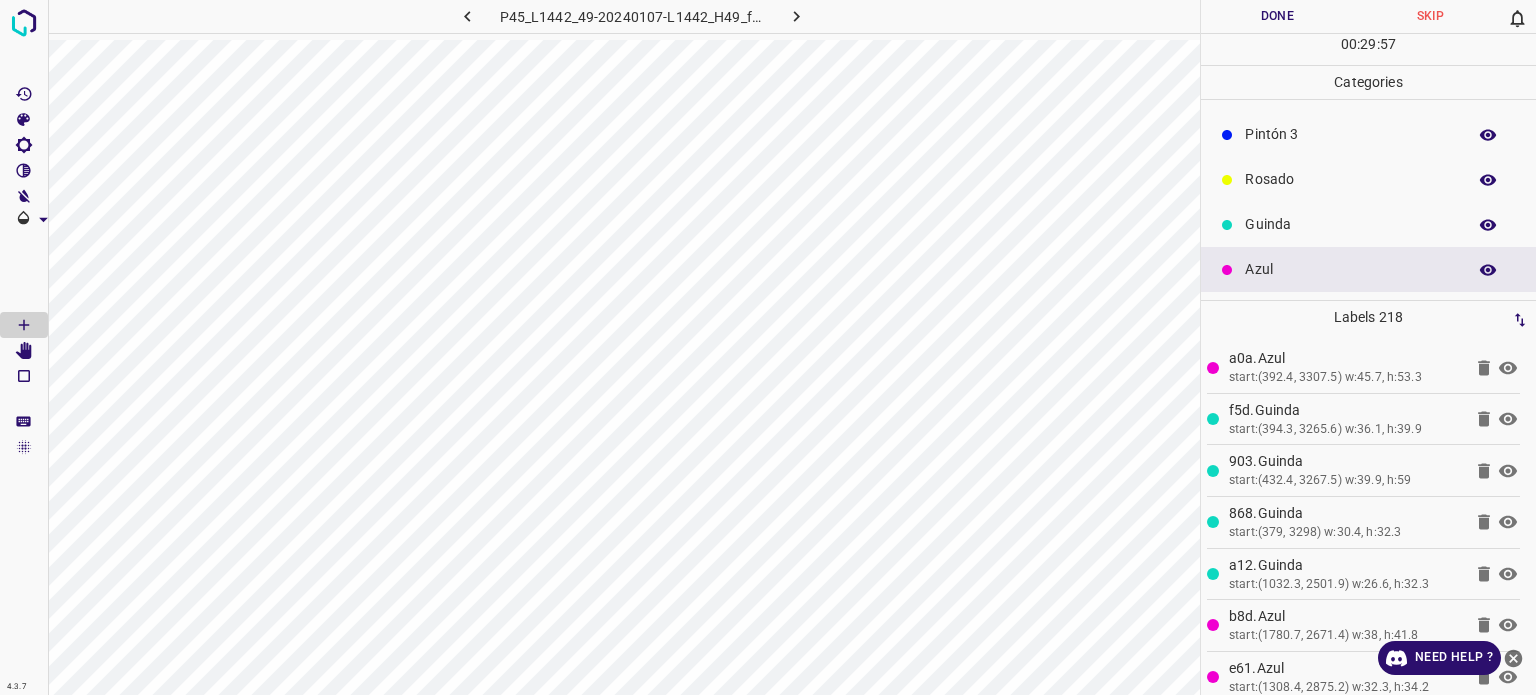 click on "Guinda" at bounding box center [1350, 224] 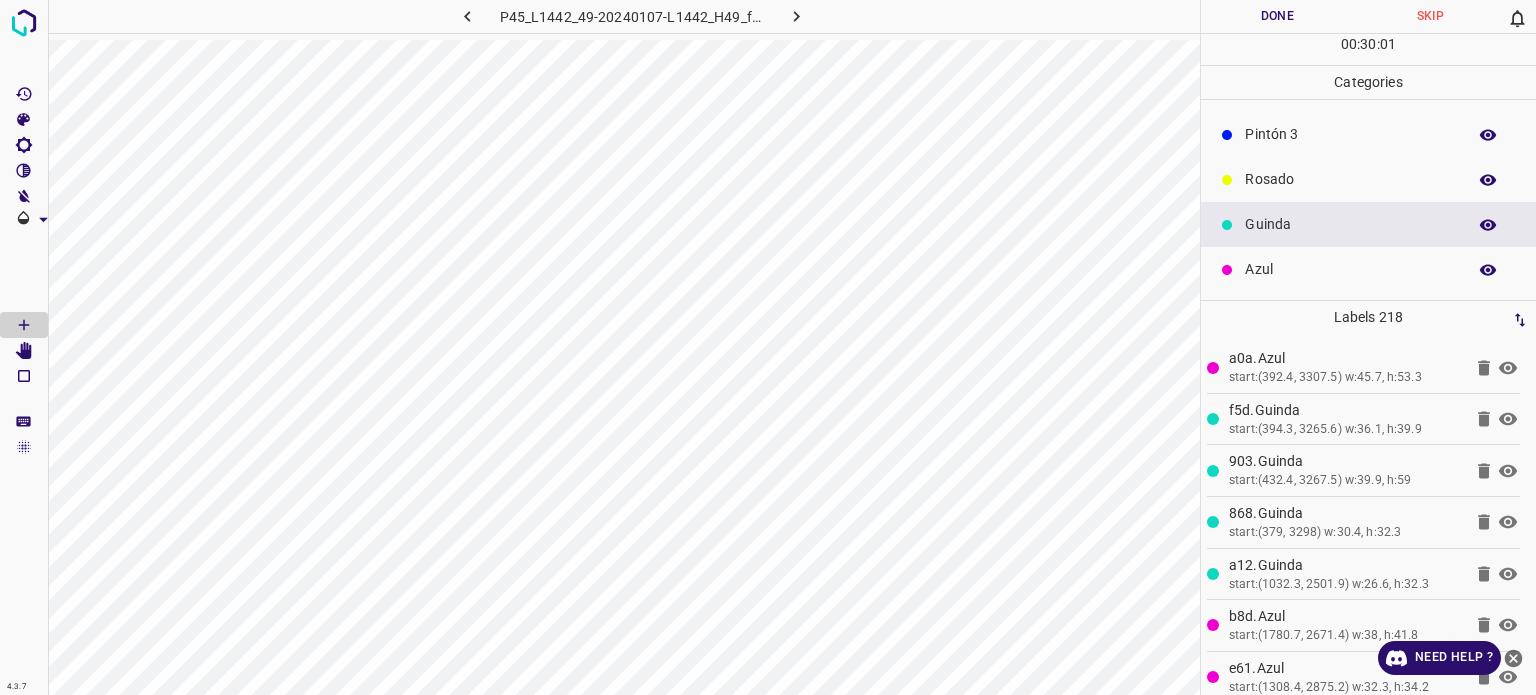 click on "Azul" at bounding box center [1368, 269] 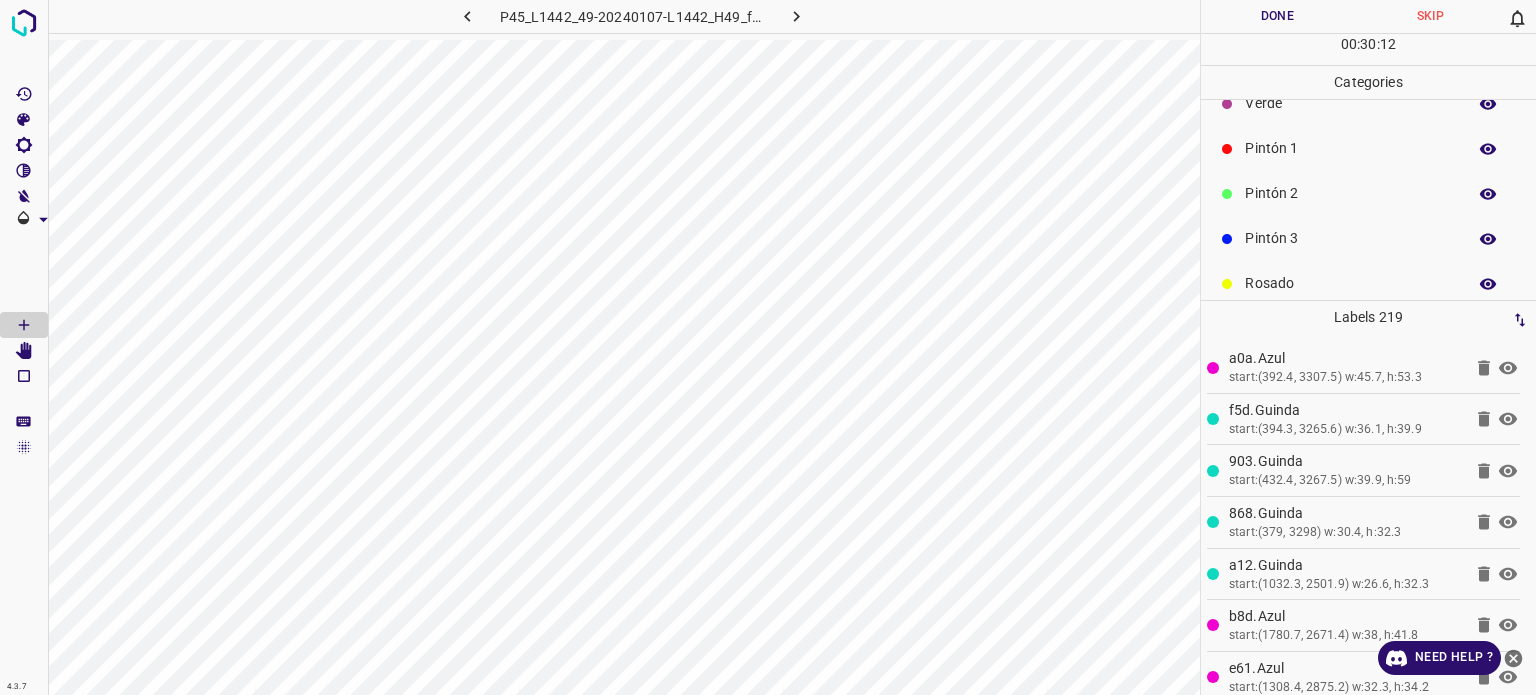 scroll, scrollTop: 0, scrollLeft: 0, axis: both 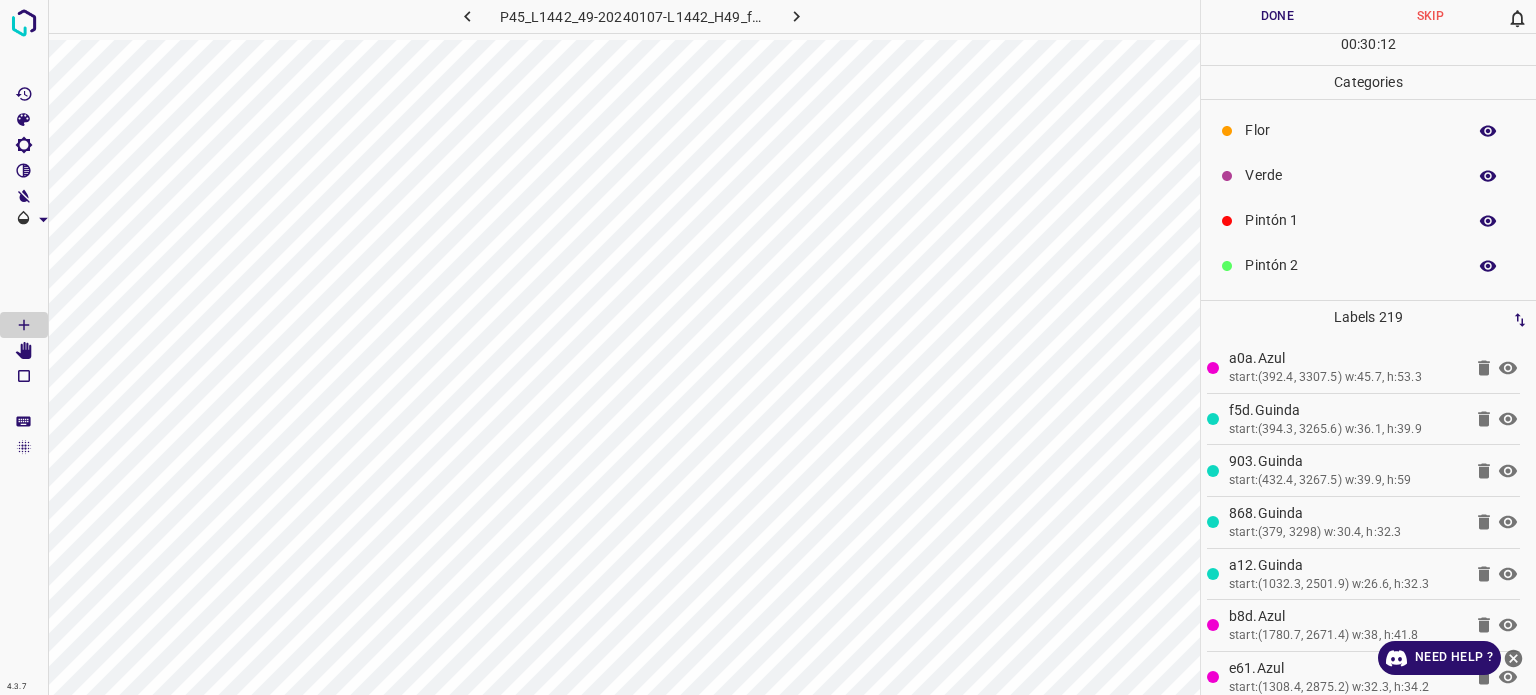 click on "Verde" at bounding box center [1350, 175] 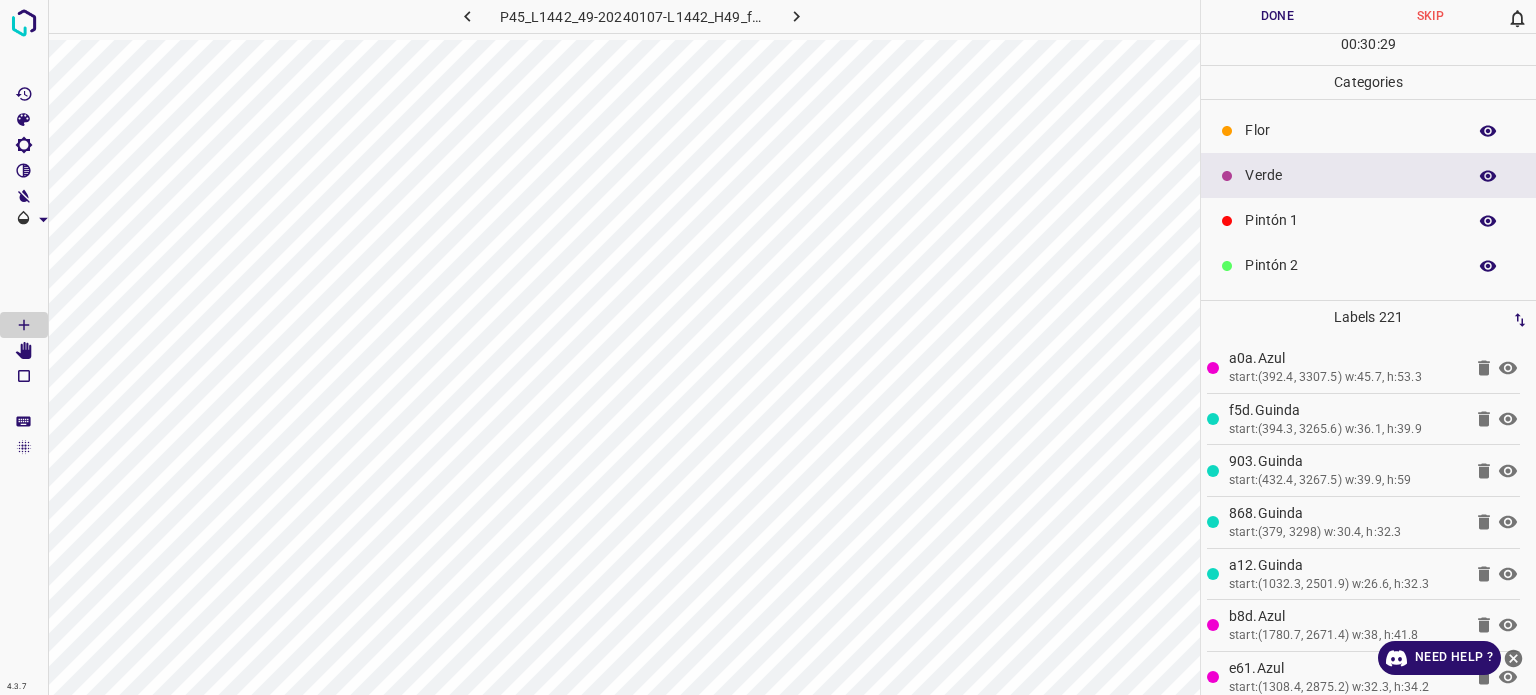 click on "Pintón 1" at bounding box center (1350, 220) 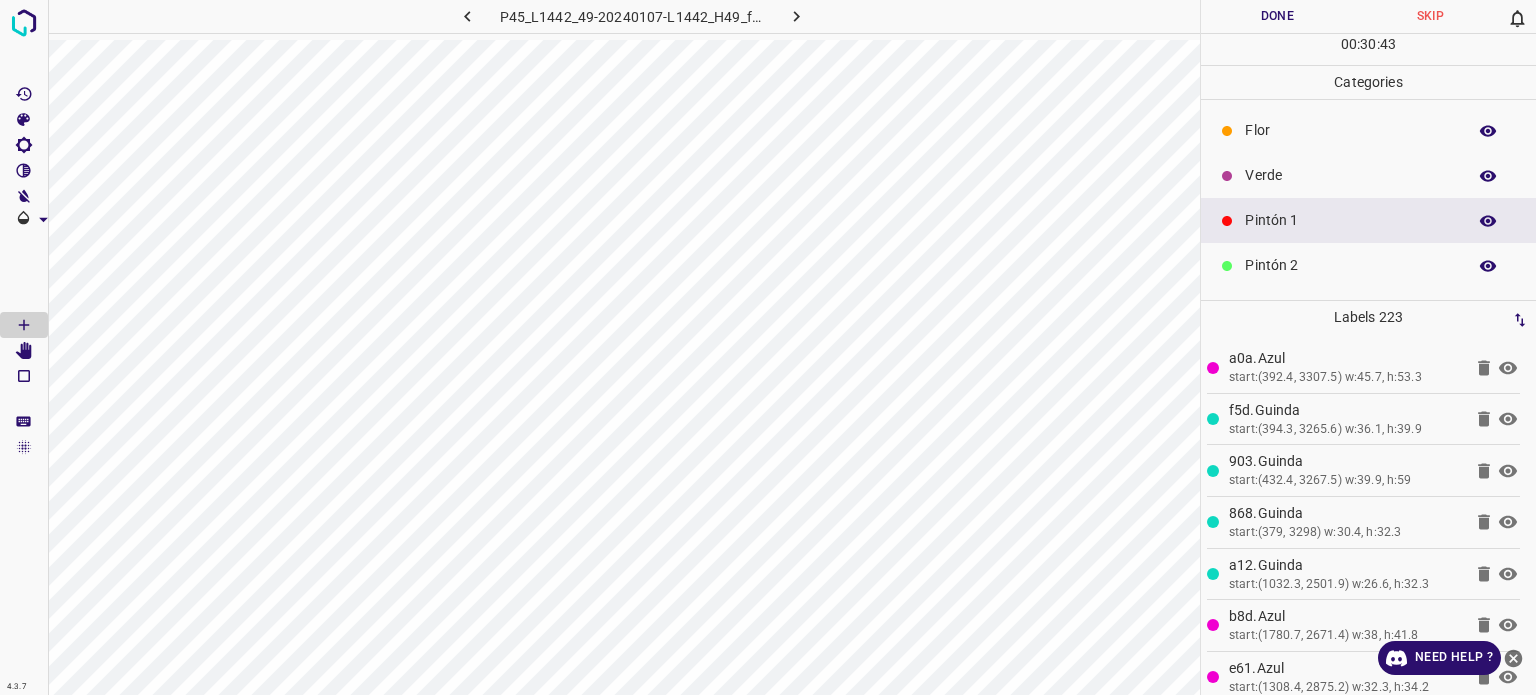 click on "Pintón 2" at bounding box center [1350, 265] 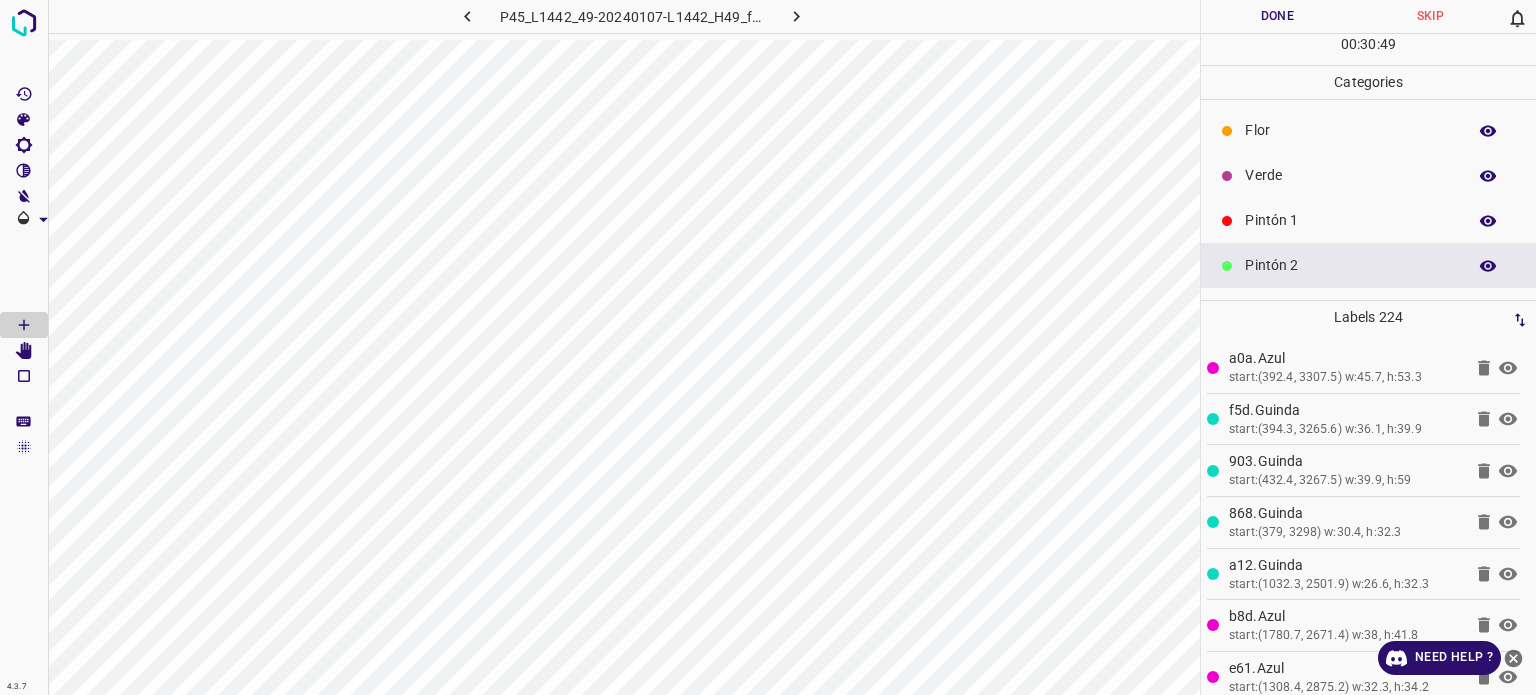 scroll, scrollTop: 176, scrollLeft: 0, axis: vertical 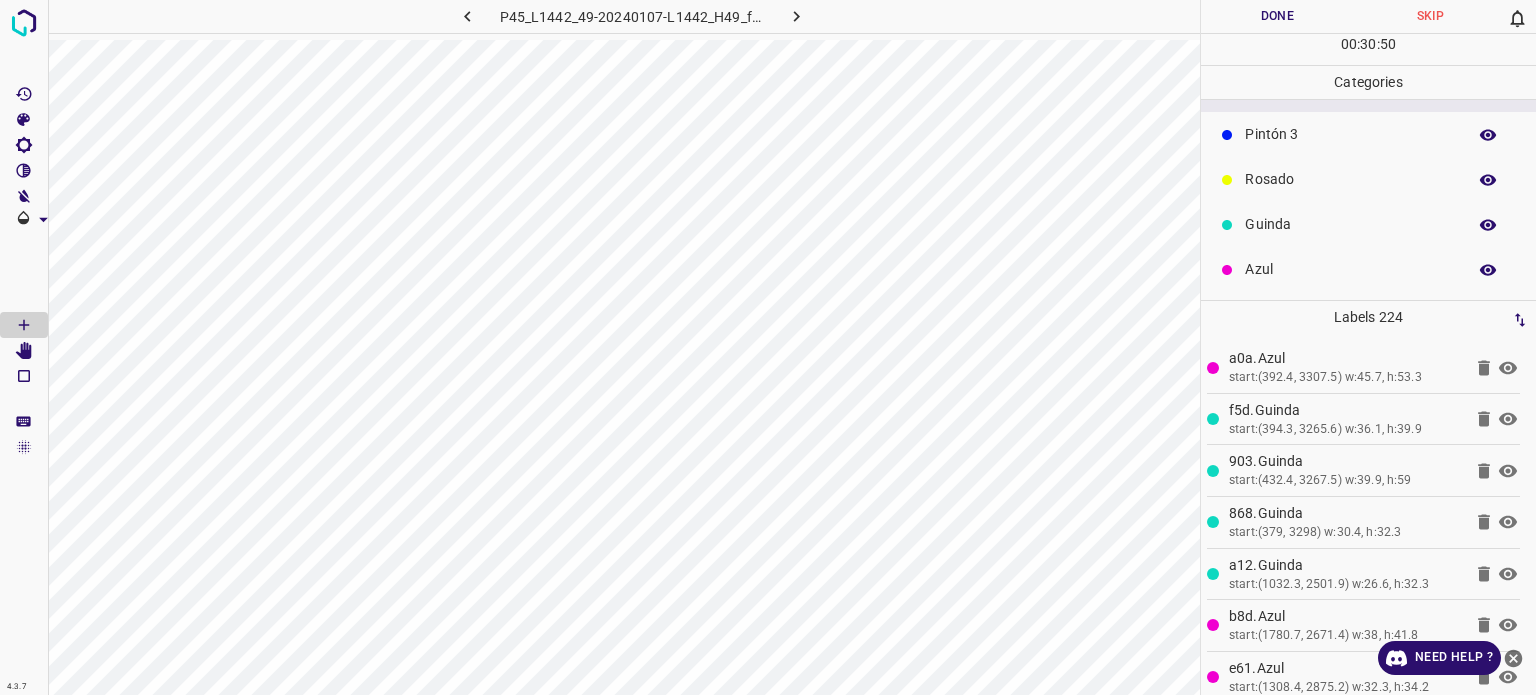 click at bounding box center (1227, 270) 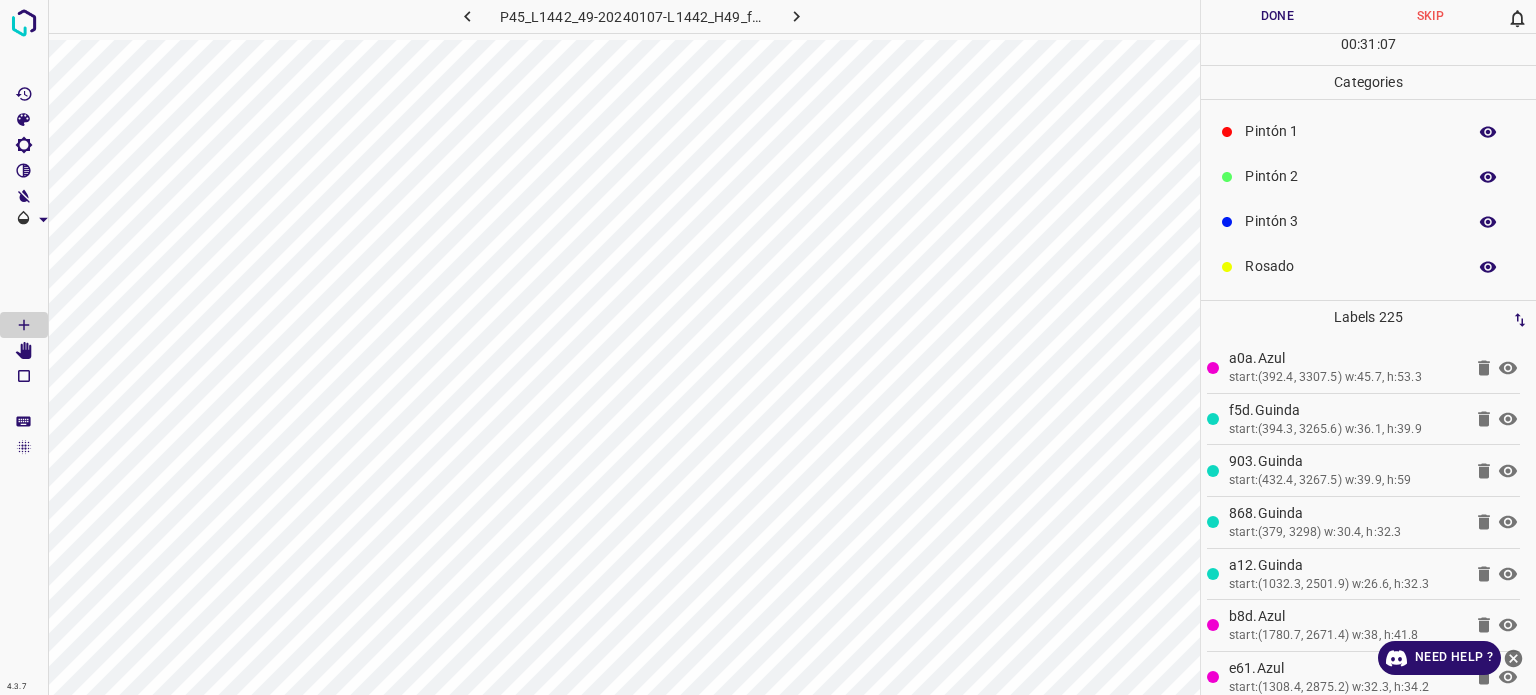 scroll, scrollTop: 0, scrollLeft: 0, axis: both 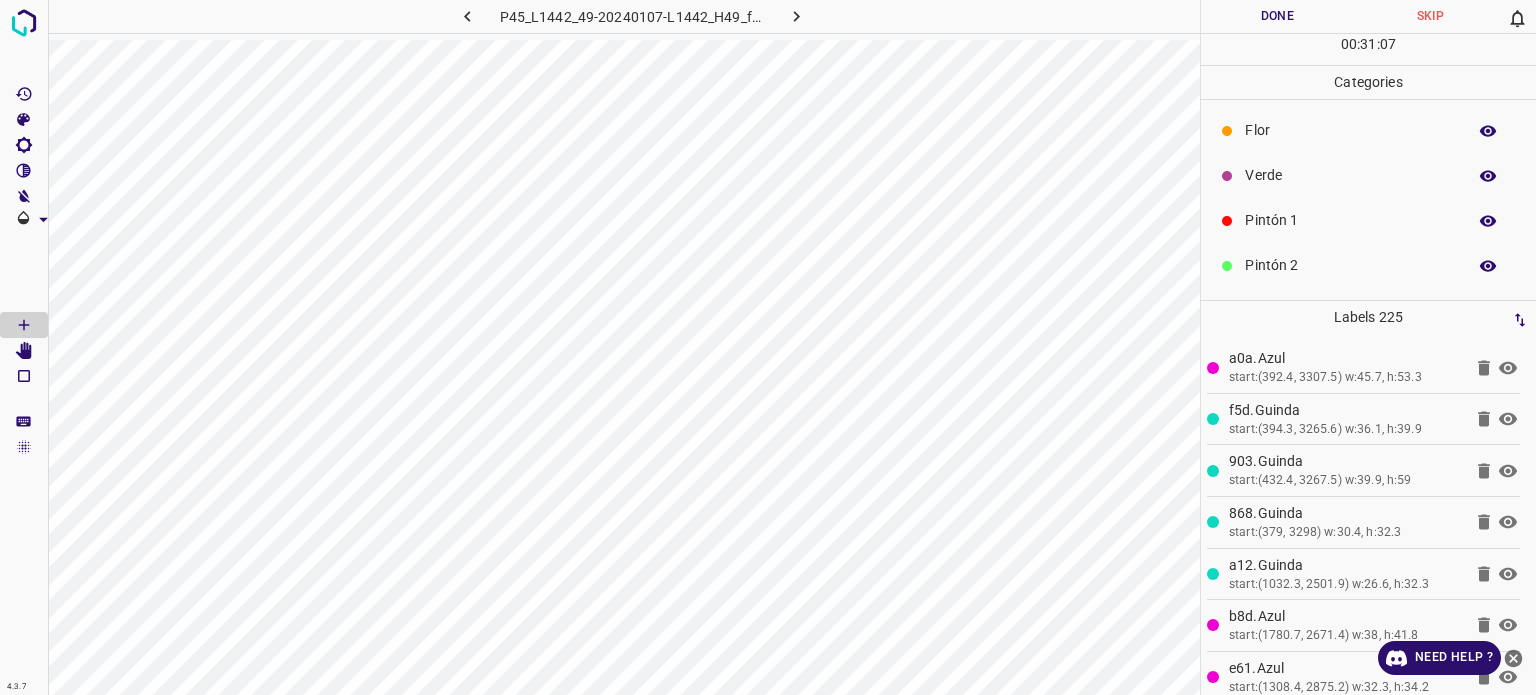 click on "[PERSON_NAME] Verde Pintón 1 Pintón 2 Pintón 3 [PERSON_NAME] Azul" at bounding box center [1368, 288] 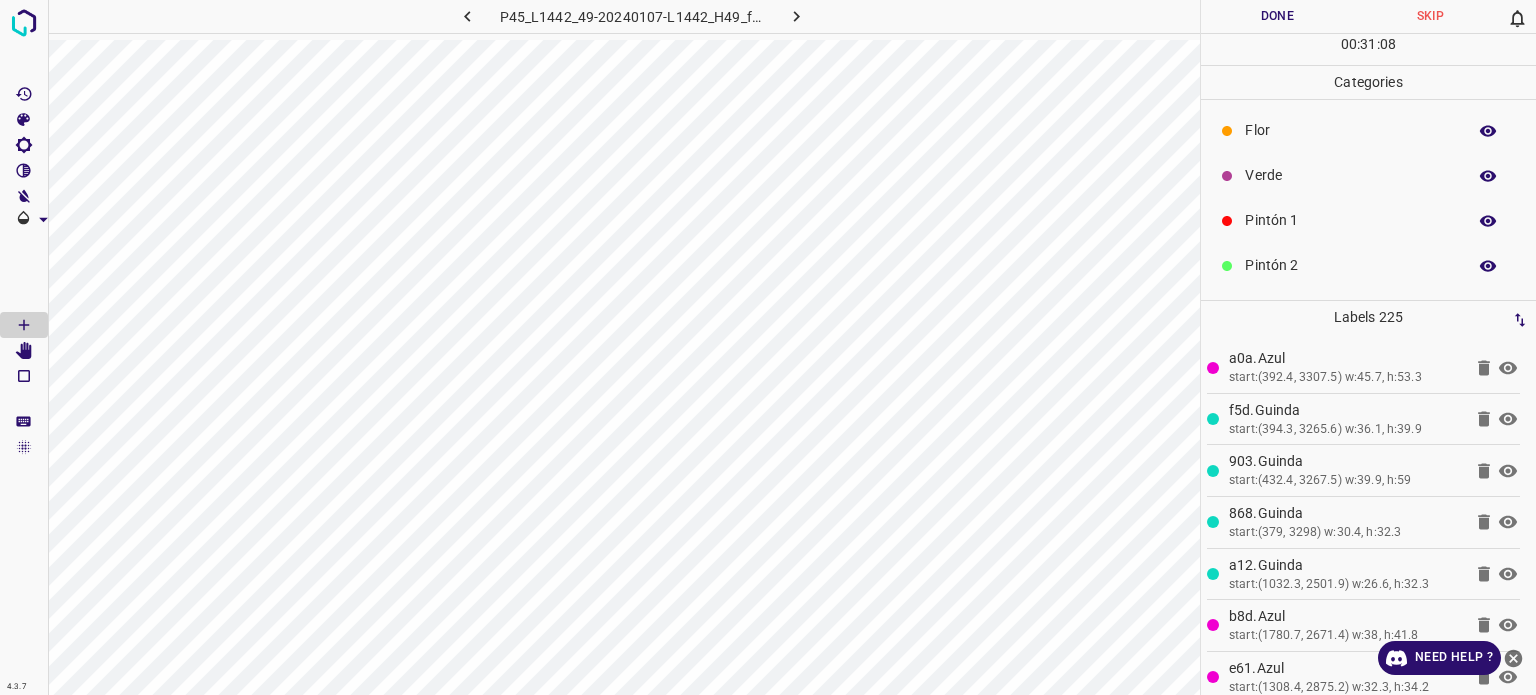 click on "Verde" at bounding box center [1350, 175] 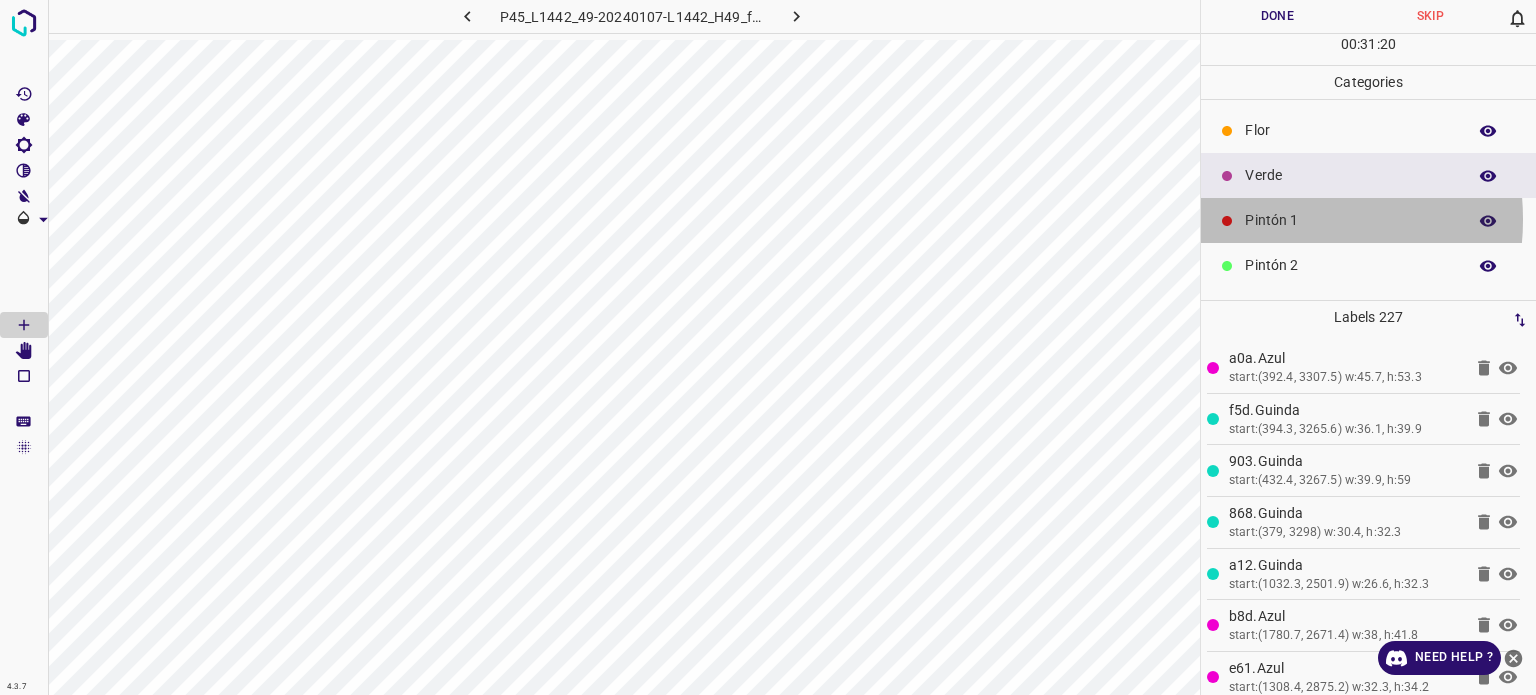 drag, startPoint x: 1277, startPoint y: 219, endPoint x: 1245, endPoint y: 293, distance: 80.622574 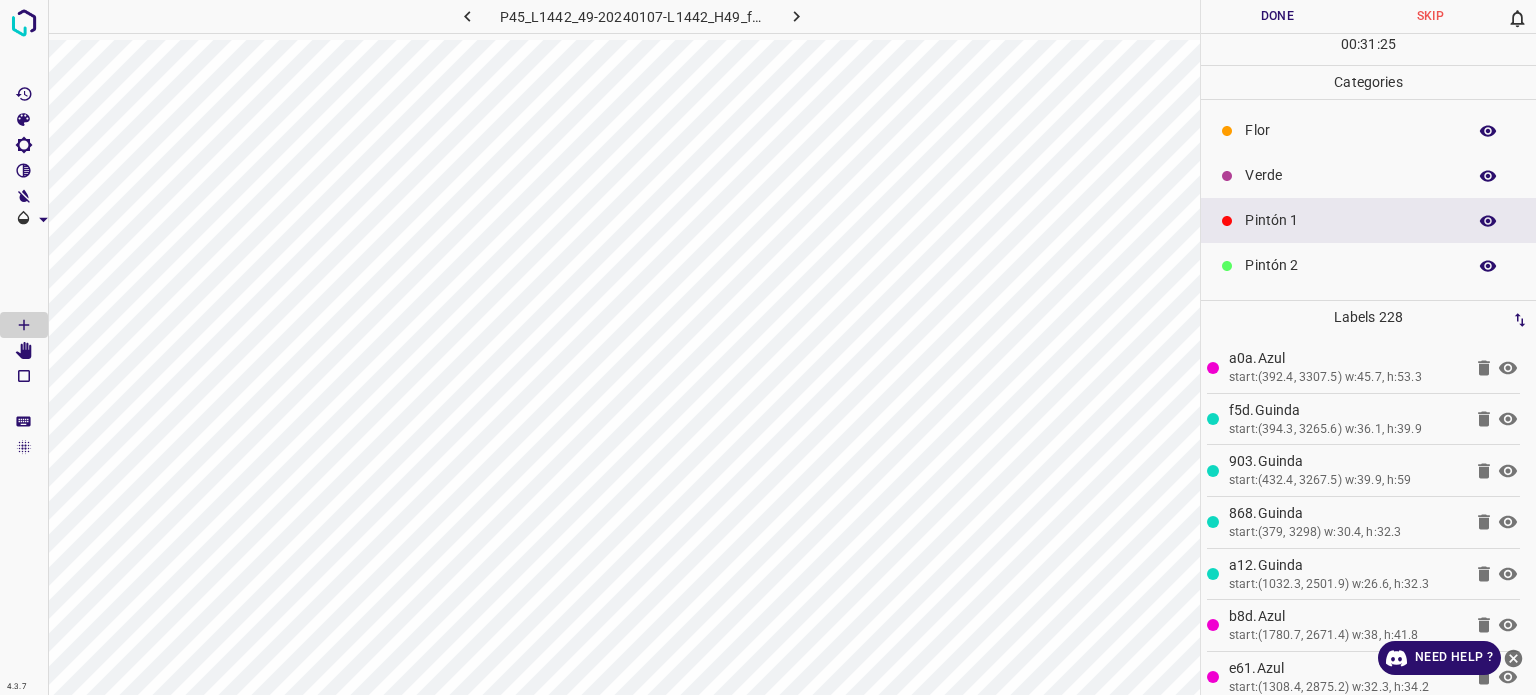 drag, startPoint x: 1264, startPoint y: 170, endPoint x: 1240, endPoint y: 222, distance: 57.271286 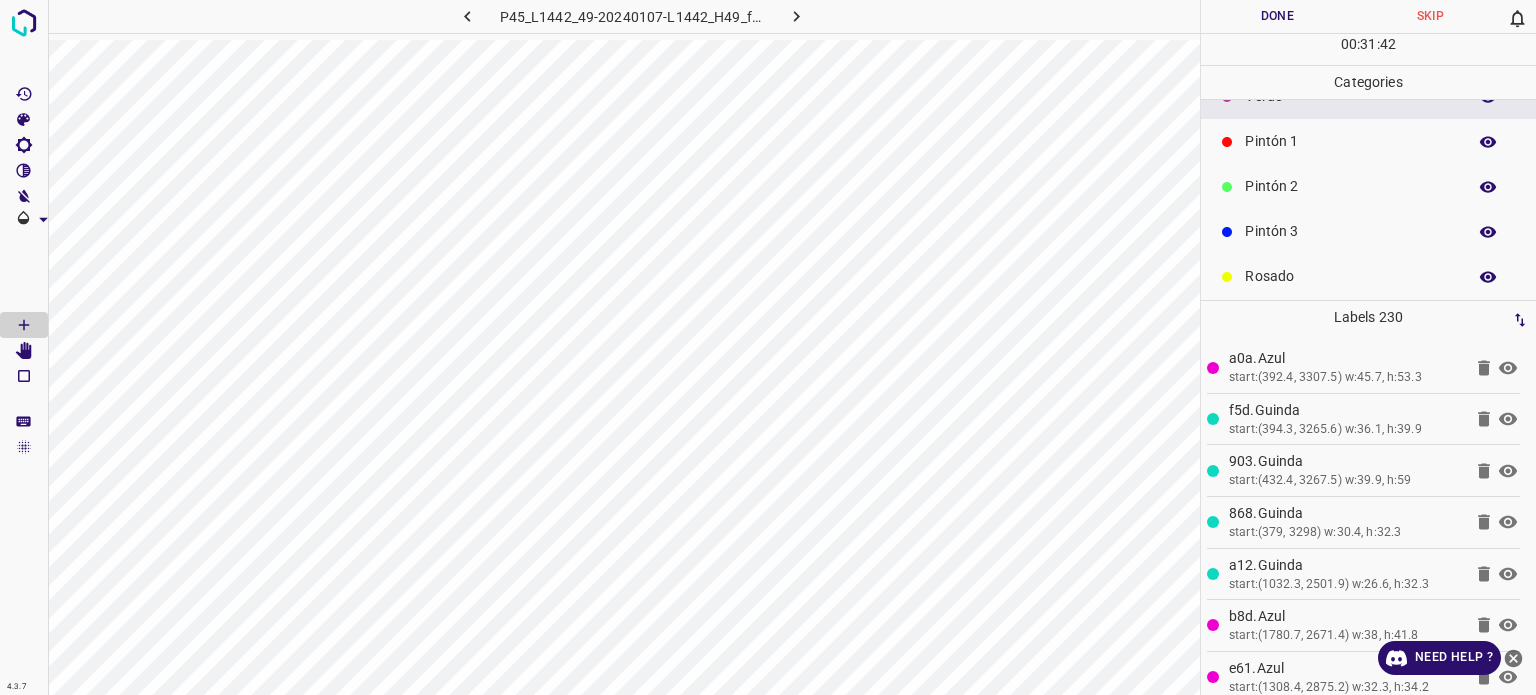 scroll, scrollTop: 176, scrollLeft: 0, axis: vertical 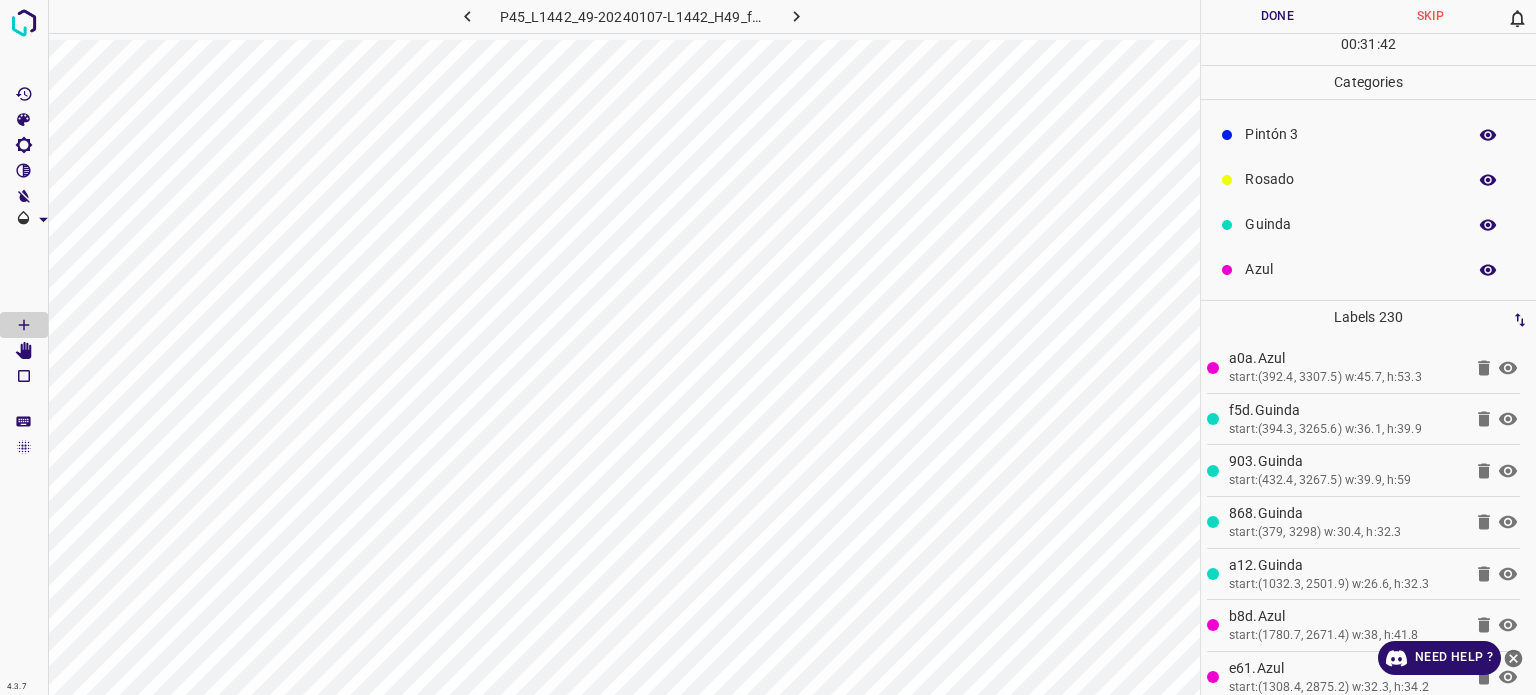 click on "Azul" at bounding box center [1350, 269] 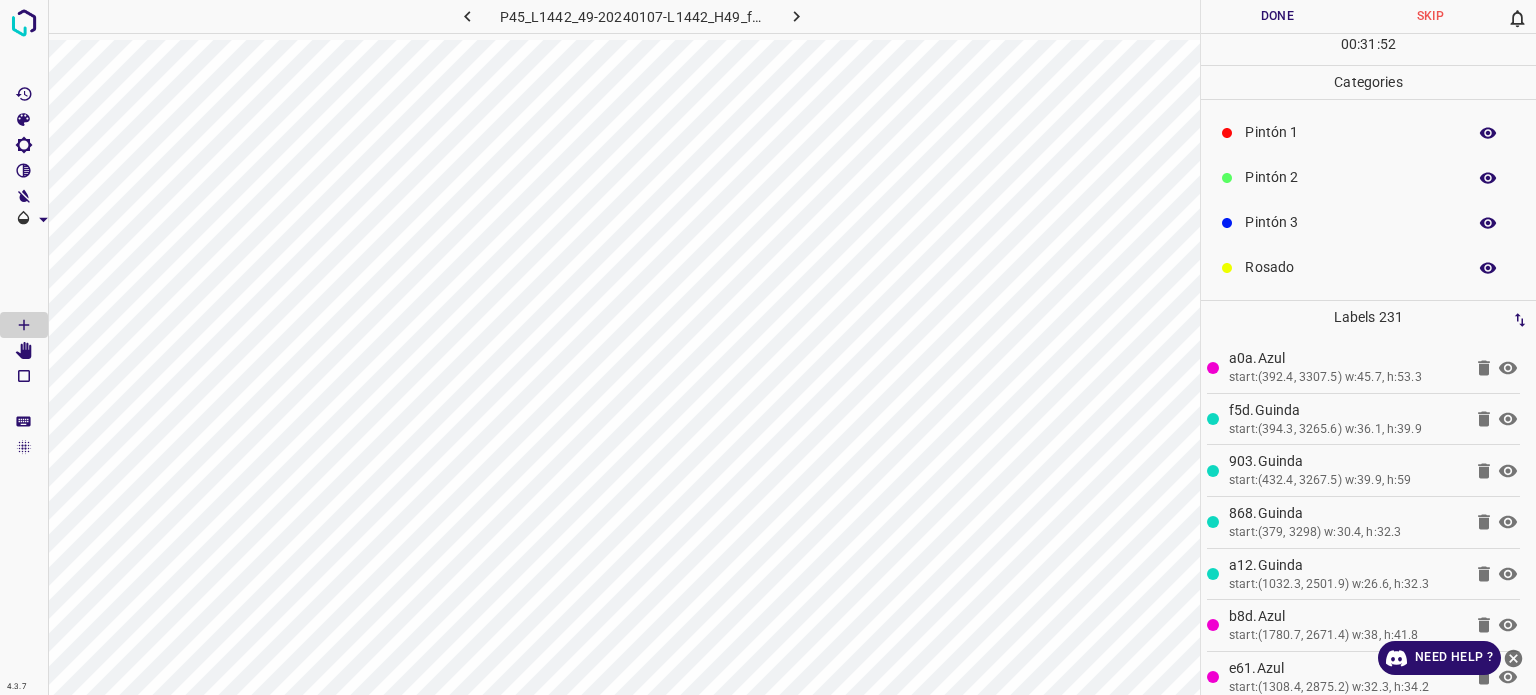 scroll, scrollTop: 0, scrollLeft: 0, axis: both 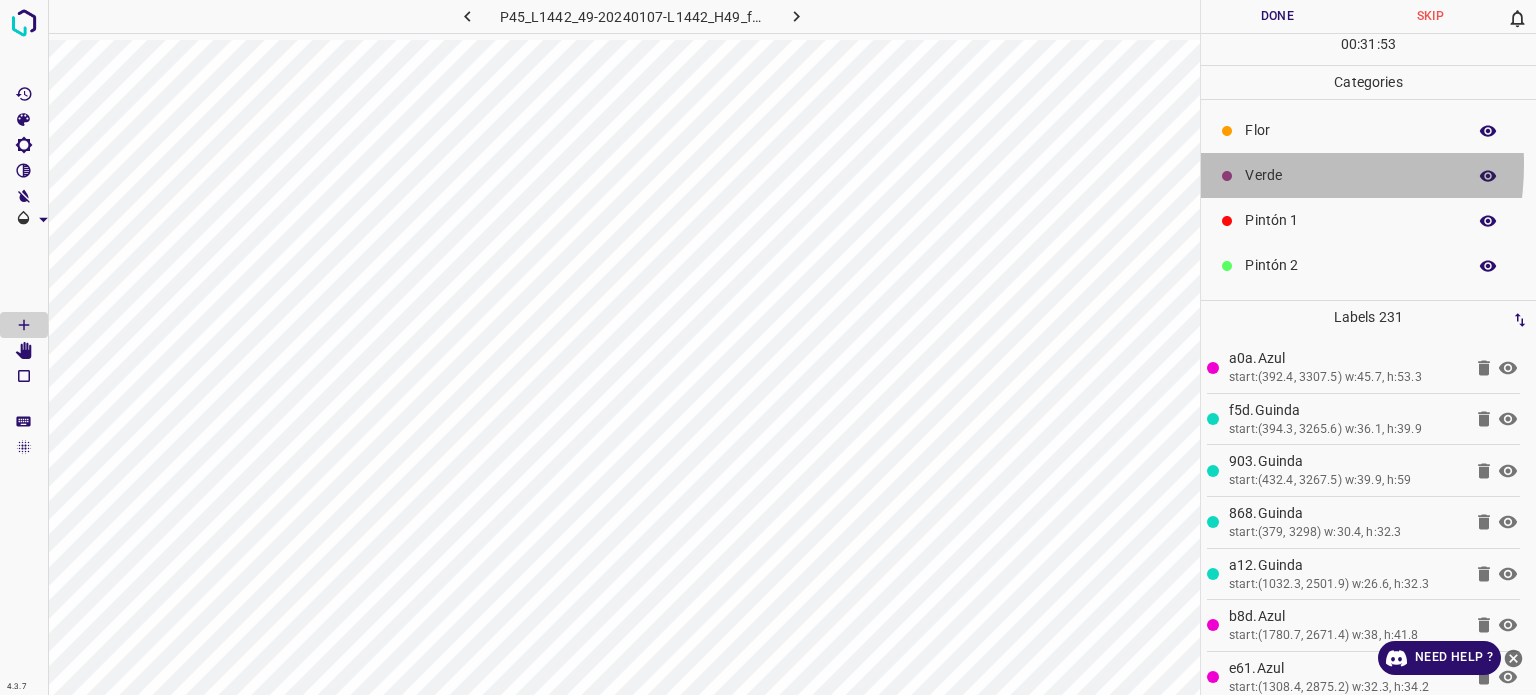 click on "Verde" at bounding box center [1350, 175] 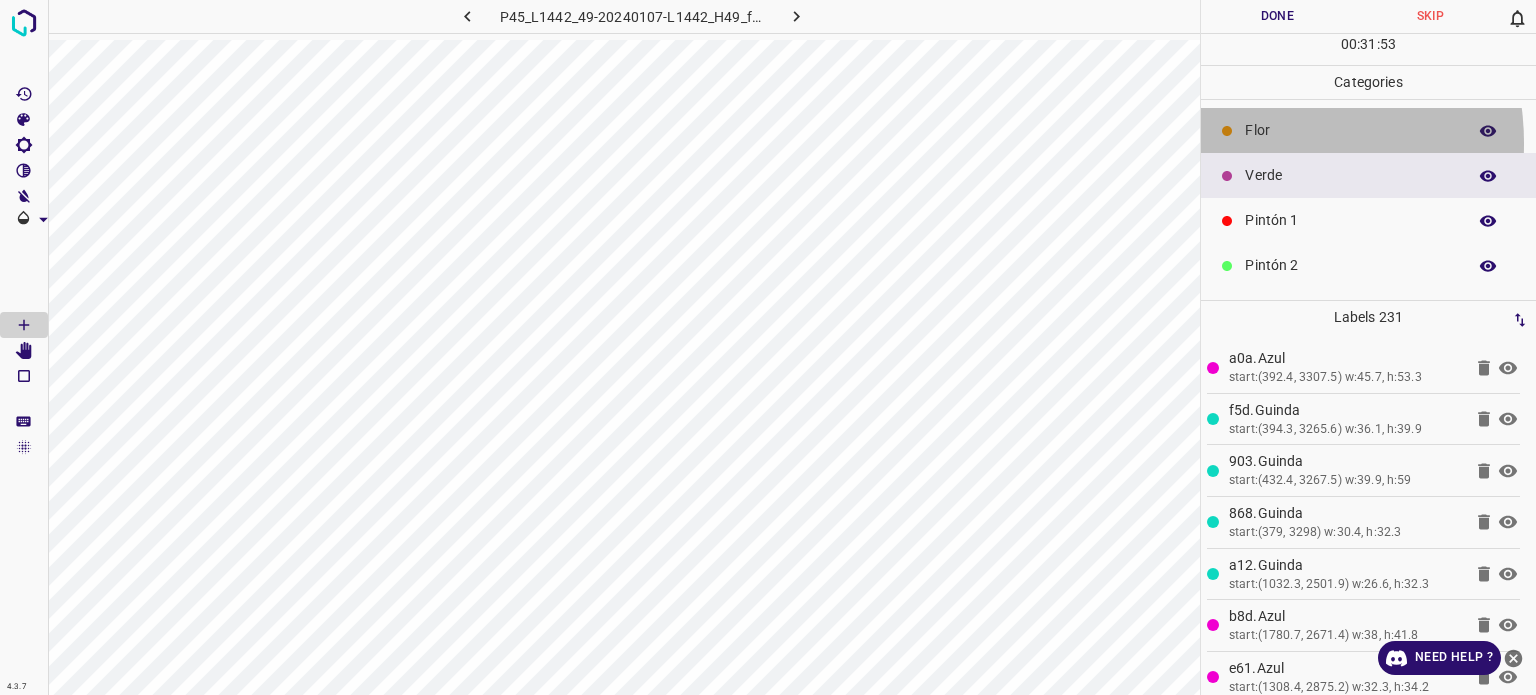 click on "Flor" at bounding box center [1368, 130] 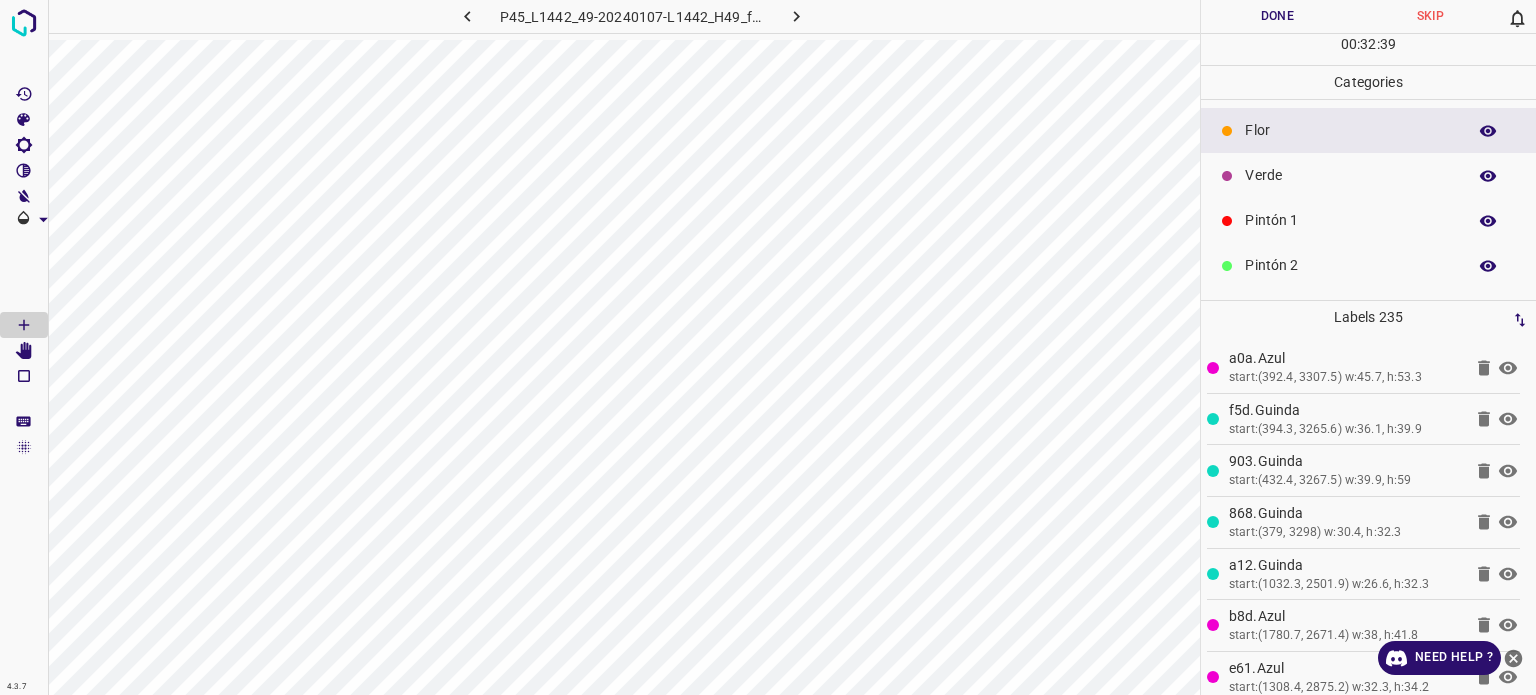 click on "Verde" at bounding box center (1350, 175) 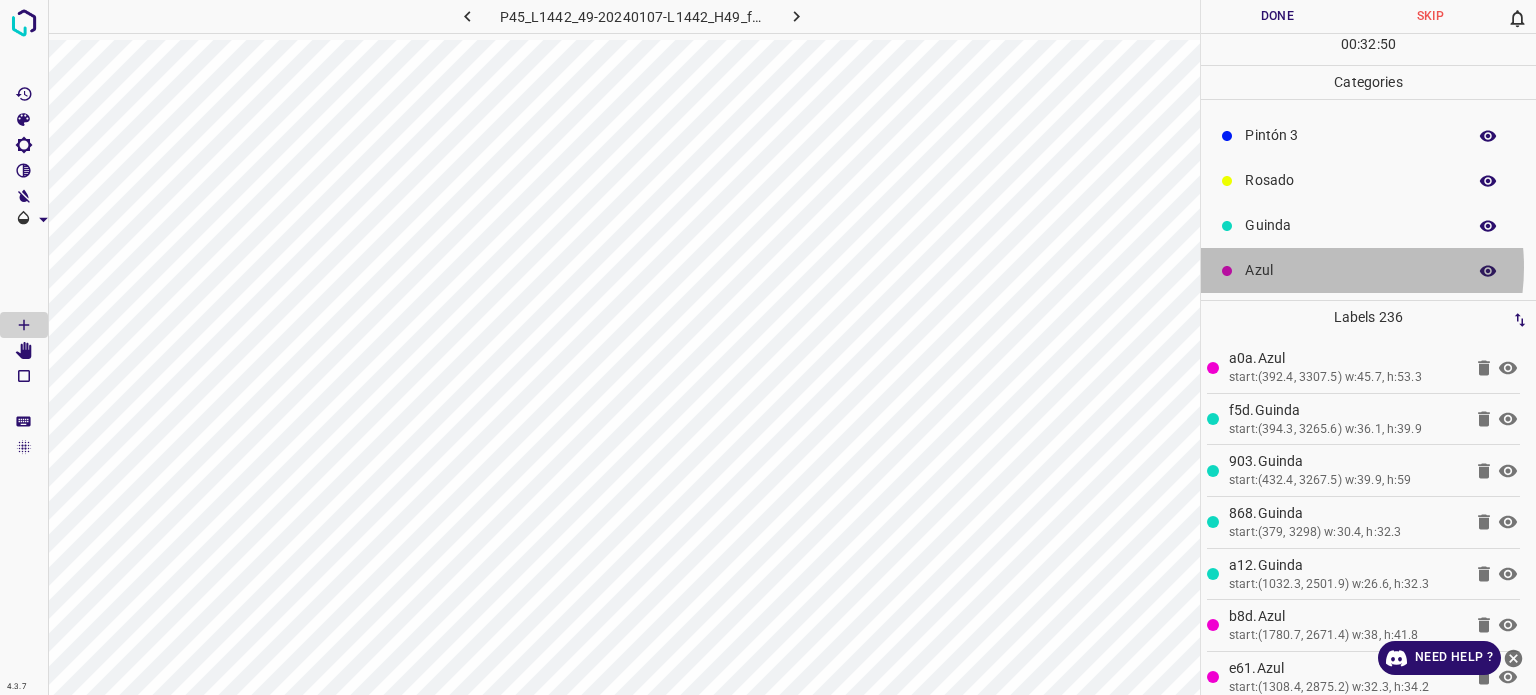 scroll, scrollTop: 176, scrollLeft: 0, axis: vertical 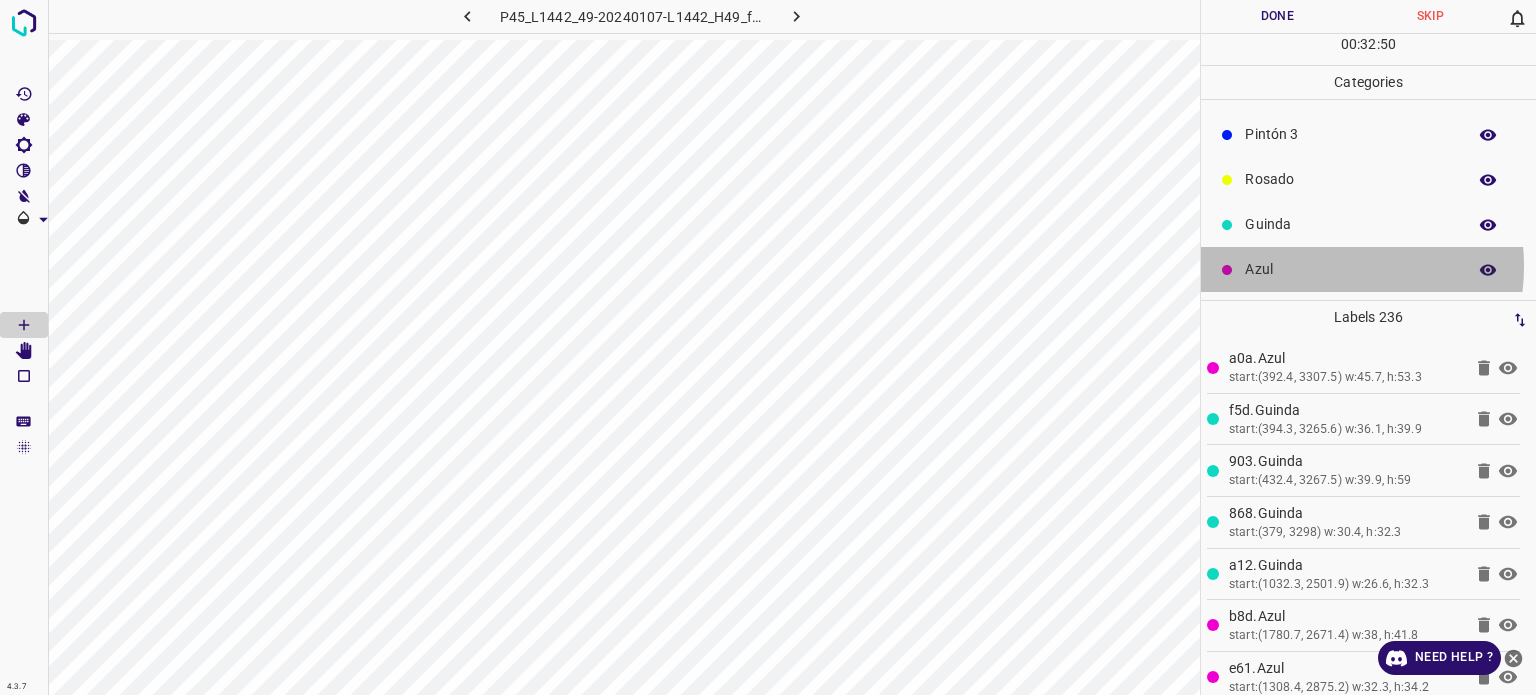 click on "Azul" at bounding box center (1350, 269) 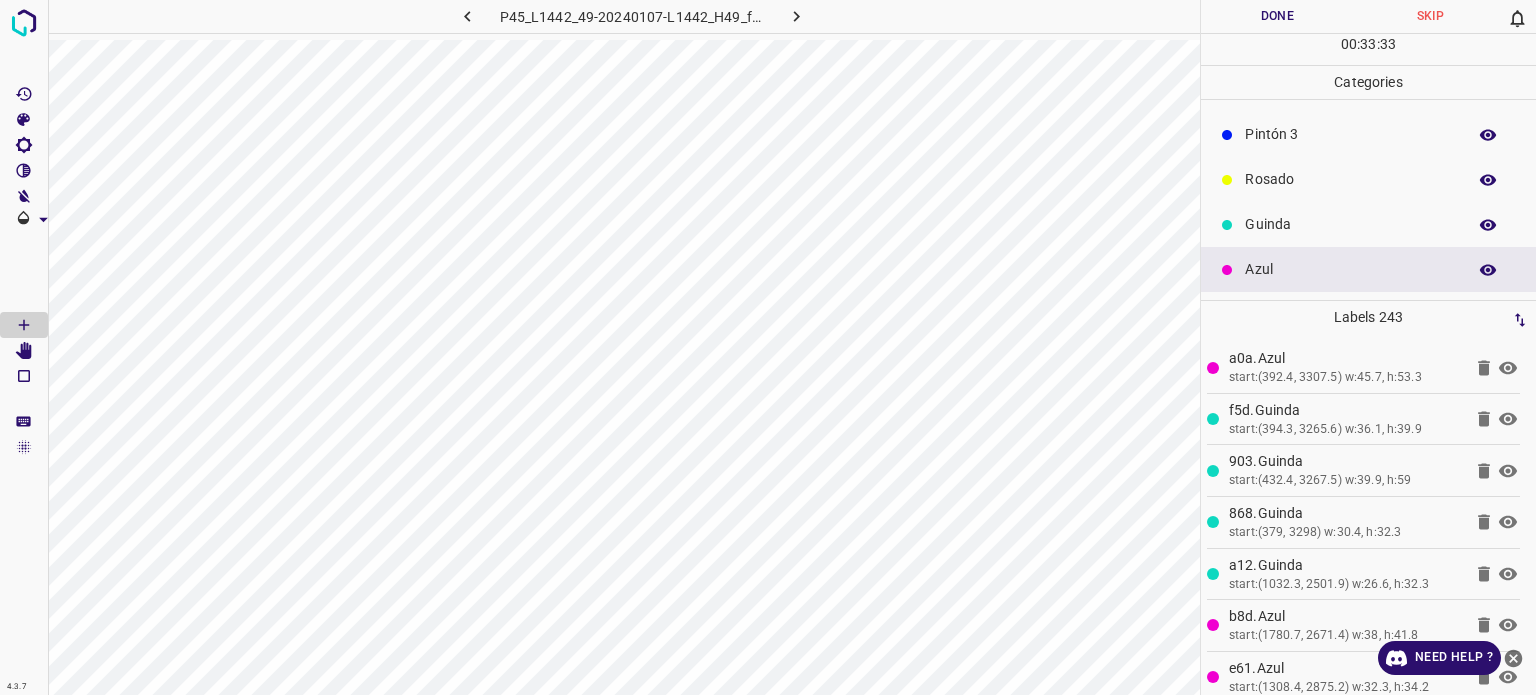 click on "Guinda" at bounding box center (1350, 224) 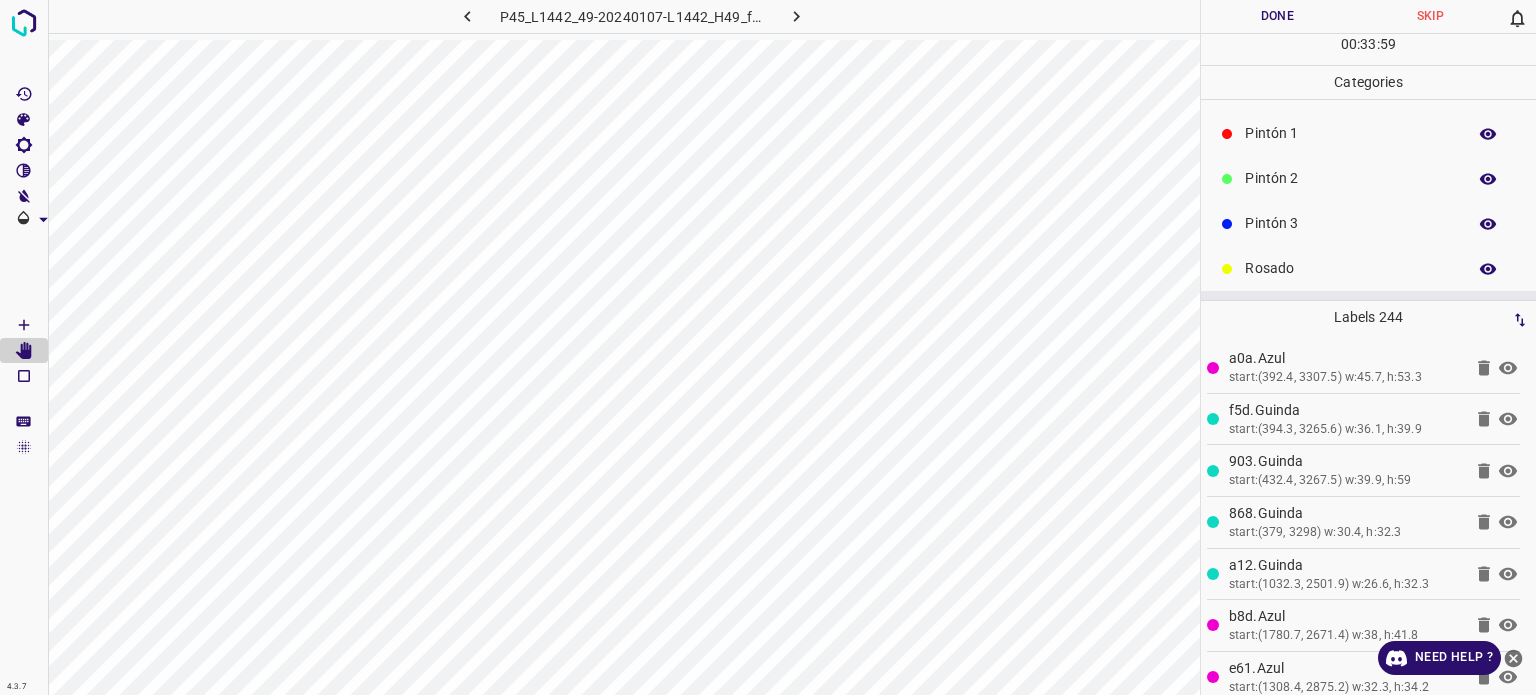 scroll, scrollTop: 0, scrollLeft: 0, axis: both 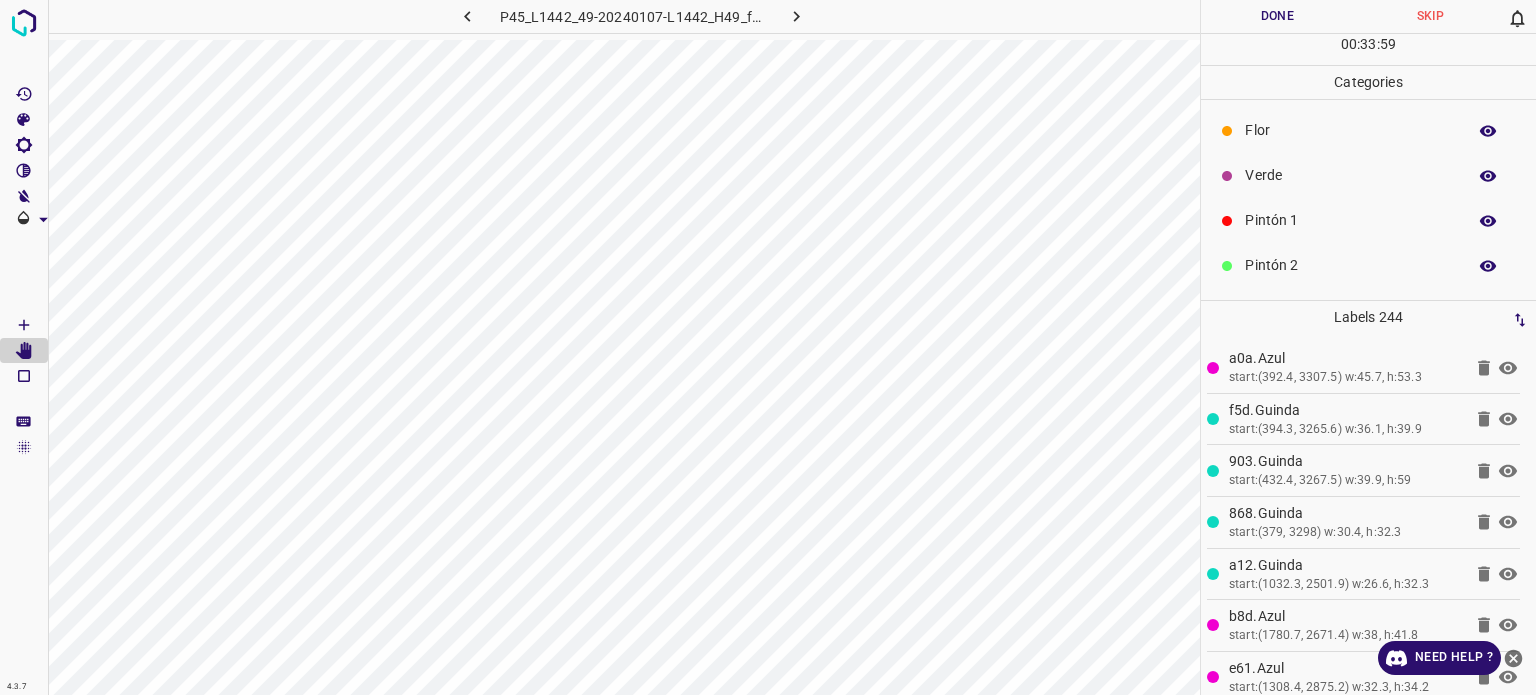 drag, startPoint x: 1273, startPoint y: 164, endPoint x: 1220, endPoint y: 161, distance: 53.08484 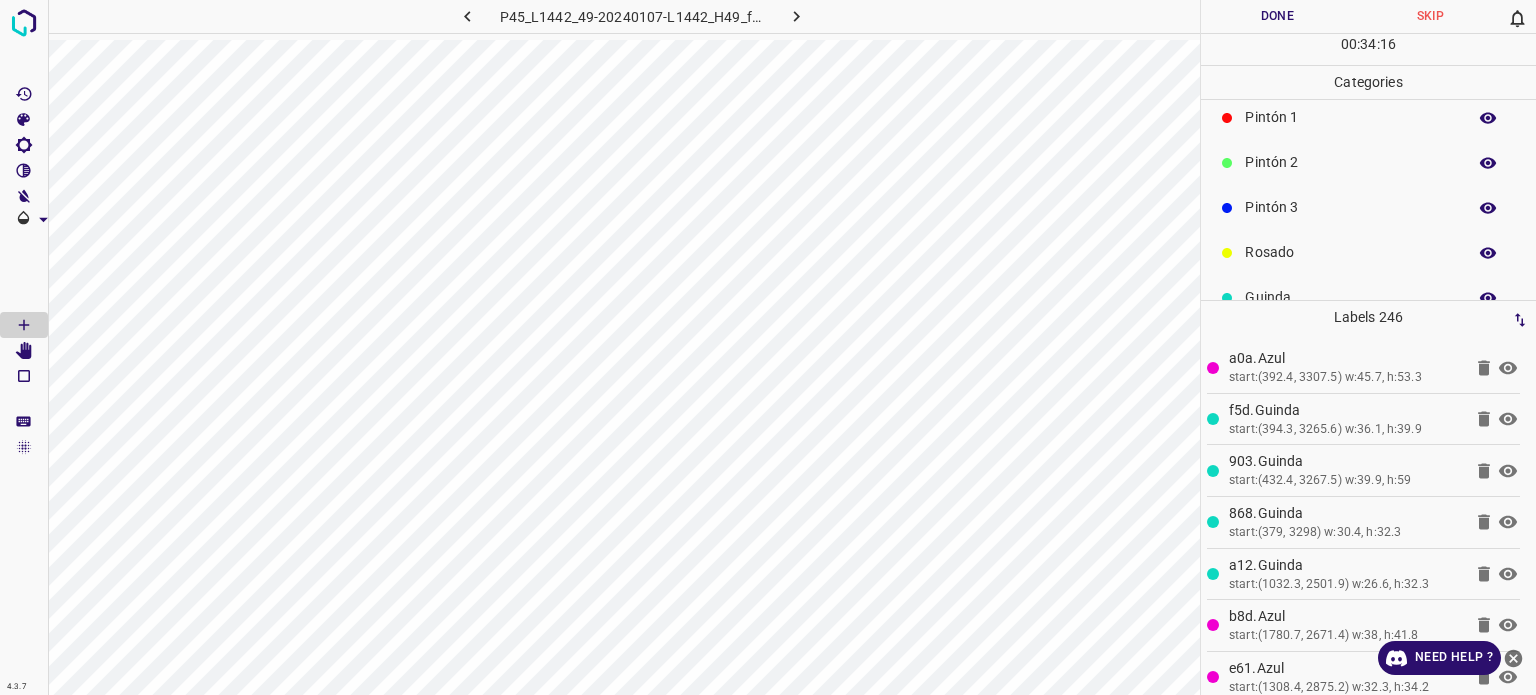 scroll, scrollTop: 176, scrollLeft: 0, axis: vertical 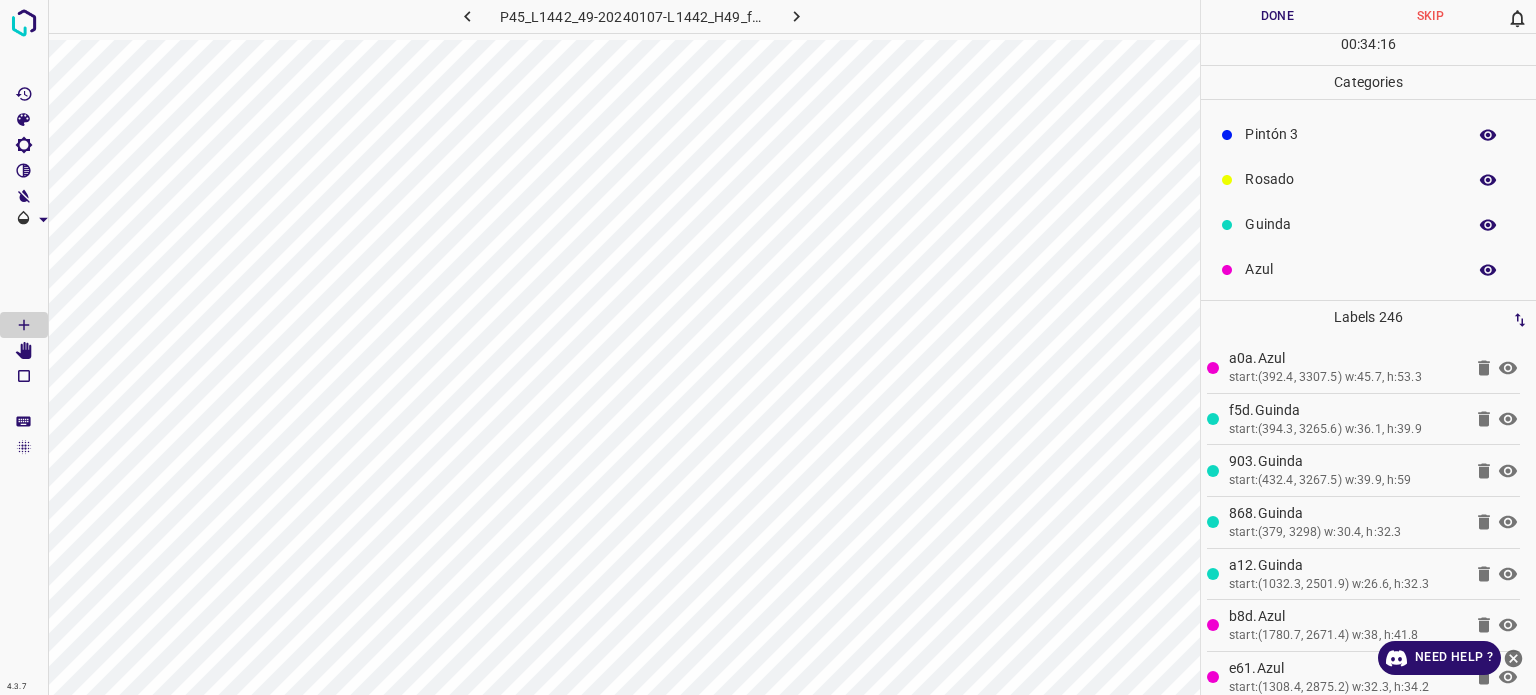click on "Azul" at bounding box center (1350, 269) 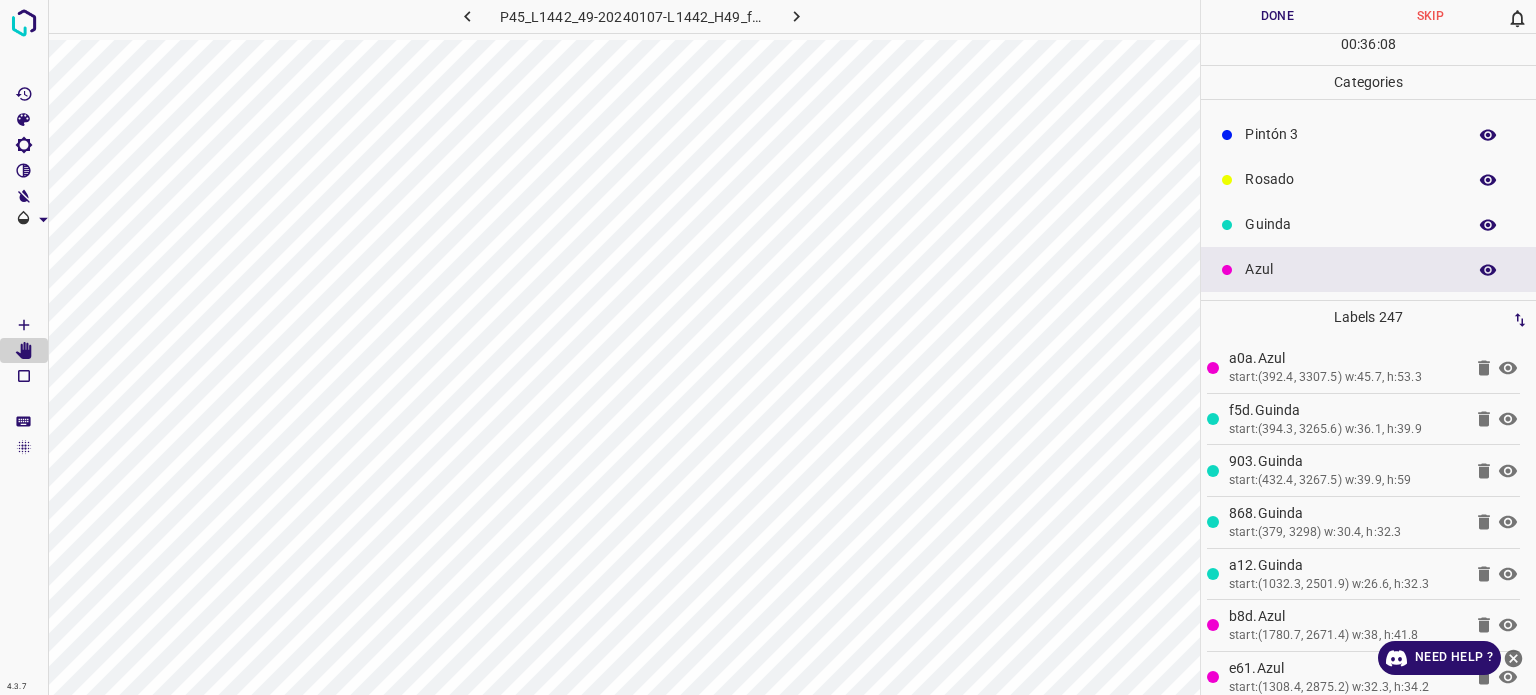 scroll, scrollTop: 0, scrollLeft: 0, axis: both 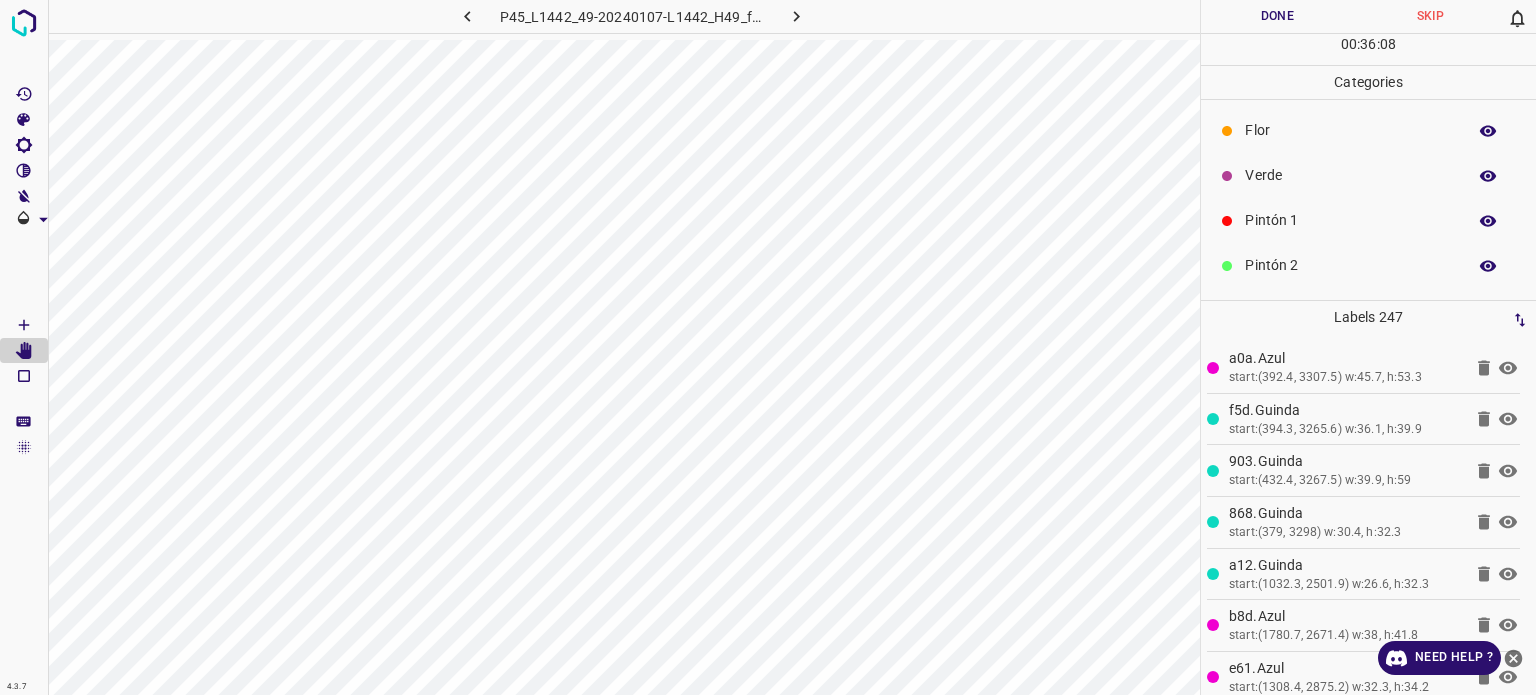 click on "Verde" at bounding box center [1350, 175] 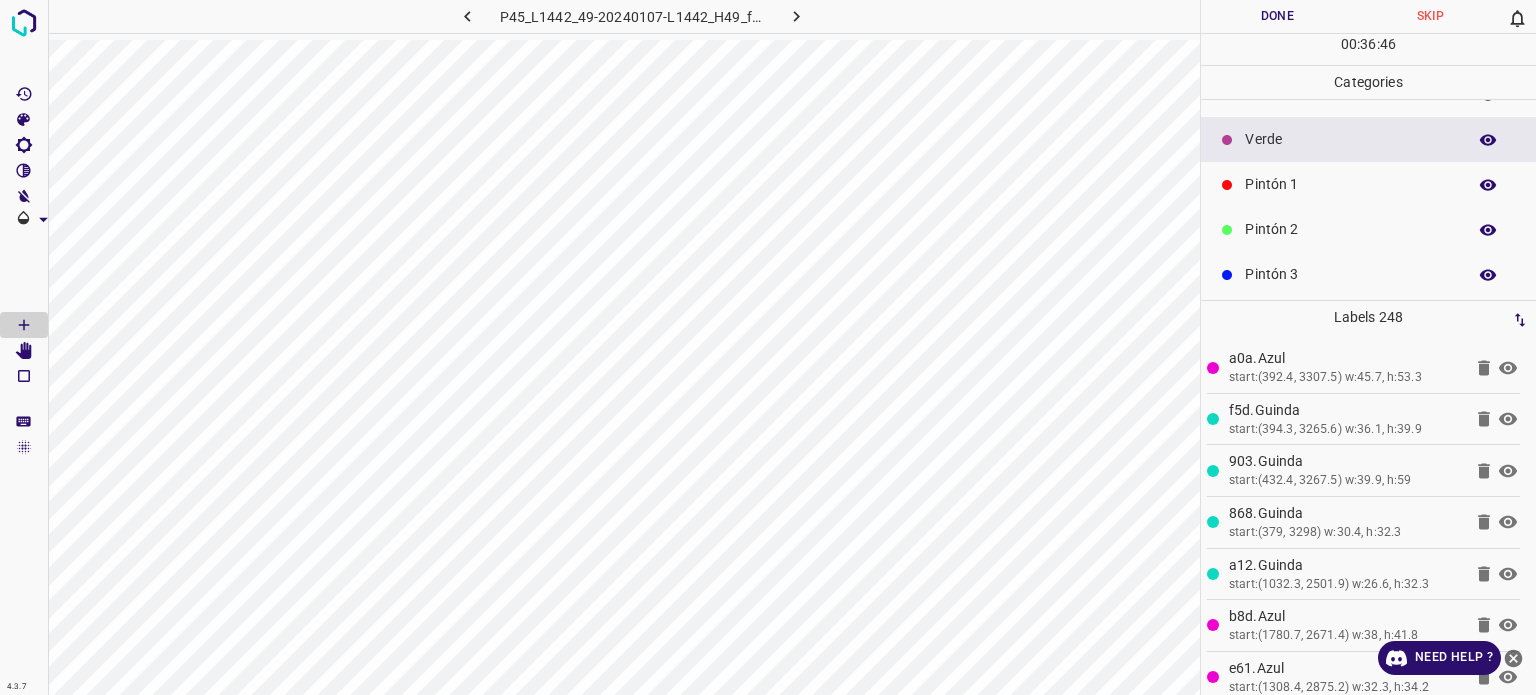scroll, scrollTop: 100, scrollLeft: 0, axis: vertical 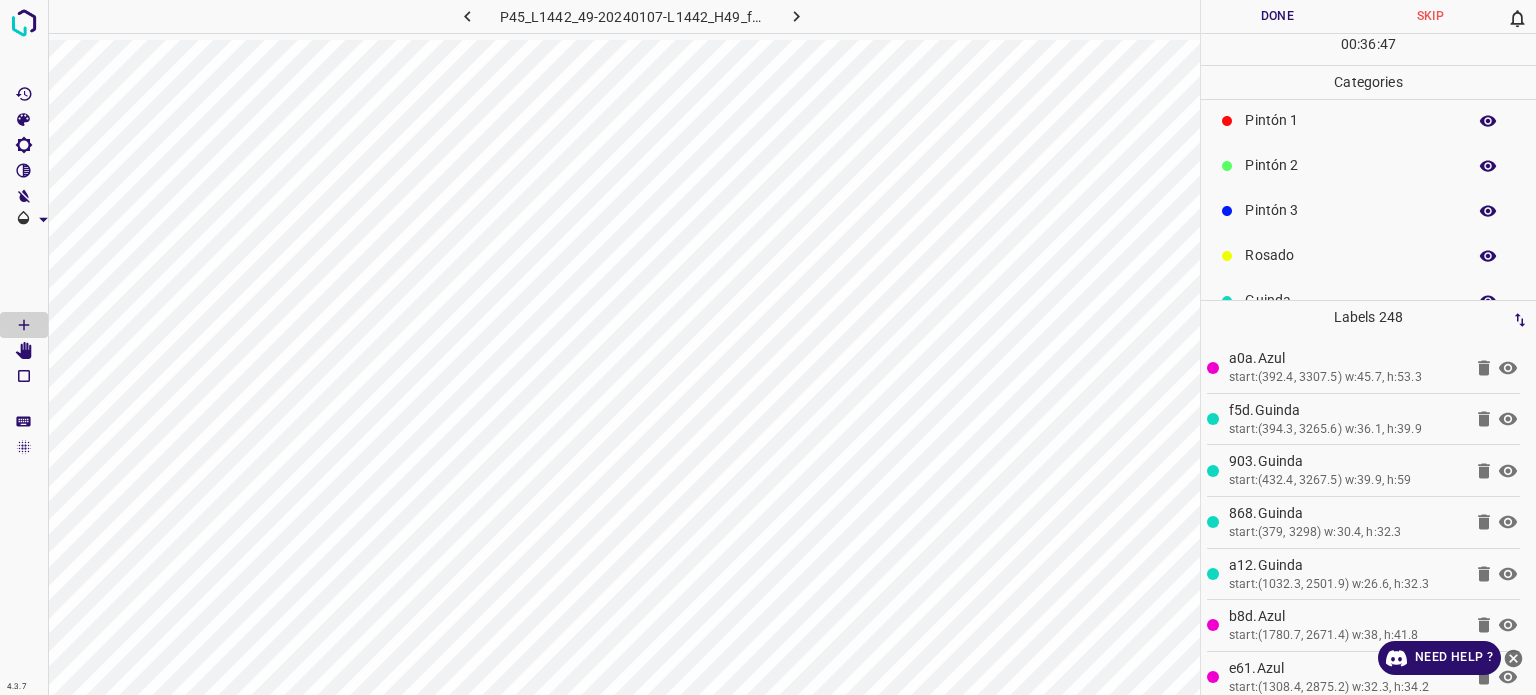 click on "Pintón 3" at bounding box center (1350, 210) 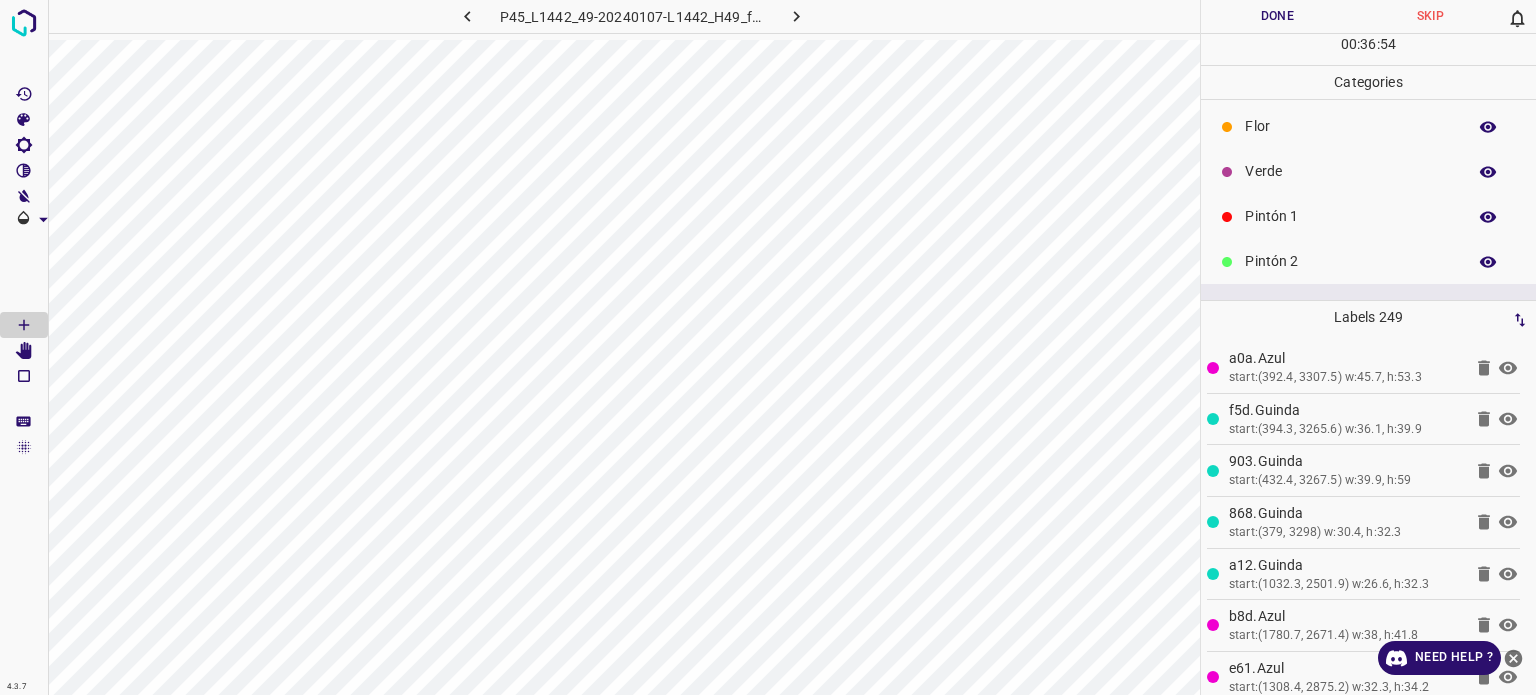 scroll, scrollTop: 0, scrollLeft: 0, axis: both 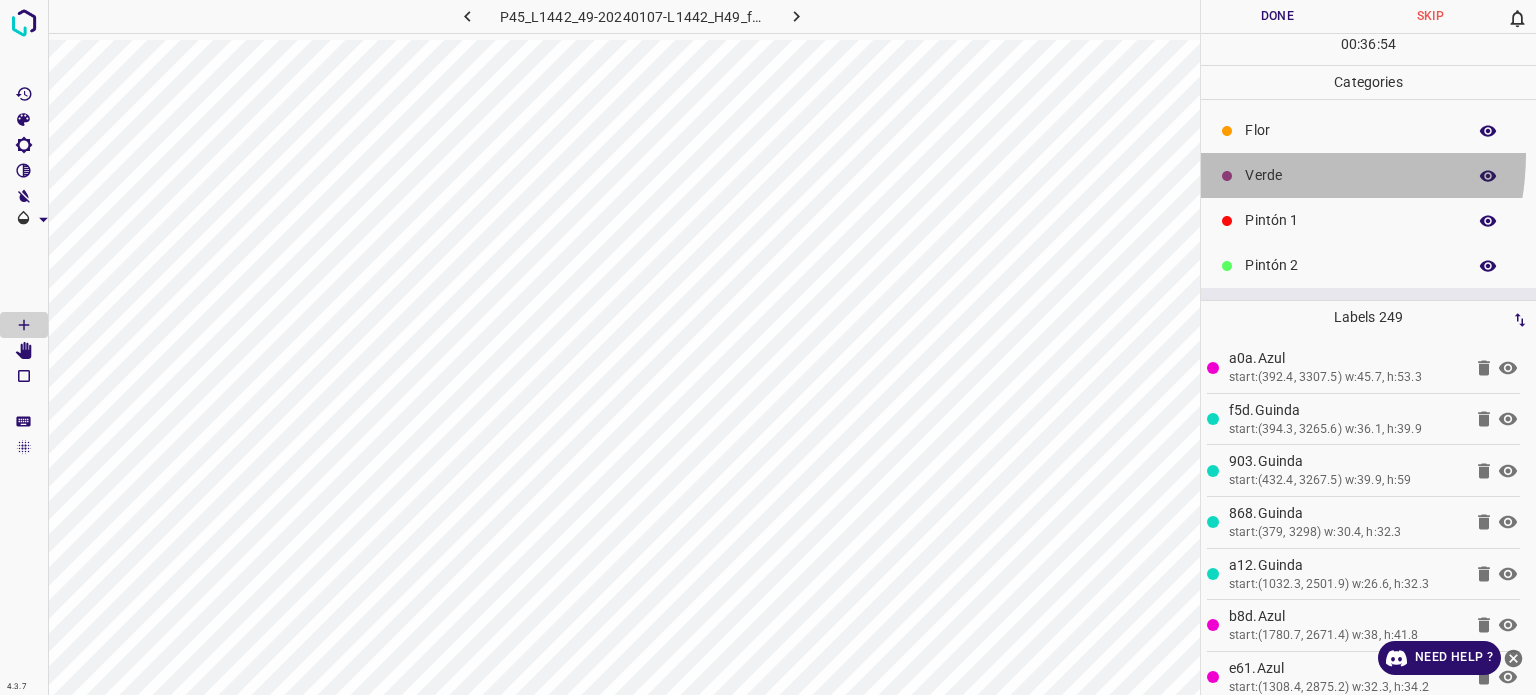 click on "Verde" at bounding box center [1368, 175] 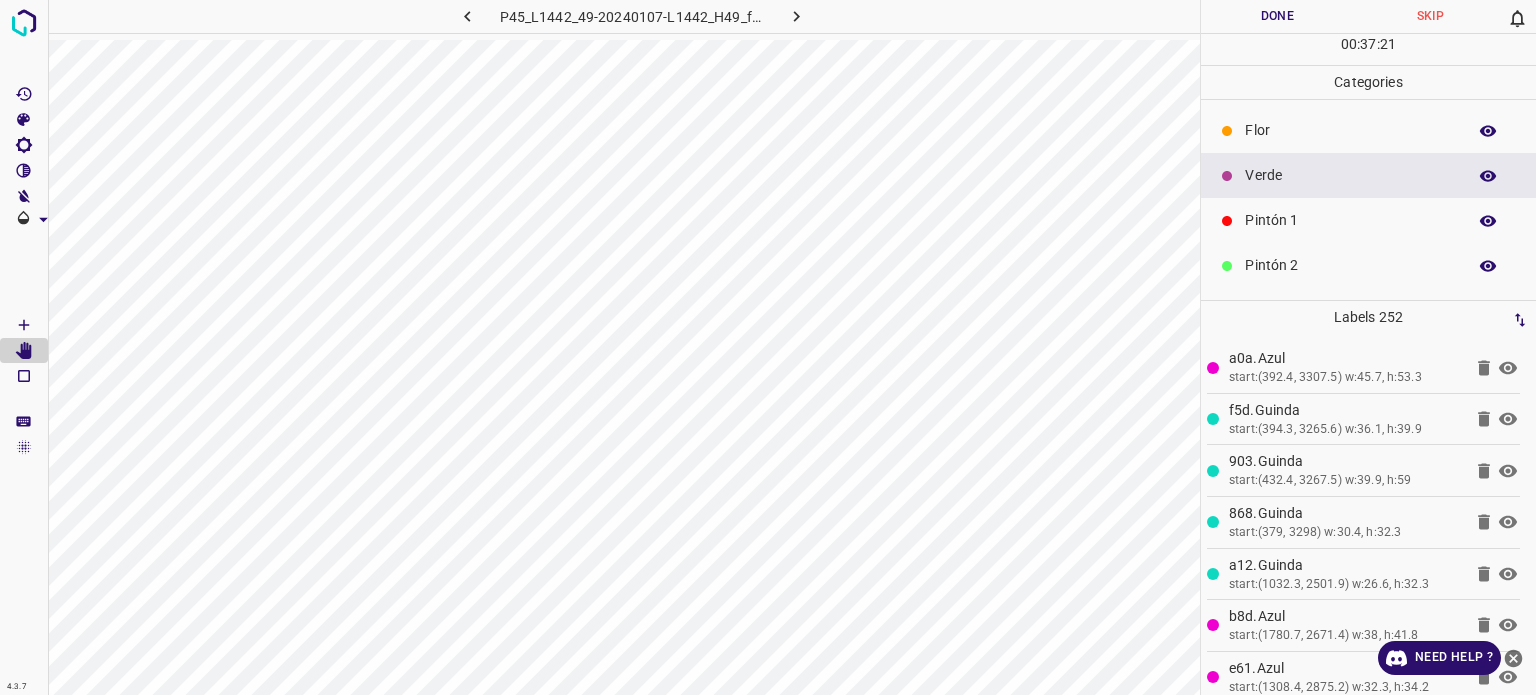 scroll, scrollTop: 100, scrollLeft: 0, axis: vertical 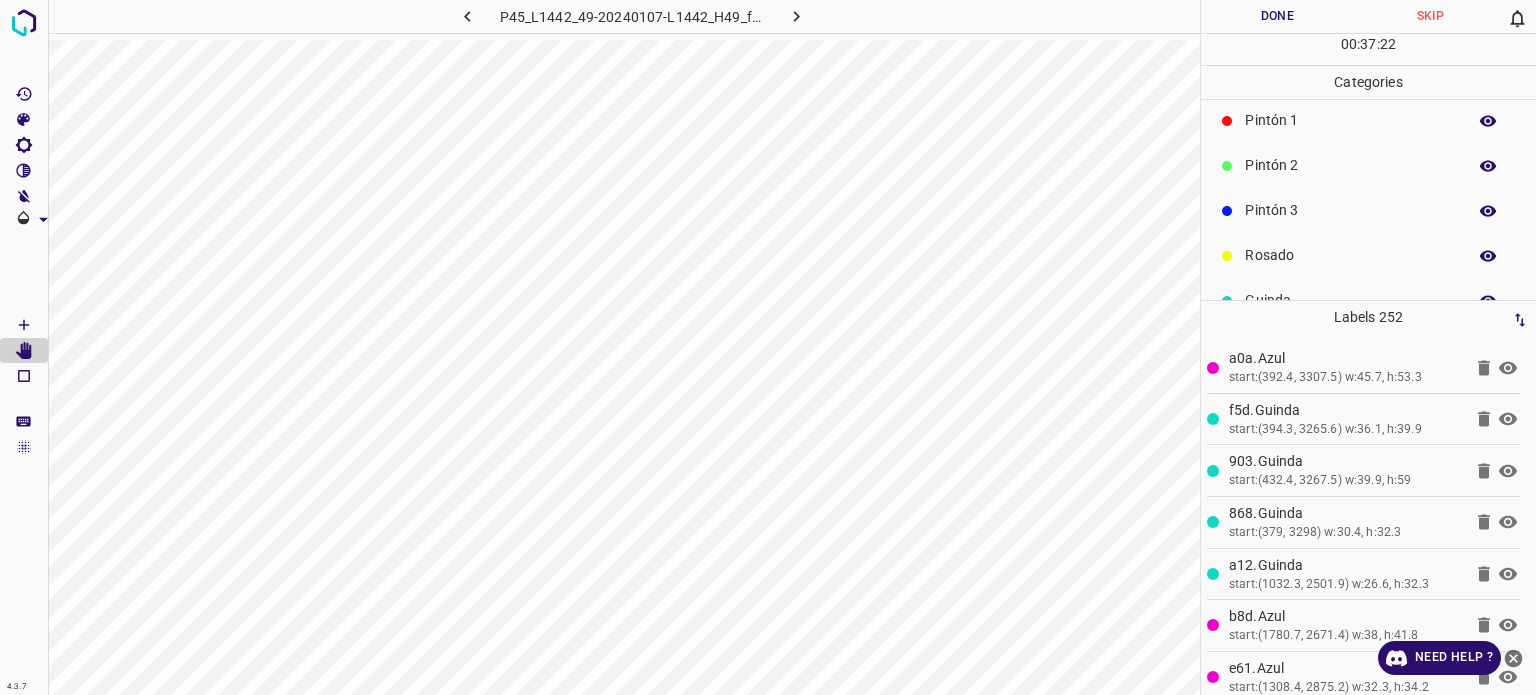 click on "Rosado" at bounding box center [1368, 255] 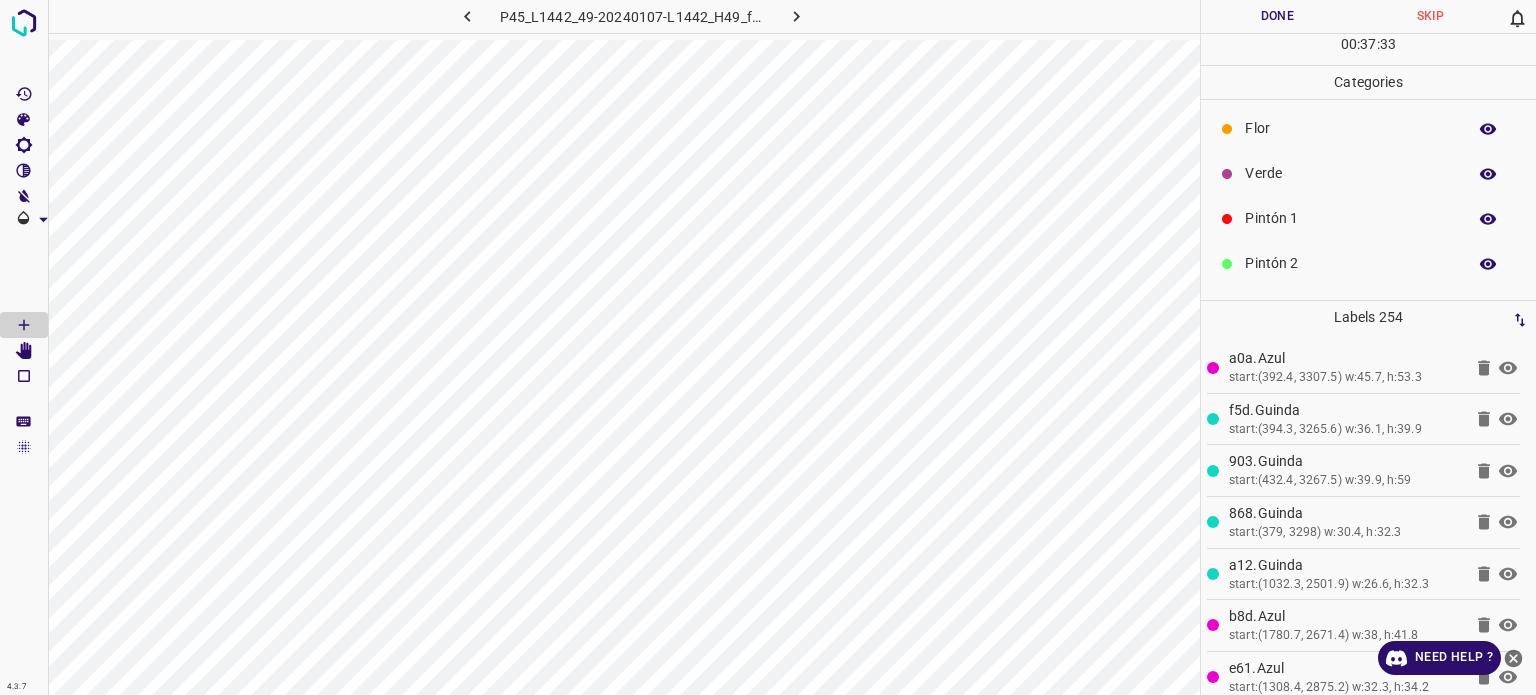 scroll, scrollTop: 0, scrollLeft: 0, axis: both 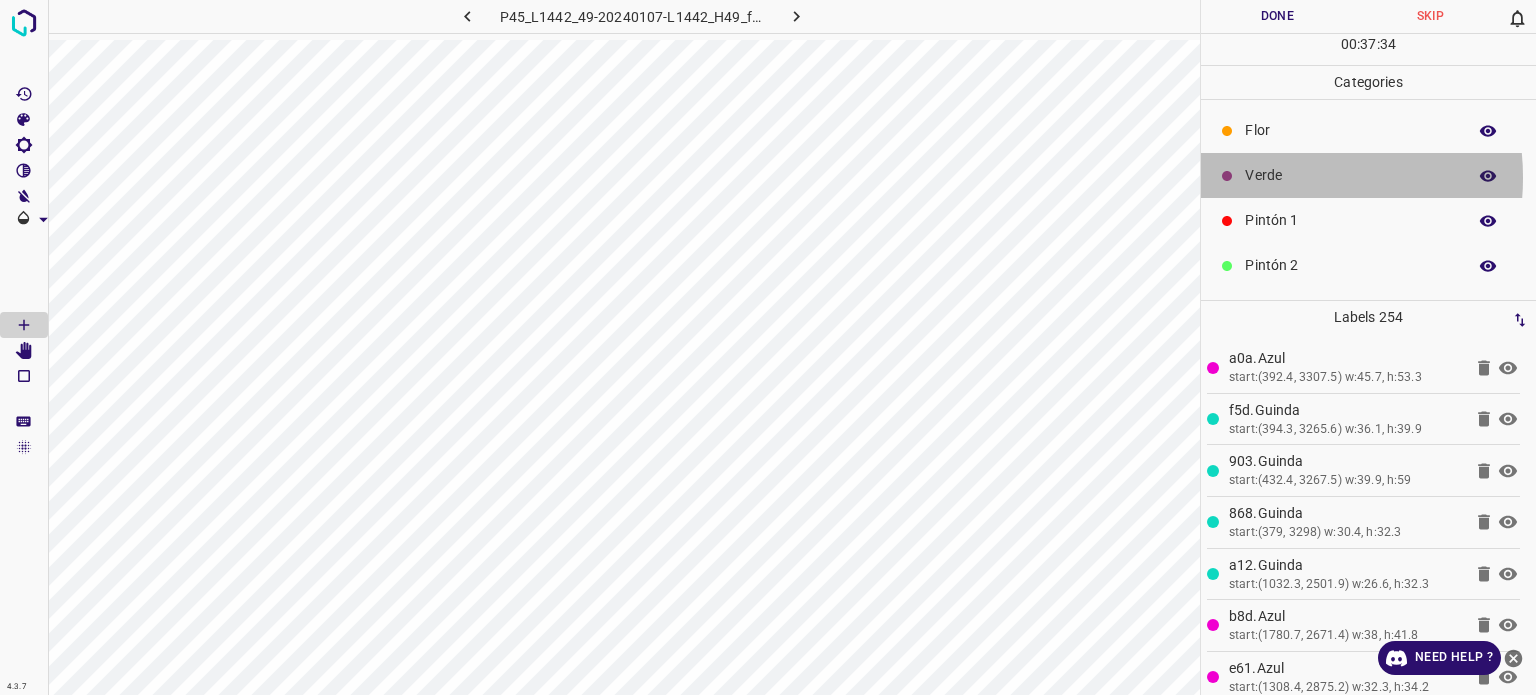 click on "Verde" at bounding box center [1350, 175] 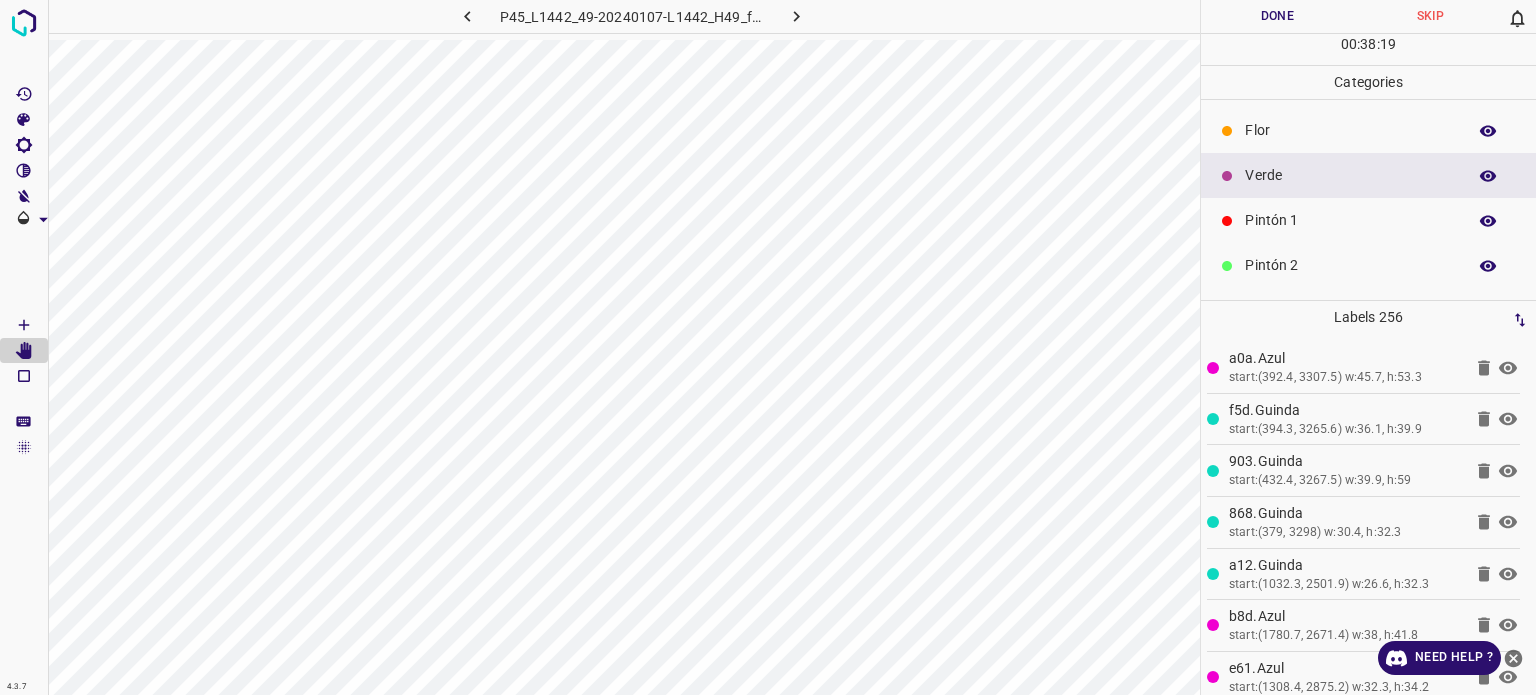 scroll, scrollTop: 176, scrollLeft: 0, axis: vertical 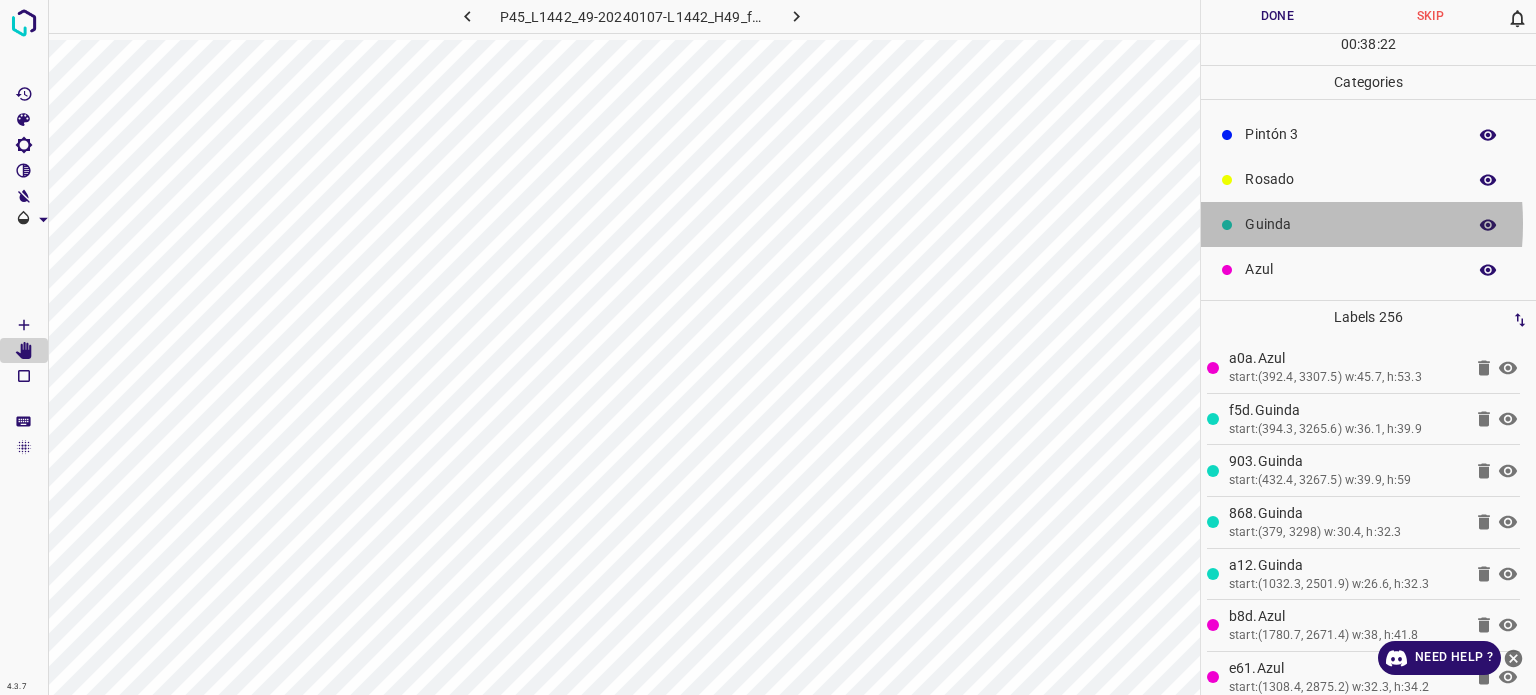 click on "Guinda" at bounding box center (1350, 224) 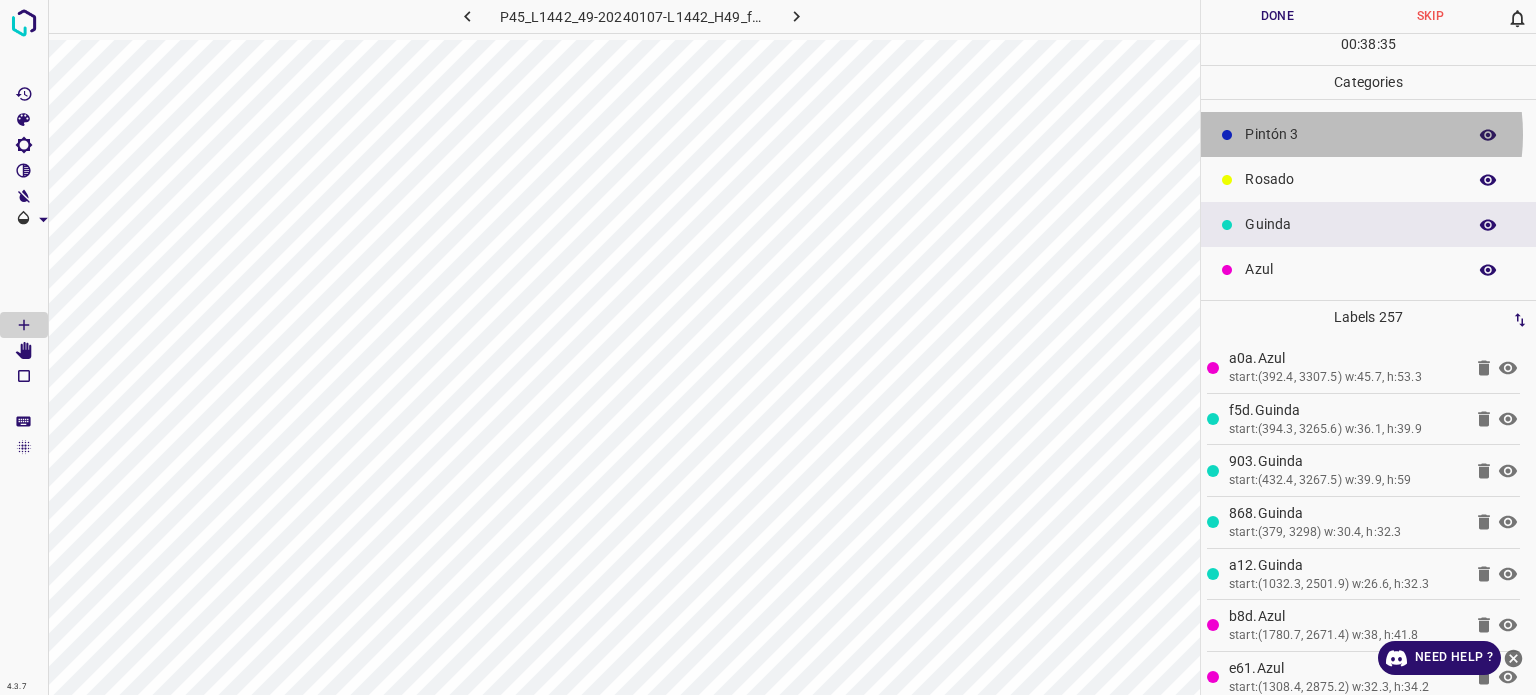 click on "Pintón 3" at bounding box center [1350, 134] 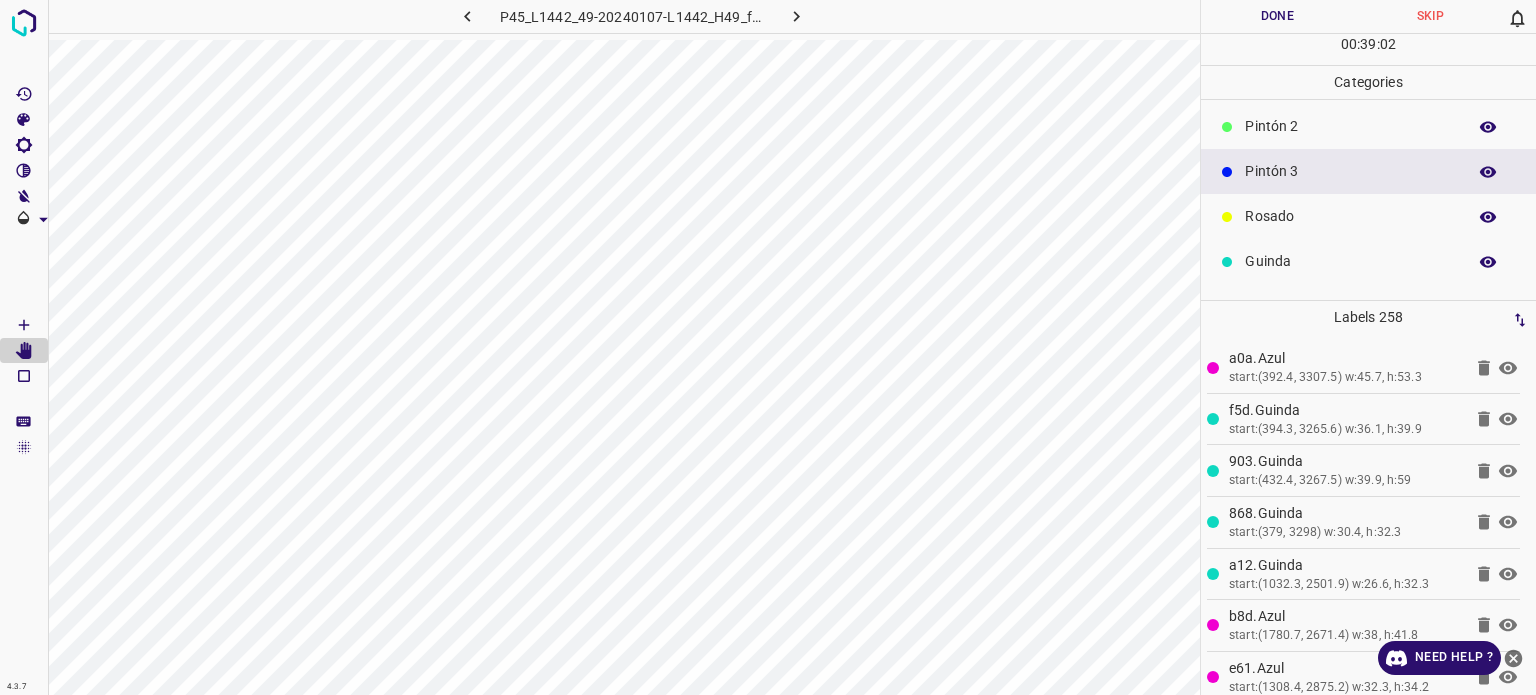 scroll, scrollTop: 76, scrollLeft: 0, axis: vertical 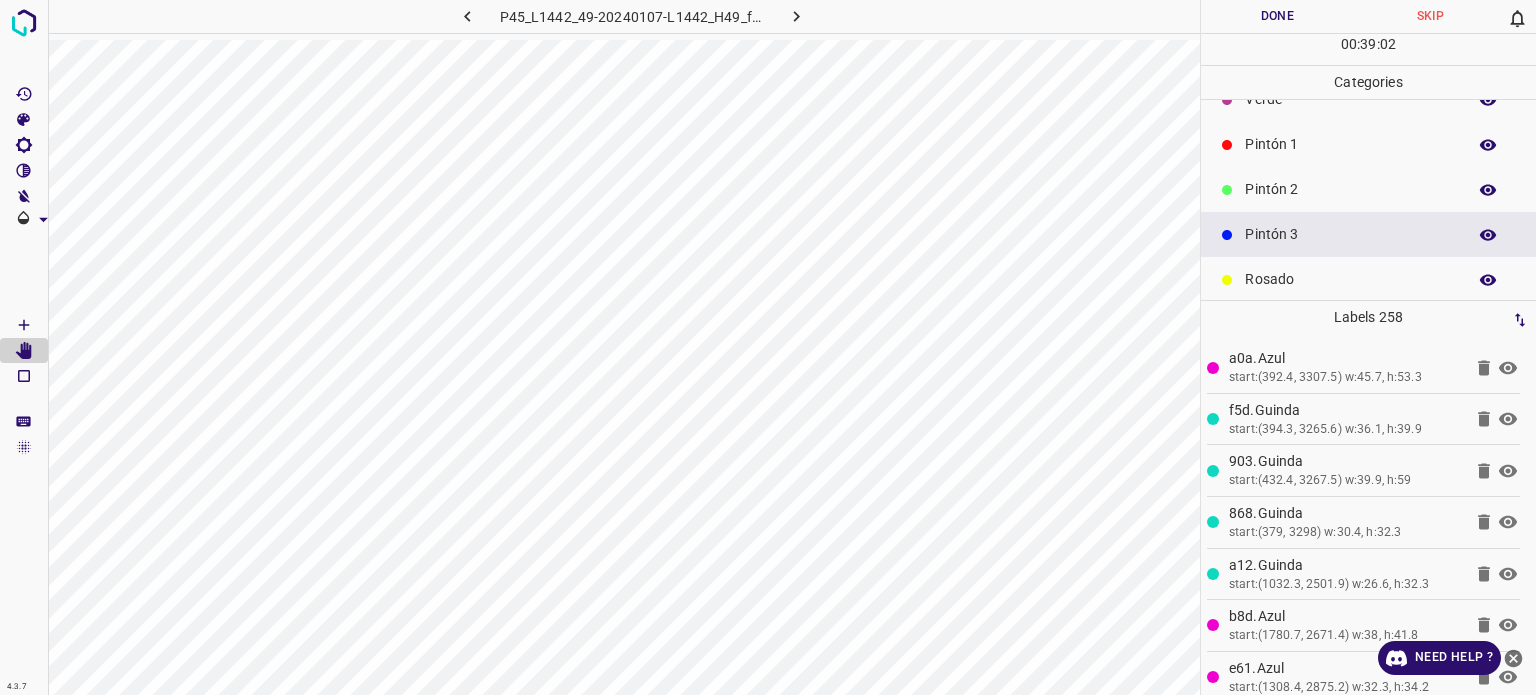 click on "Pintón 1" at bounding box center (1350, 144) 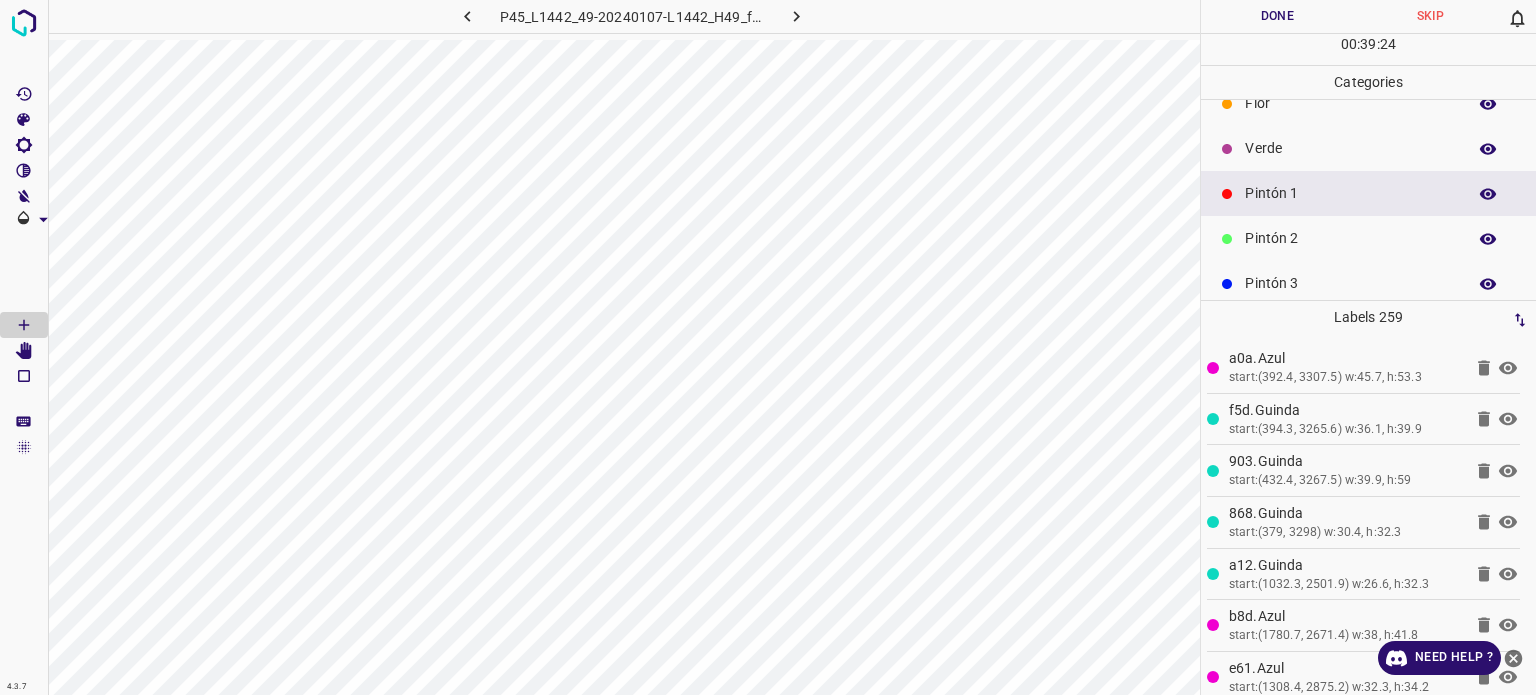 scroll, scrollTop: 0, scrollLeft: 0, axis: both 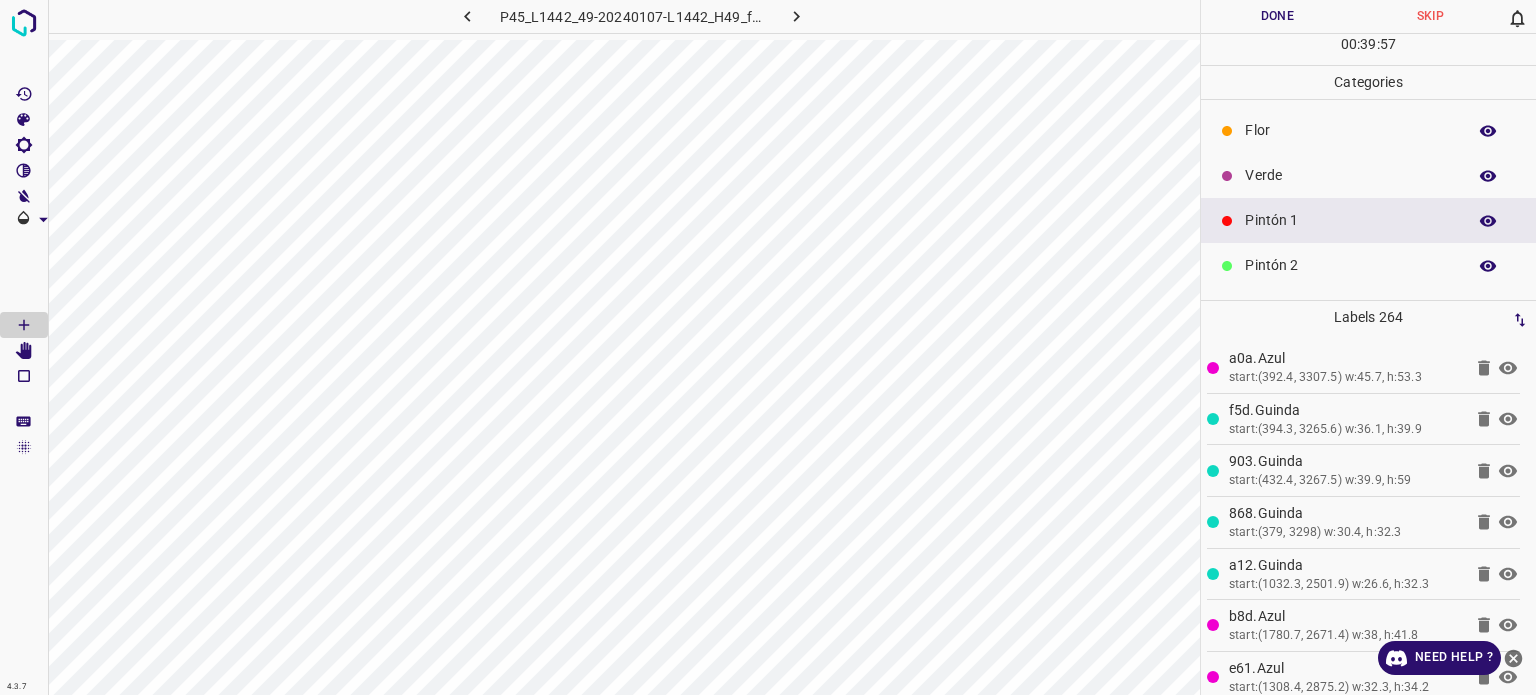 click on "Verde" at bounding box center (1368, 175) 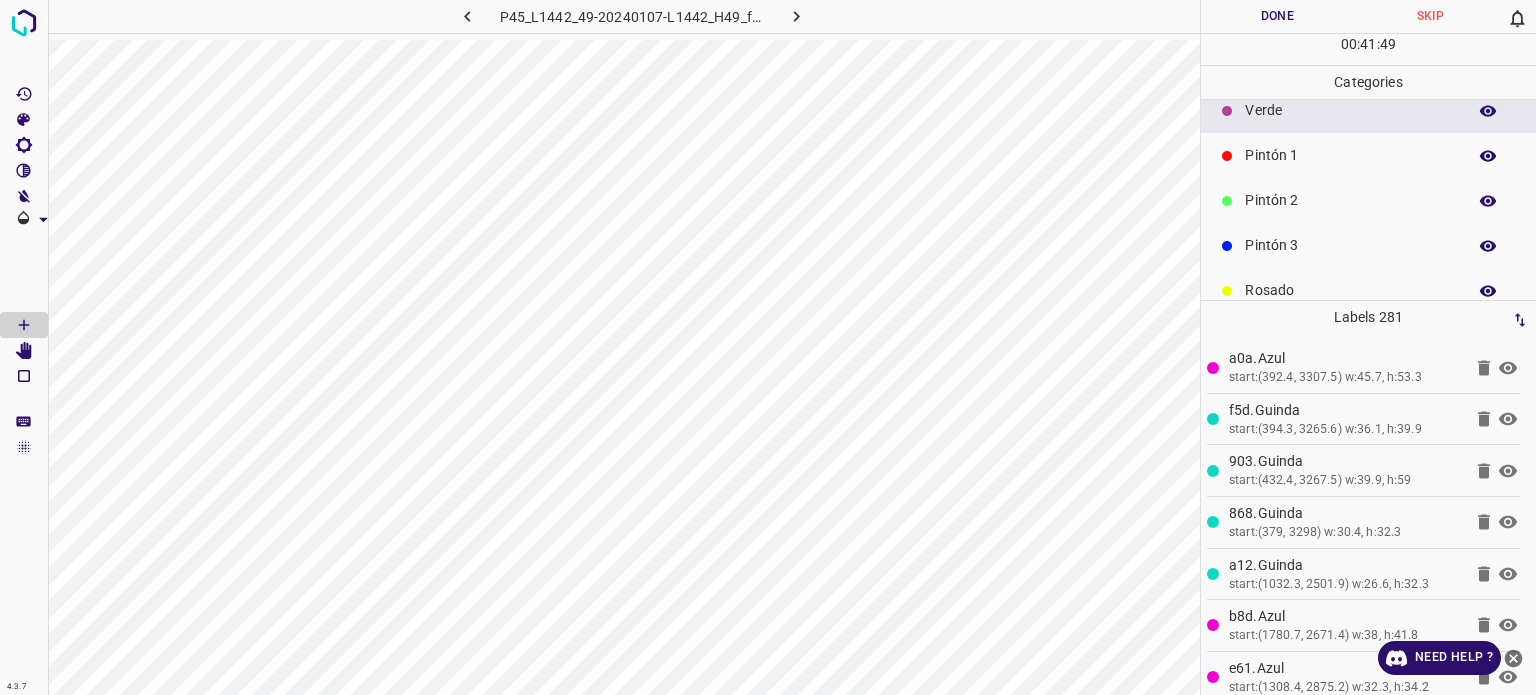 scroll, scrollTop: 100, scrollLeft: 0, axis: vertical 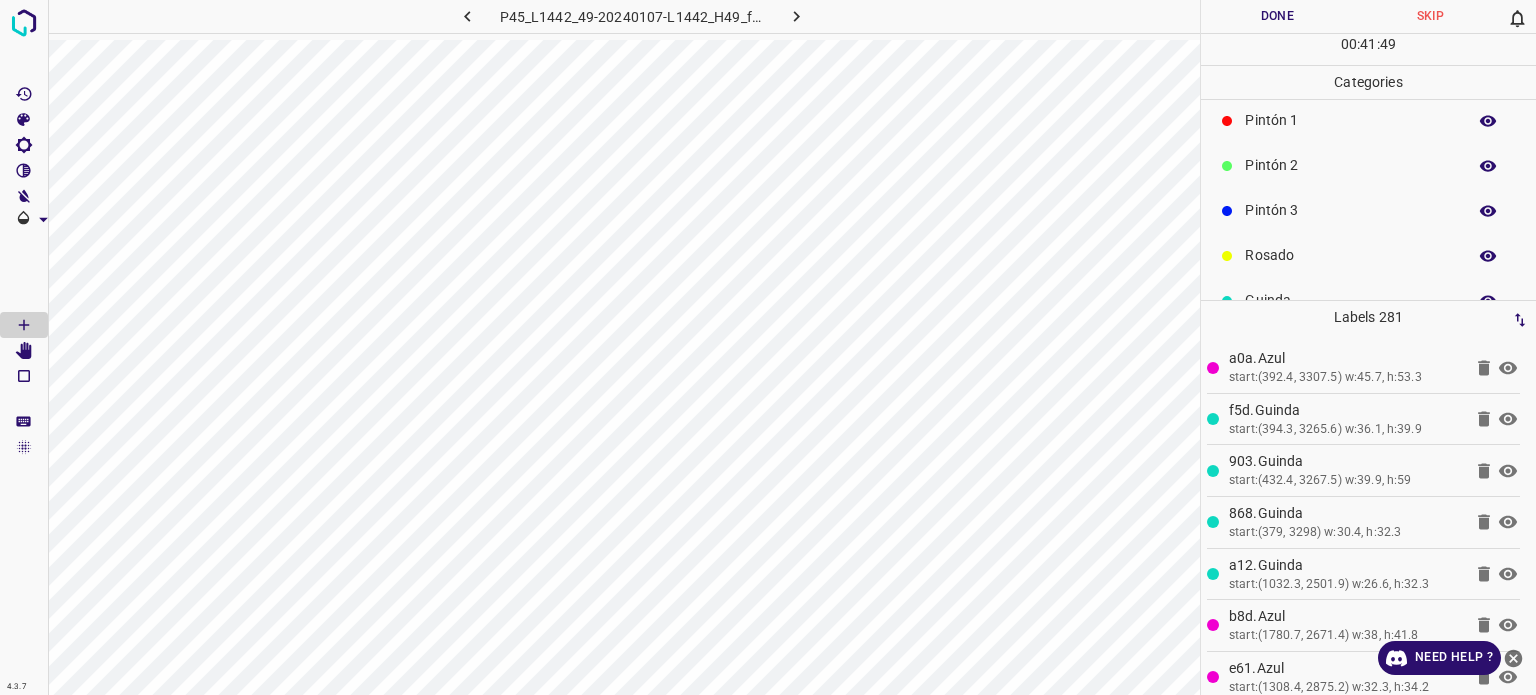 click on "Pintón 3" at bounding box center (1368, 210) 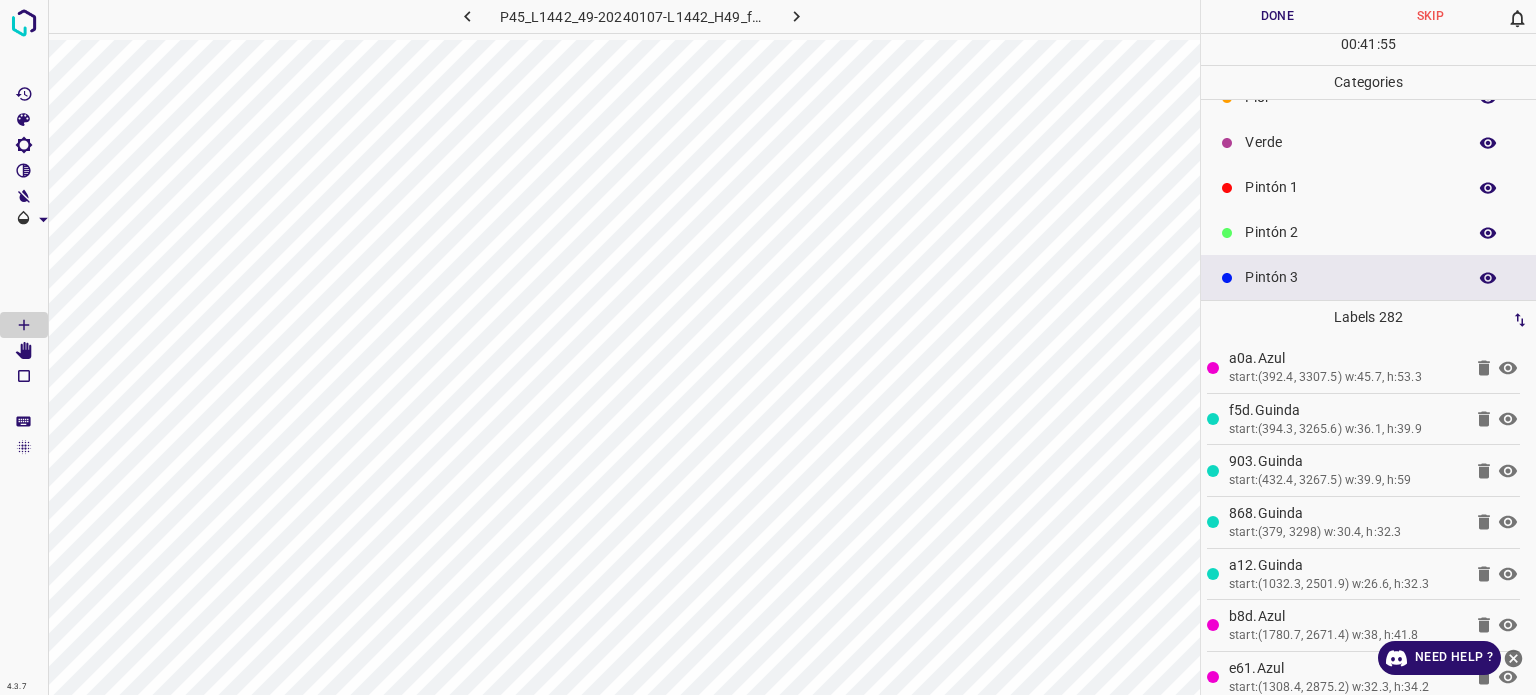 scroll, scrollTop: 0, scrollLeft: 0, axis: both 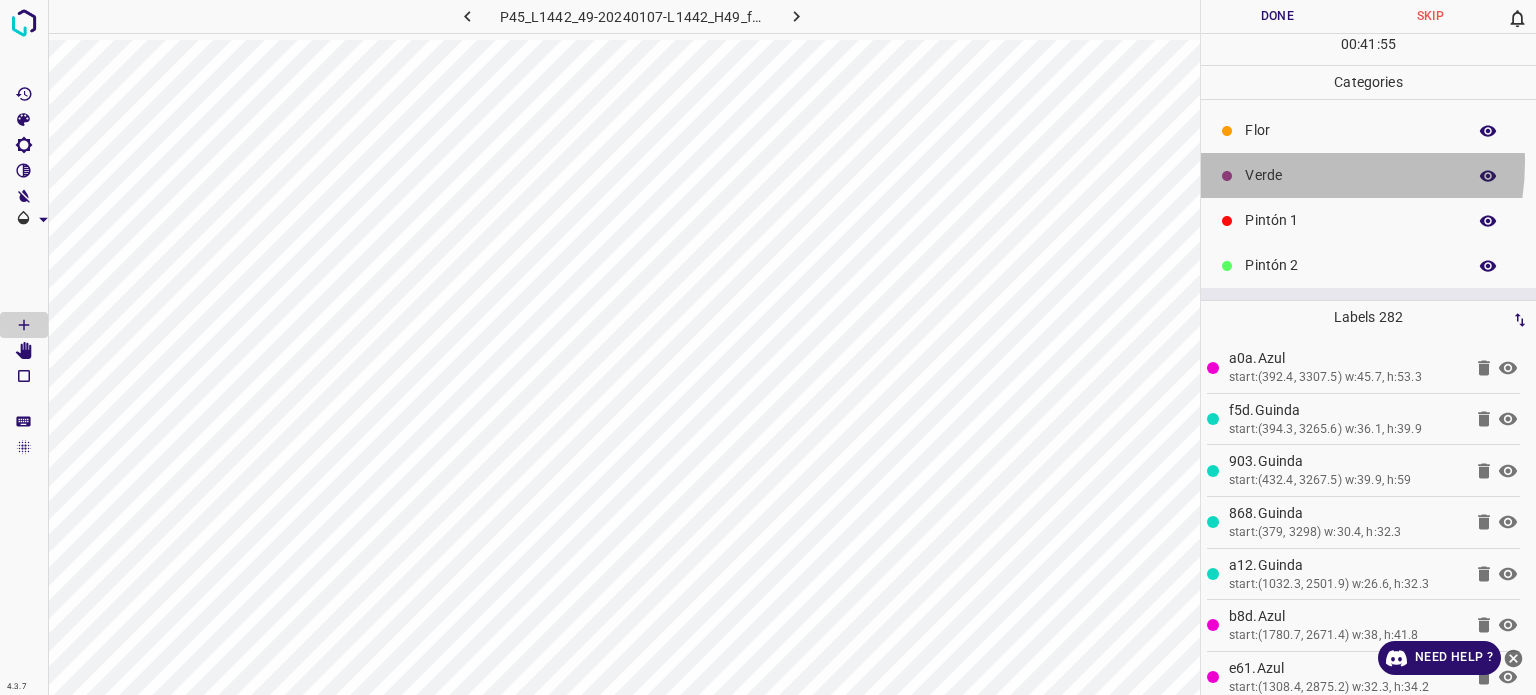 click on "Verde" at bounding box center (1368, 175) 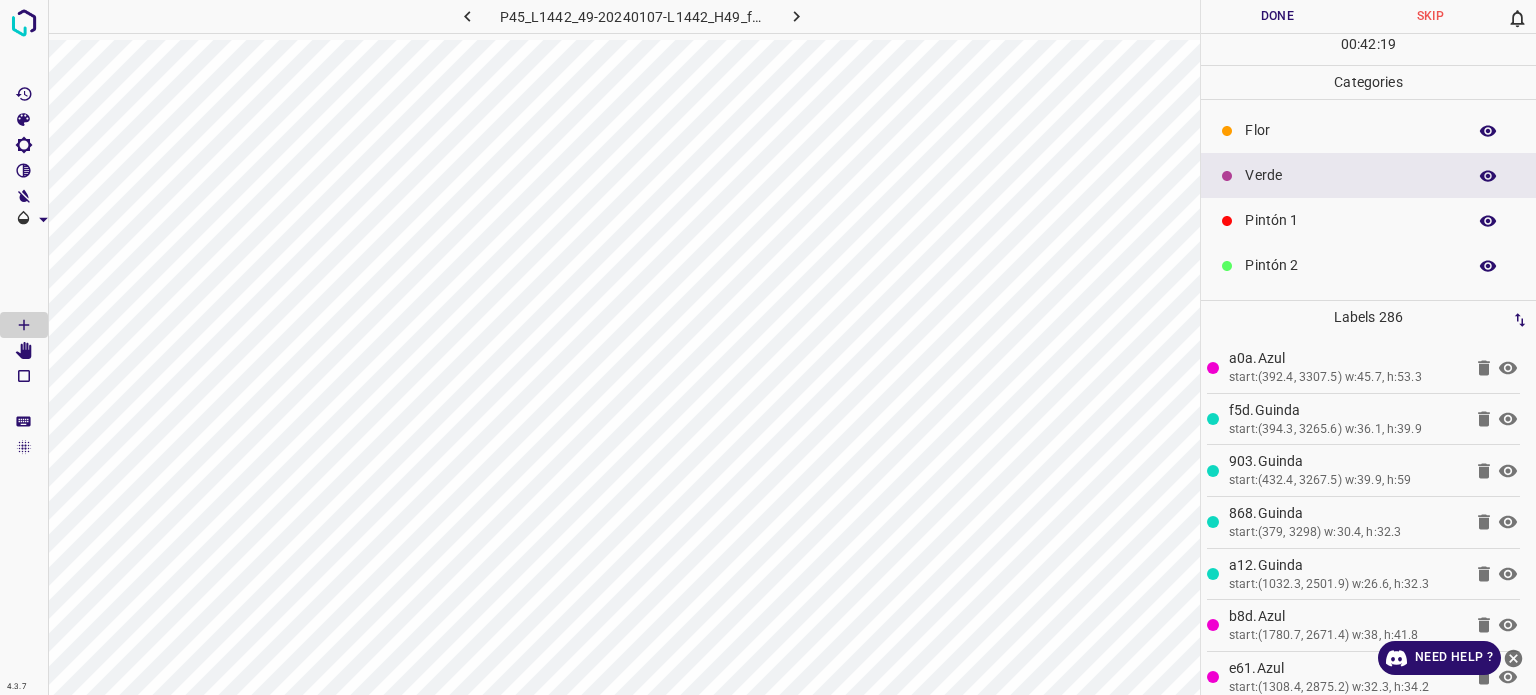 click on "Flor" at bounding box center [1350, 130] 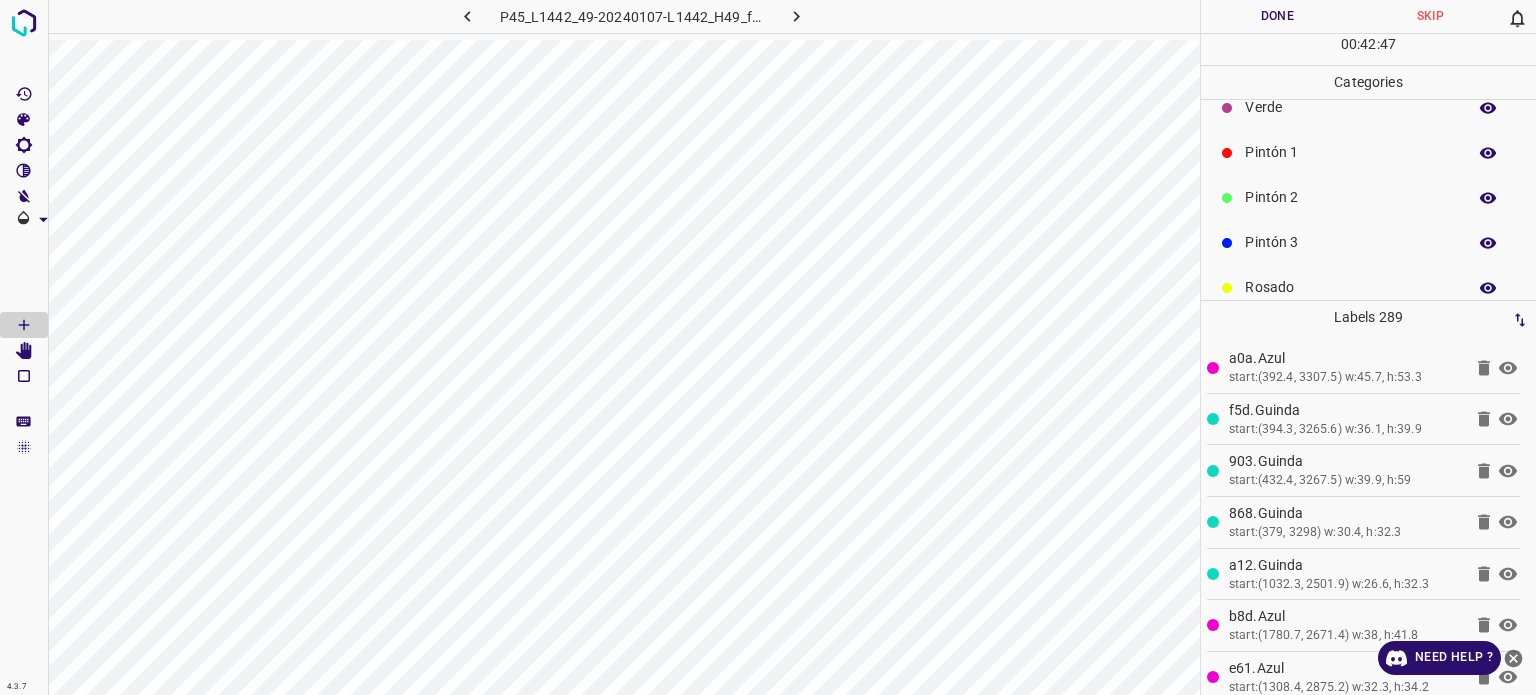 scroll, scrollTop: 100, scrollLeft: 0, axis: vertical 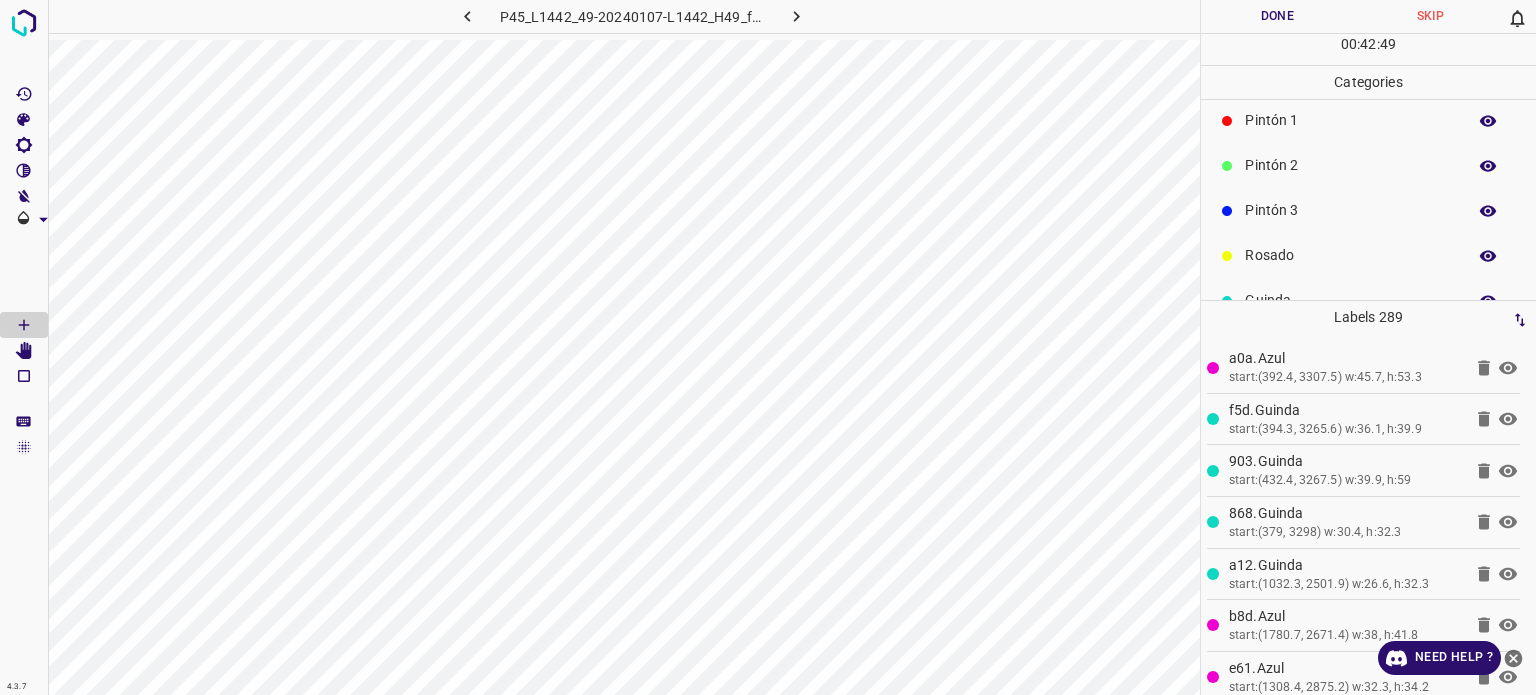 click on "Pintón 2" at bounding box center (1350, 165) 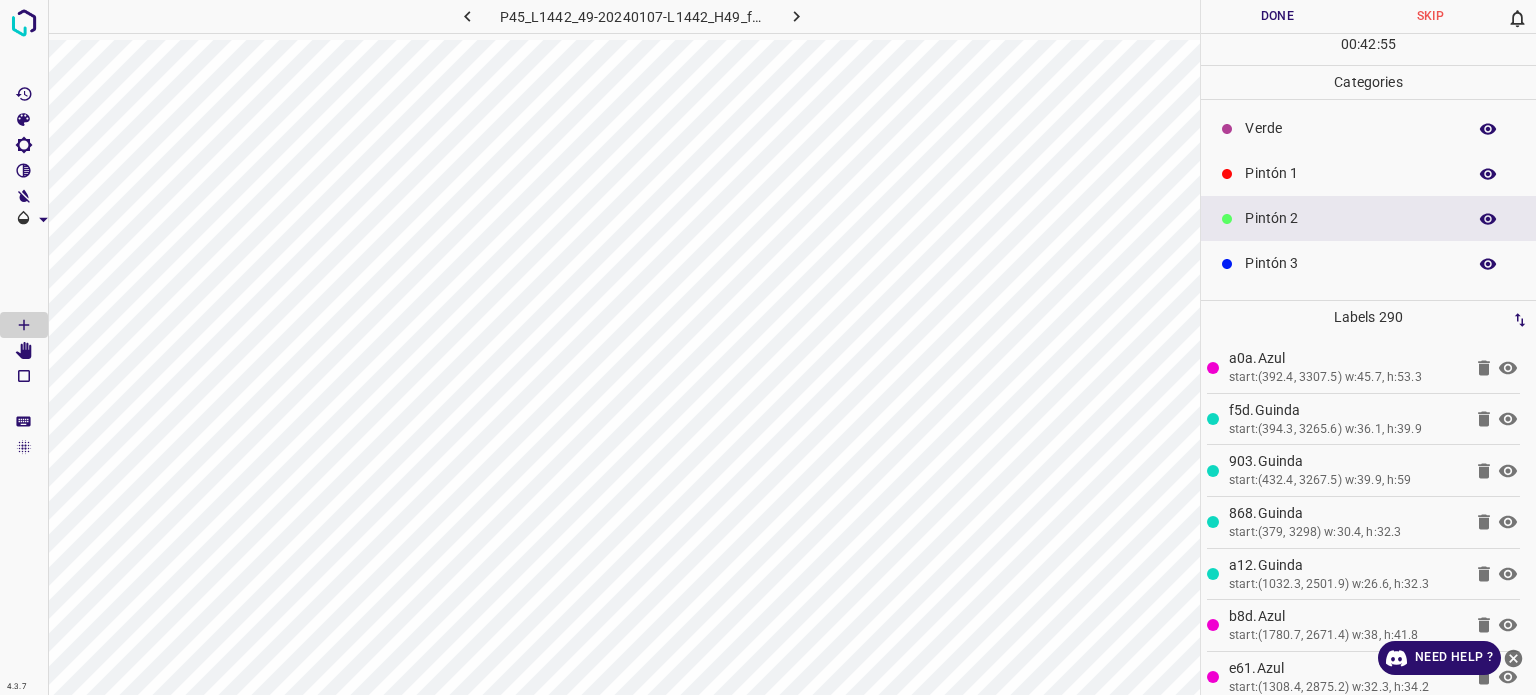 scroll, scrollTop: 0, scrollLeft: 0, axis: both 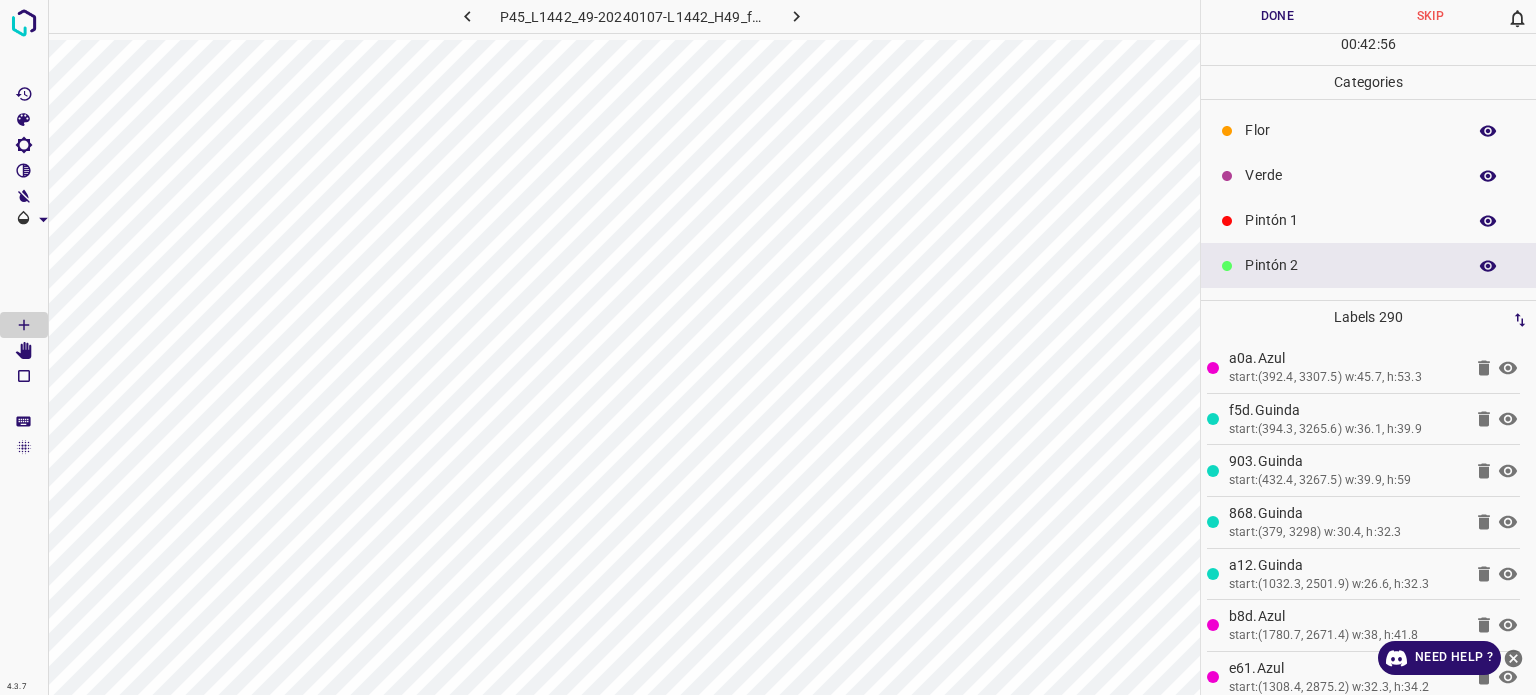 click on "Verde" at bounding box center (1368, 175) 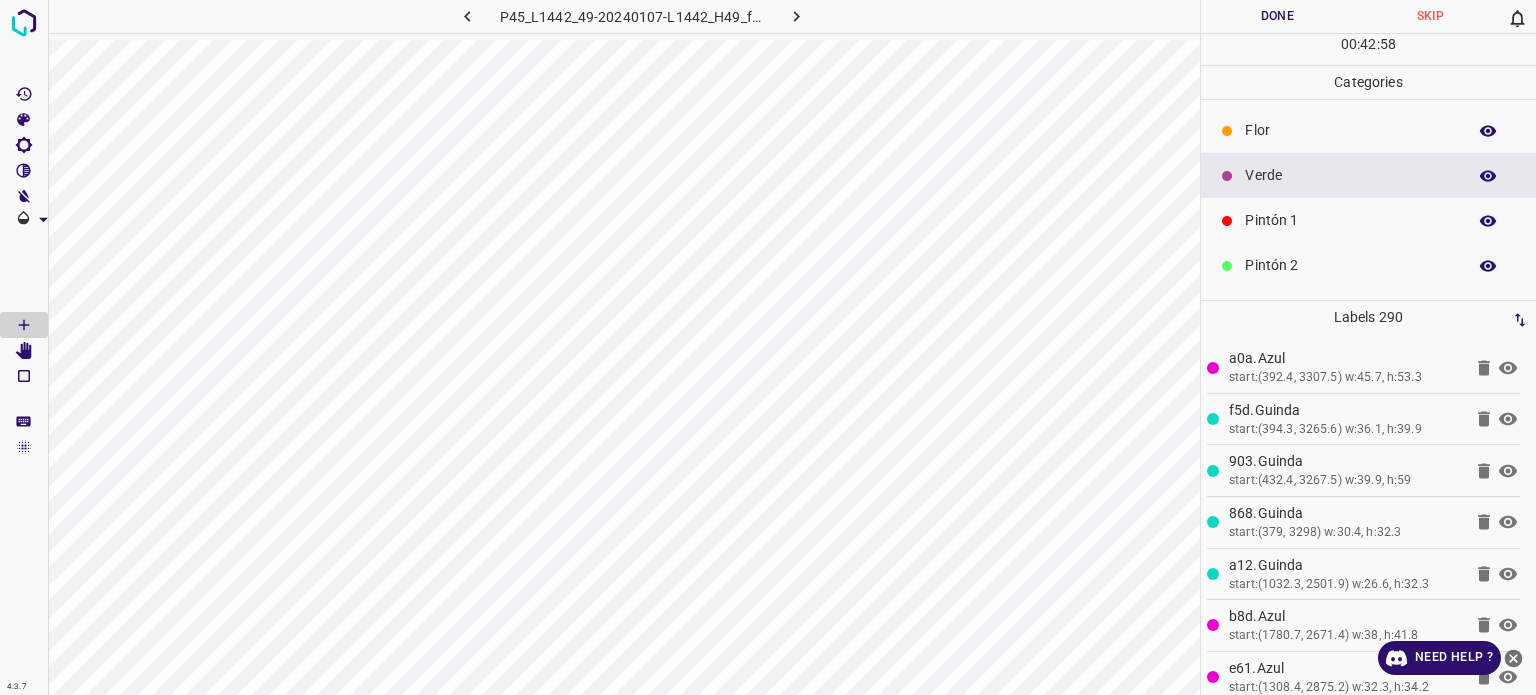 click on "Pintón 1" at bounding box center (1350, 220) 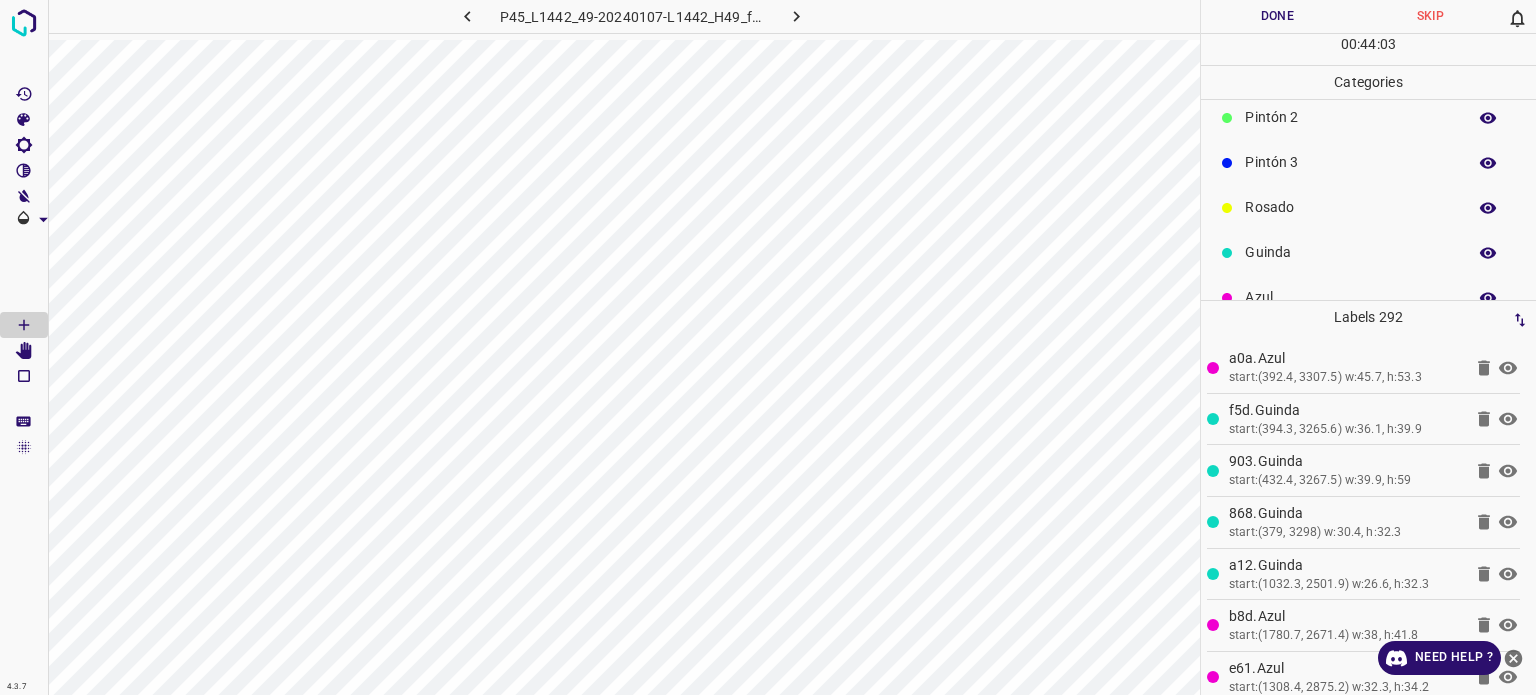 scroll, scrollTop: 176, scrollLeft: 0, axis: vertical 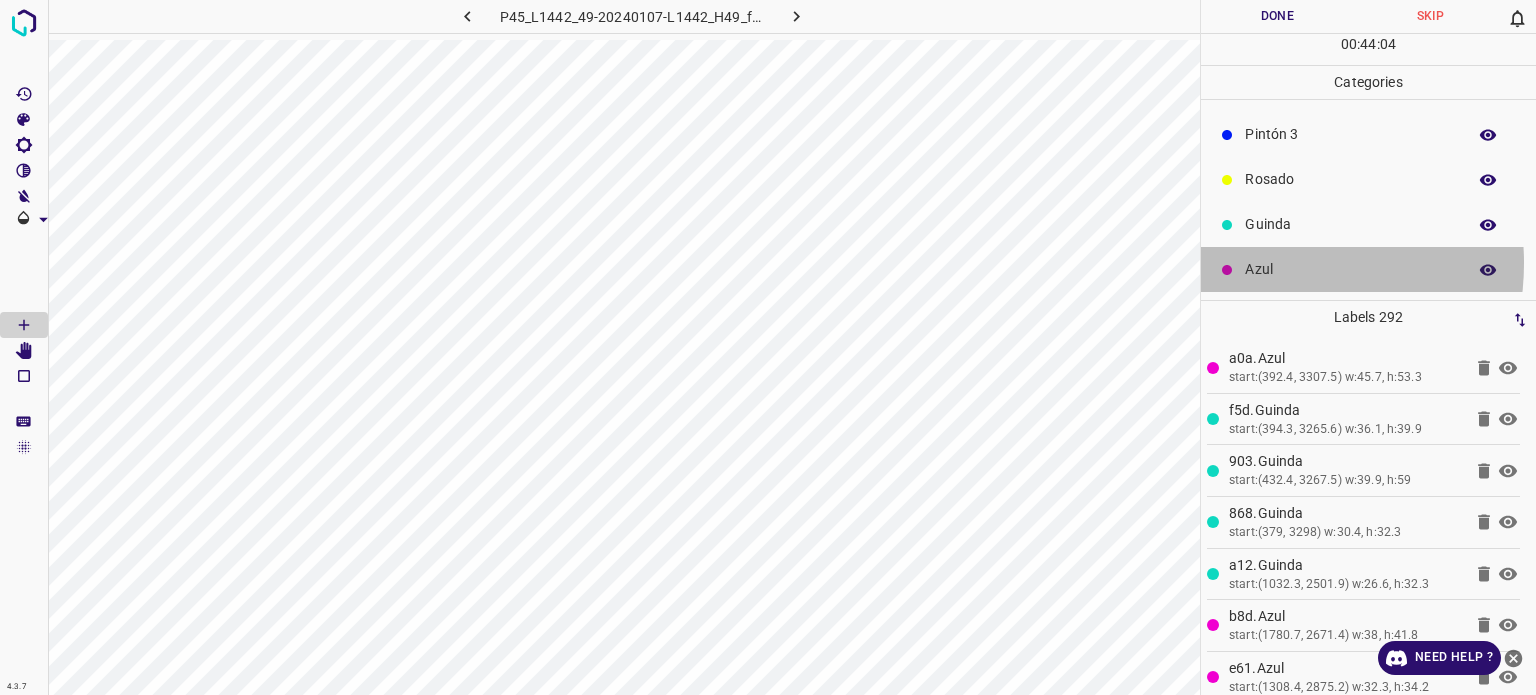 drag, startPoint x: 1258, startPoint y: 263, endPoint x: 1266, endPoint y: 271, distance: 11.313708 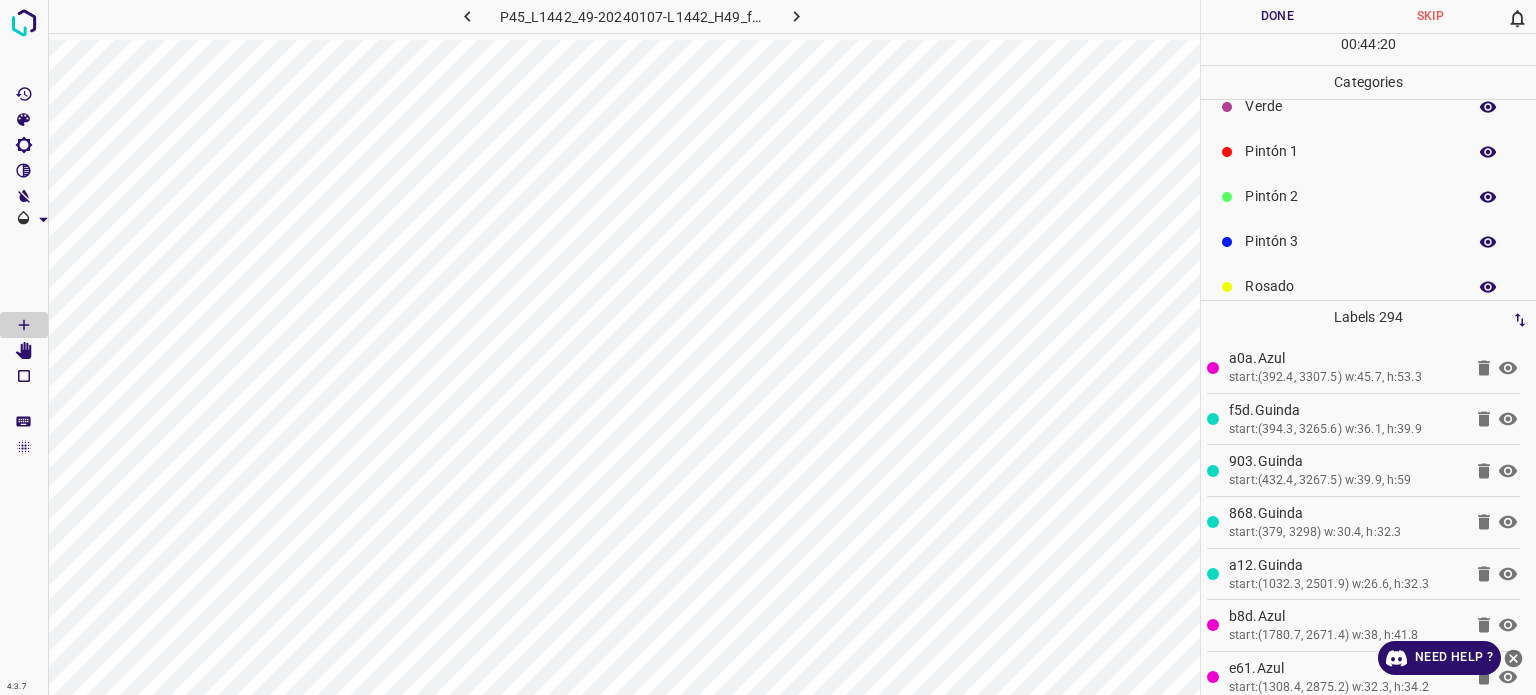 scroll, scrollTop: 0, scrollLeft: 0, axis: both 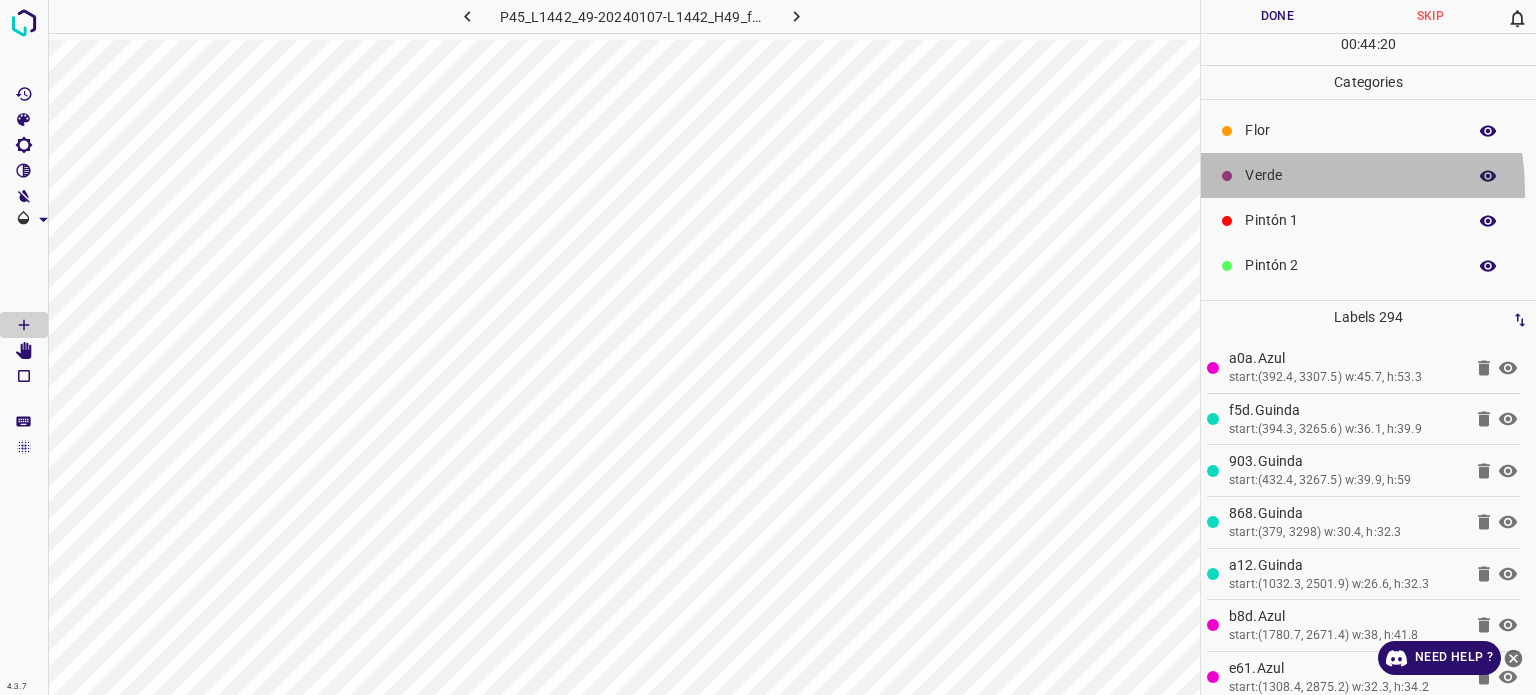 click on "Verde" at bounding box center (1368, 175) 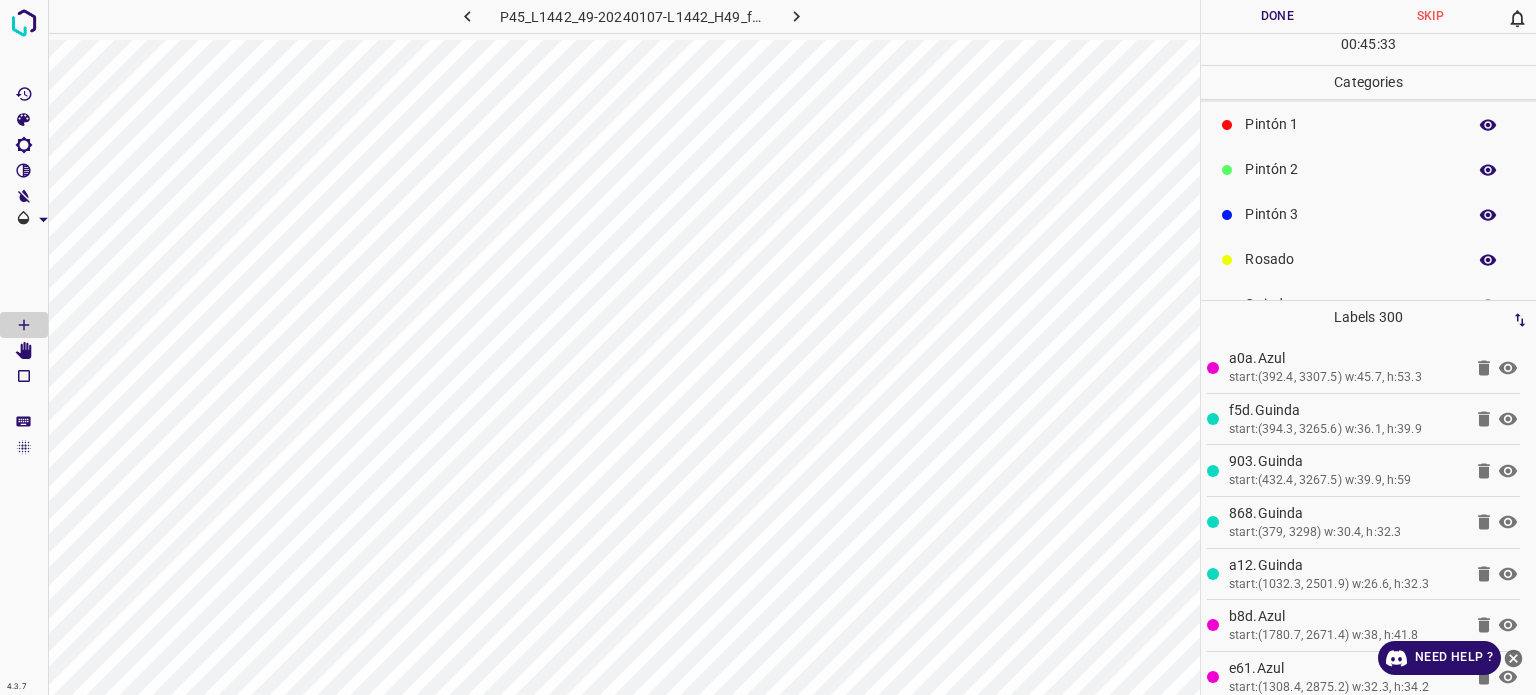 scroll, scrollTop: 176, scrollLeft: 0, axis: vertical 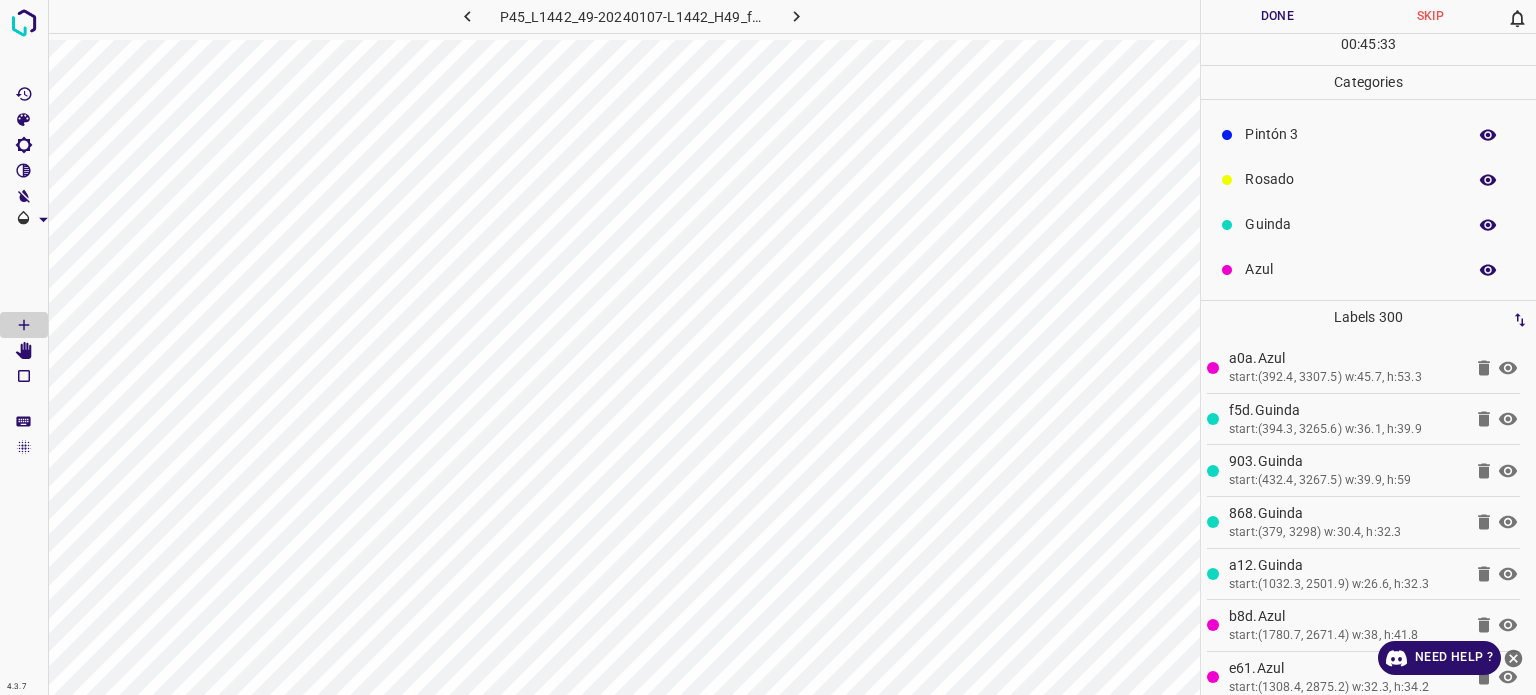 click on "Azul" at bounding box center [1368, 269] 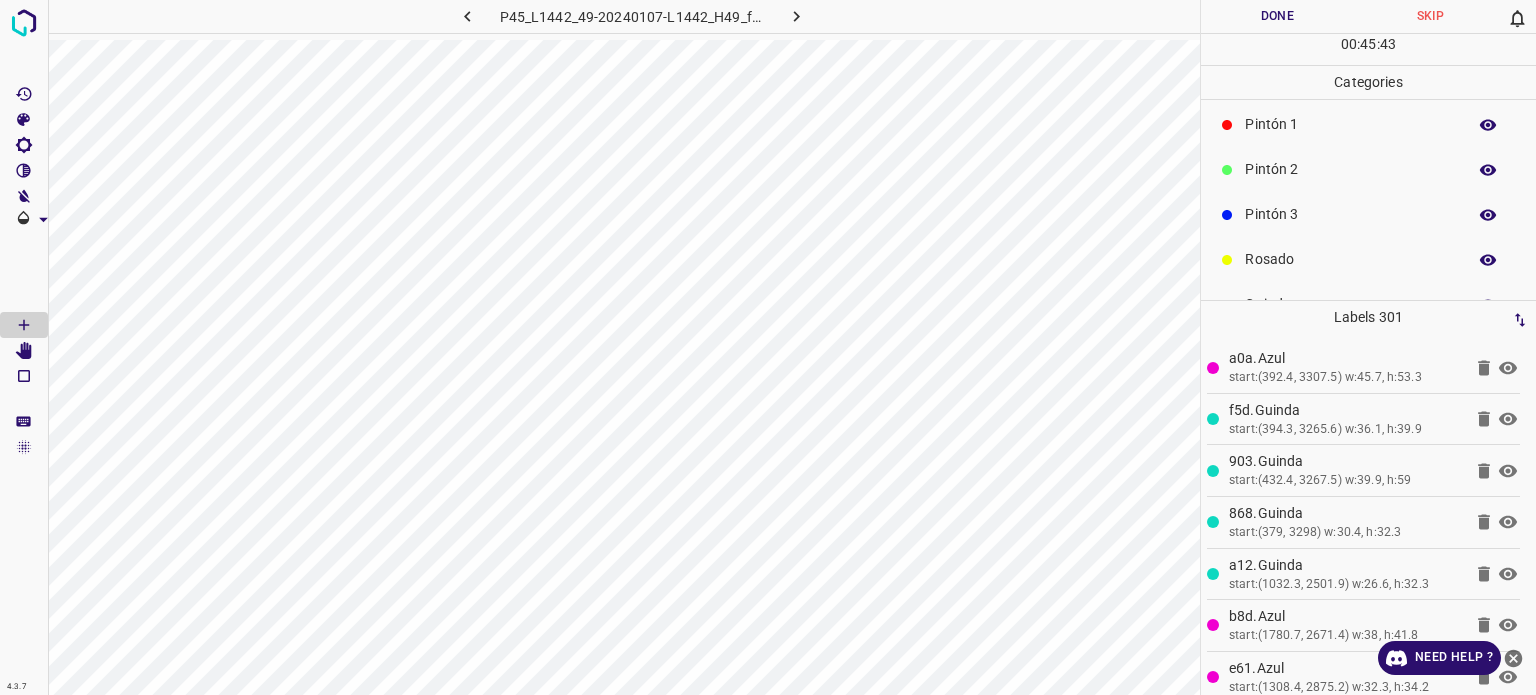 scroll, scrollTop: 0, scrollLeft: 0, axis: both 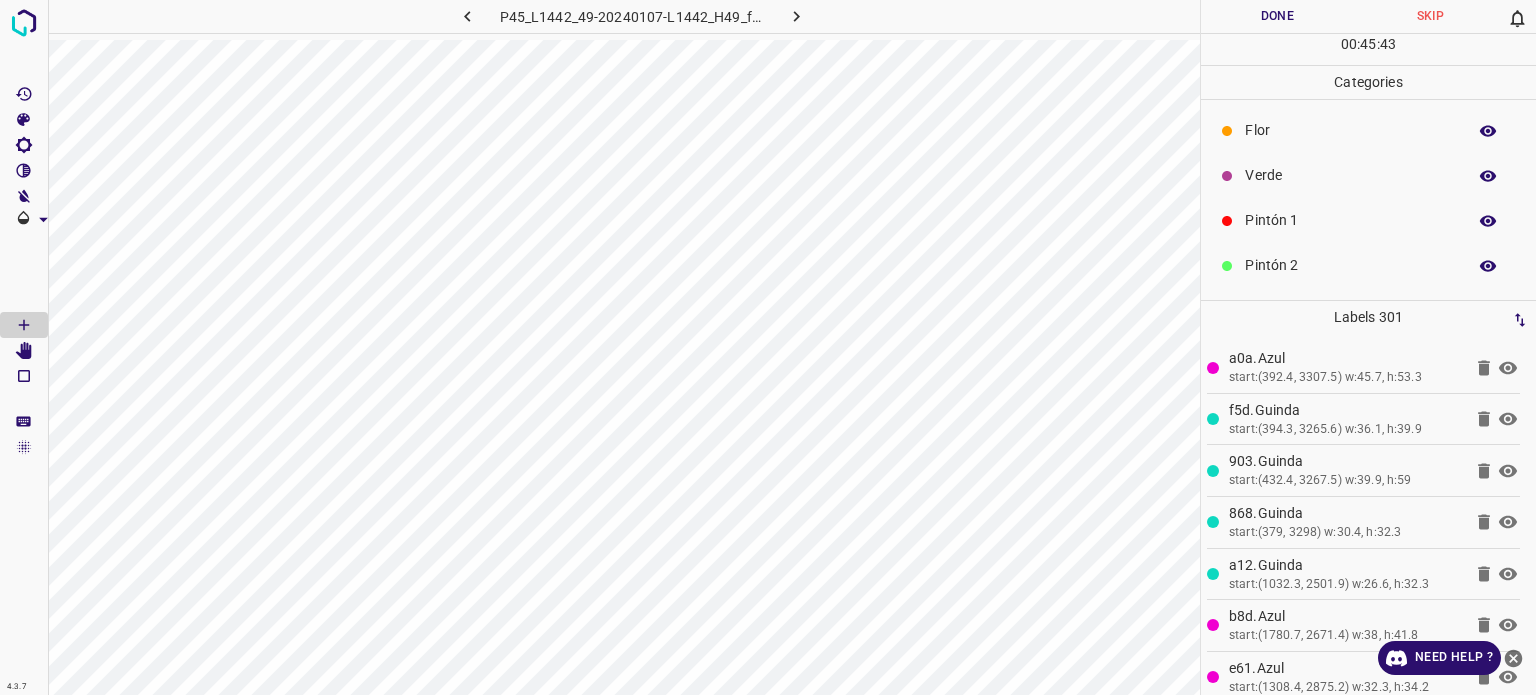 click on "Flor" at bounding box center (1350, 130) 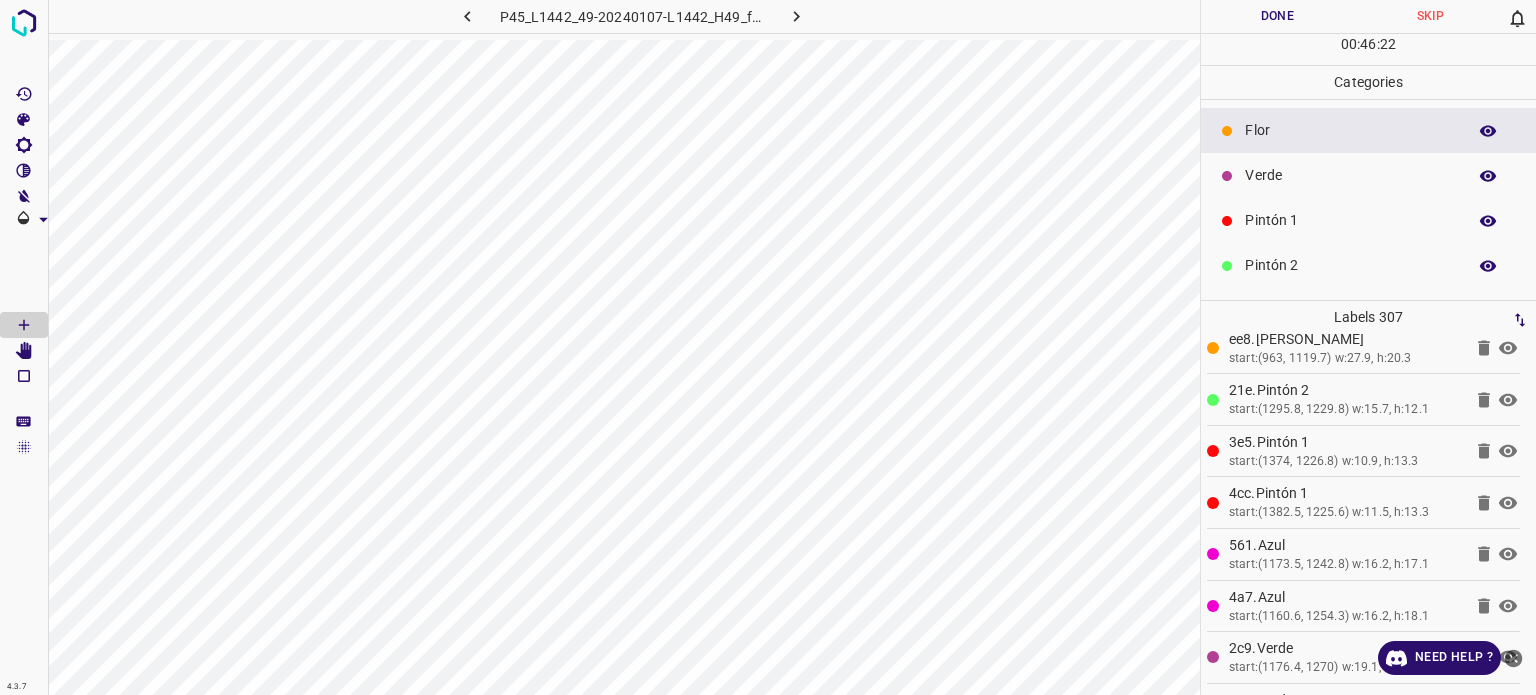 scroll, scrollTop: 15407, scrollLeft: 0, axis: vertical 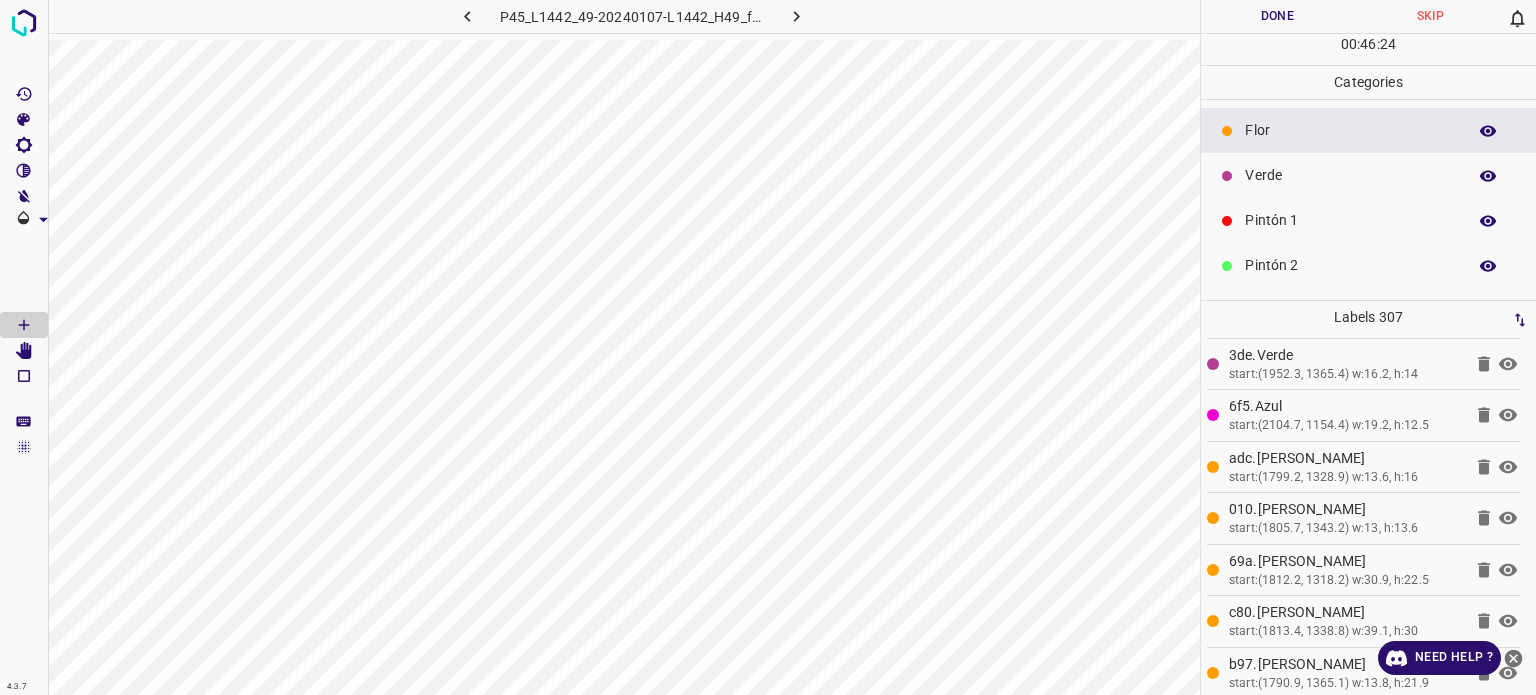click 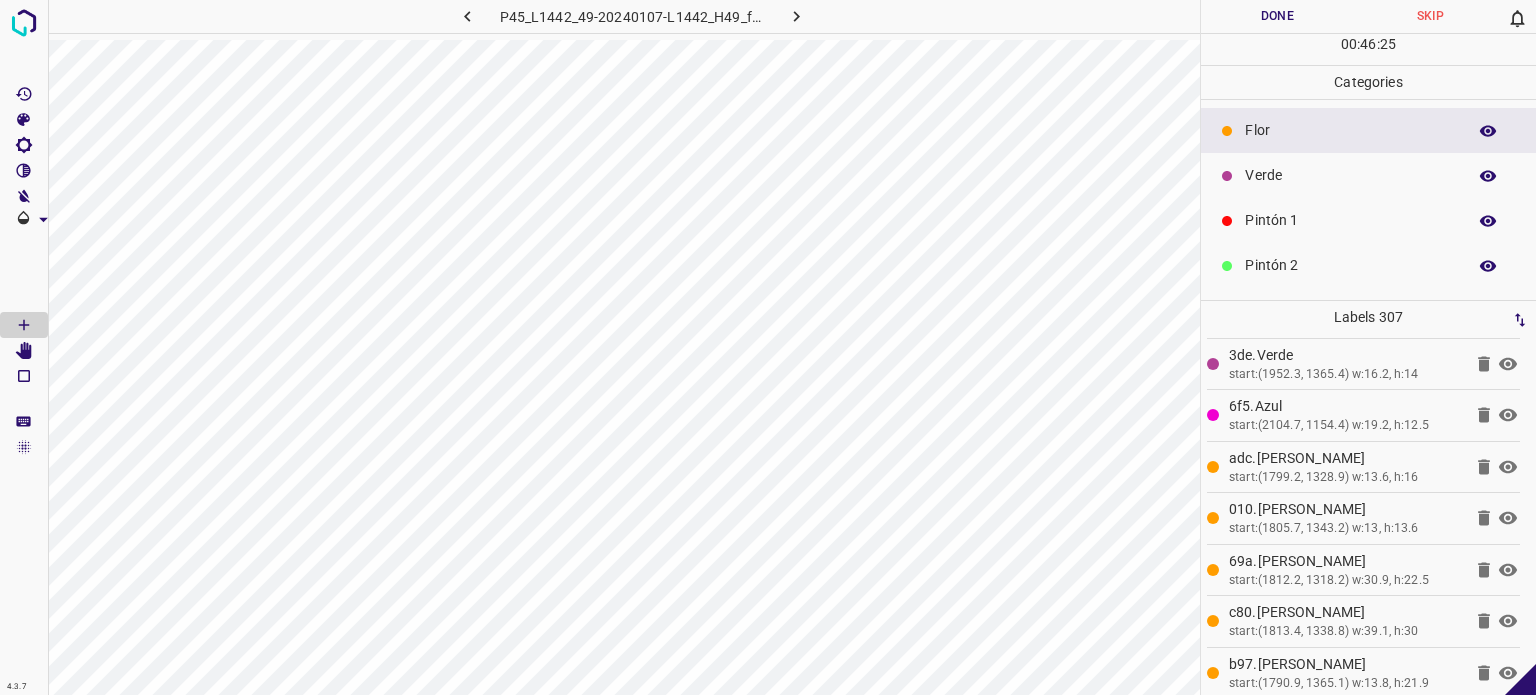 click 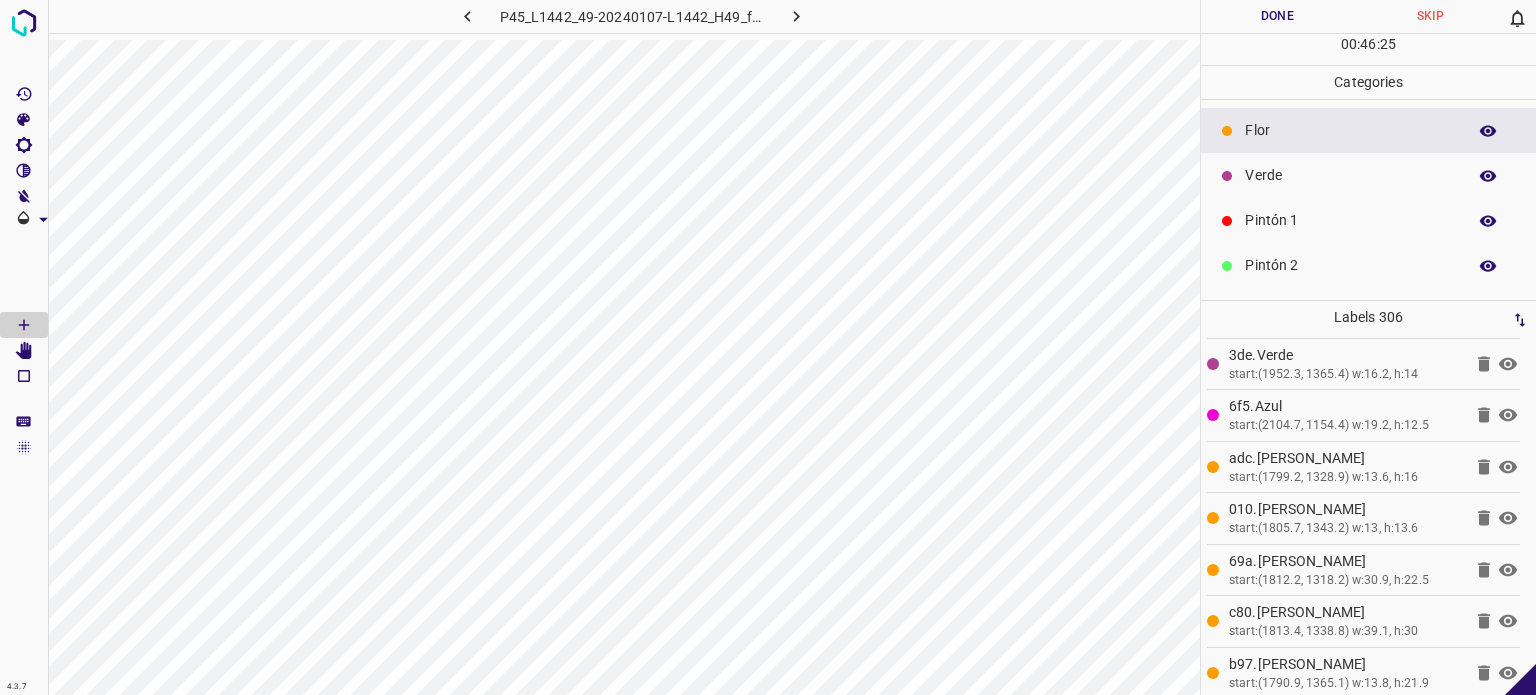 scroll, scrollTop: 15356, scrollLeft: 0, axis: vertical 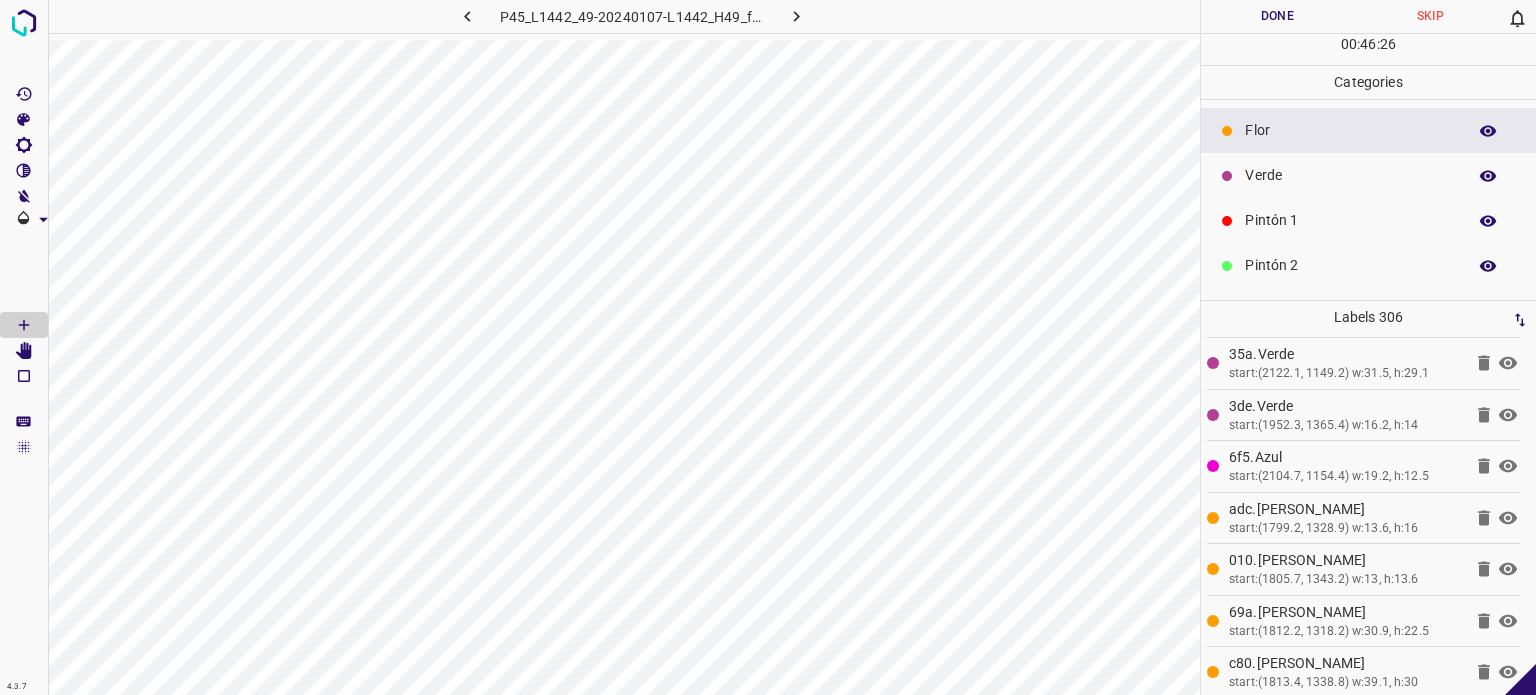 click 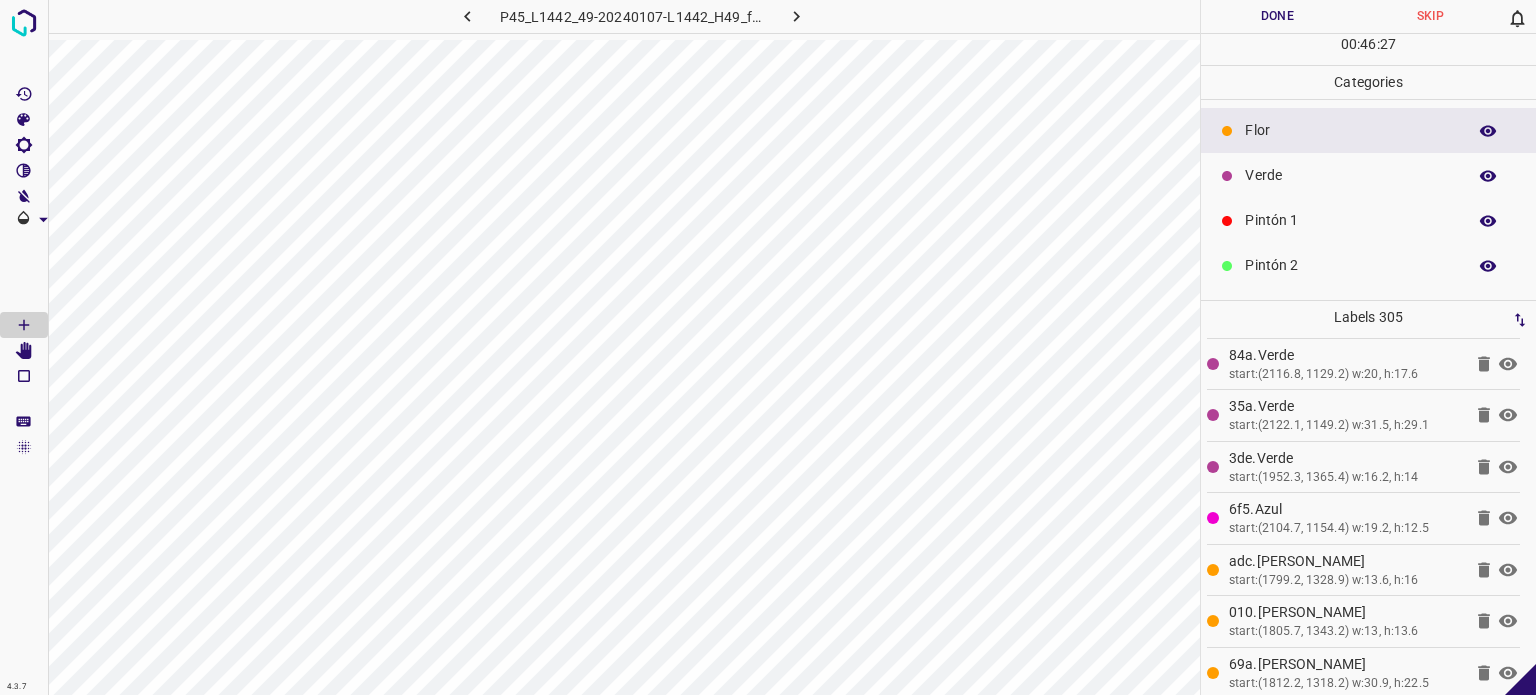 click 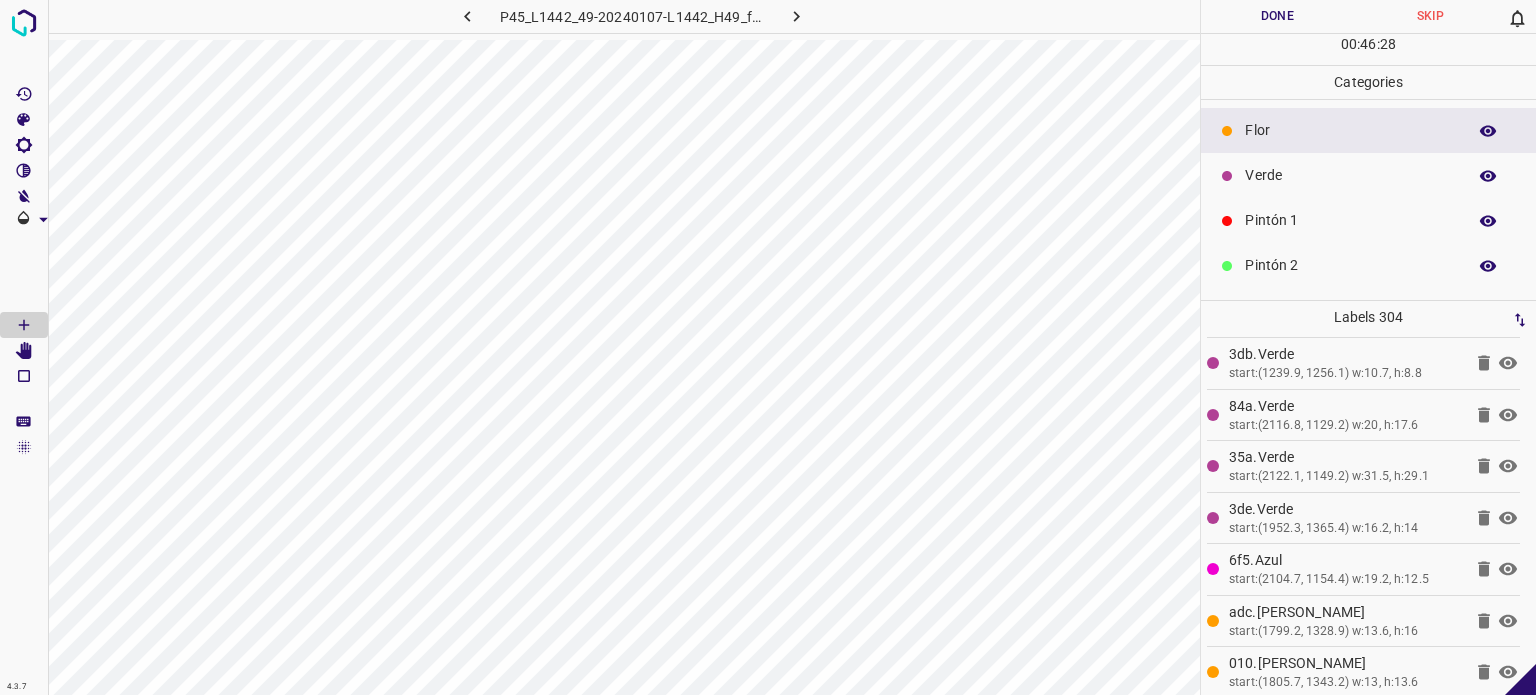 click 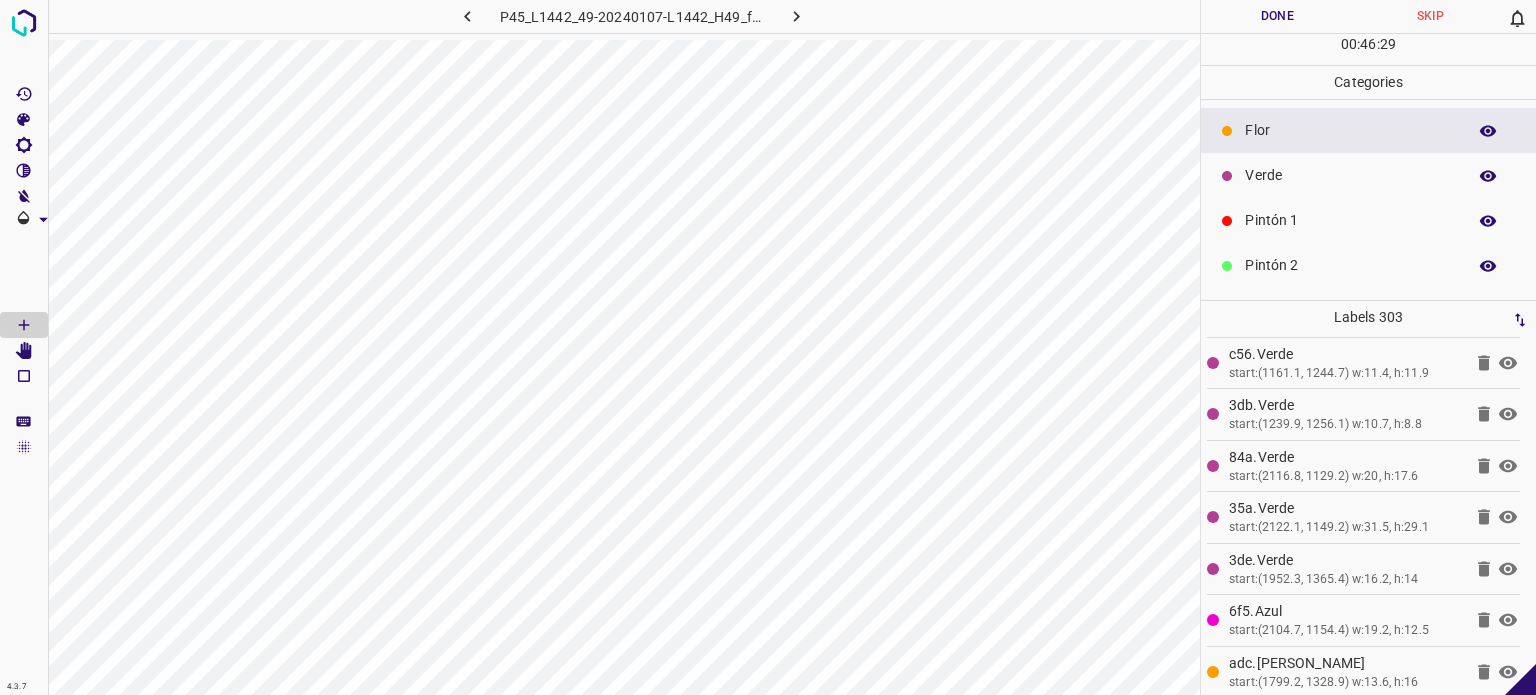 click 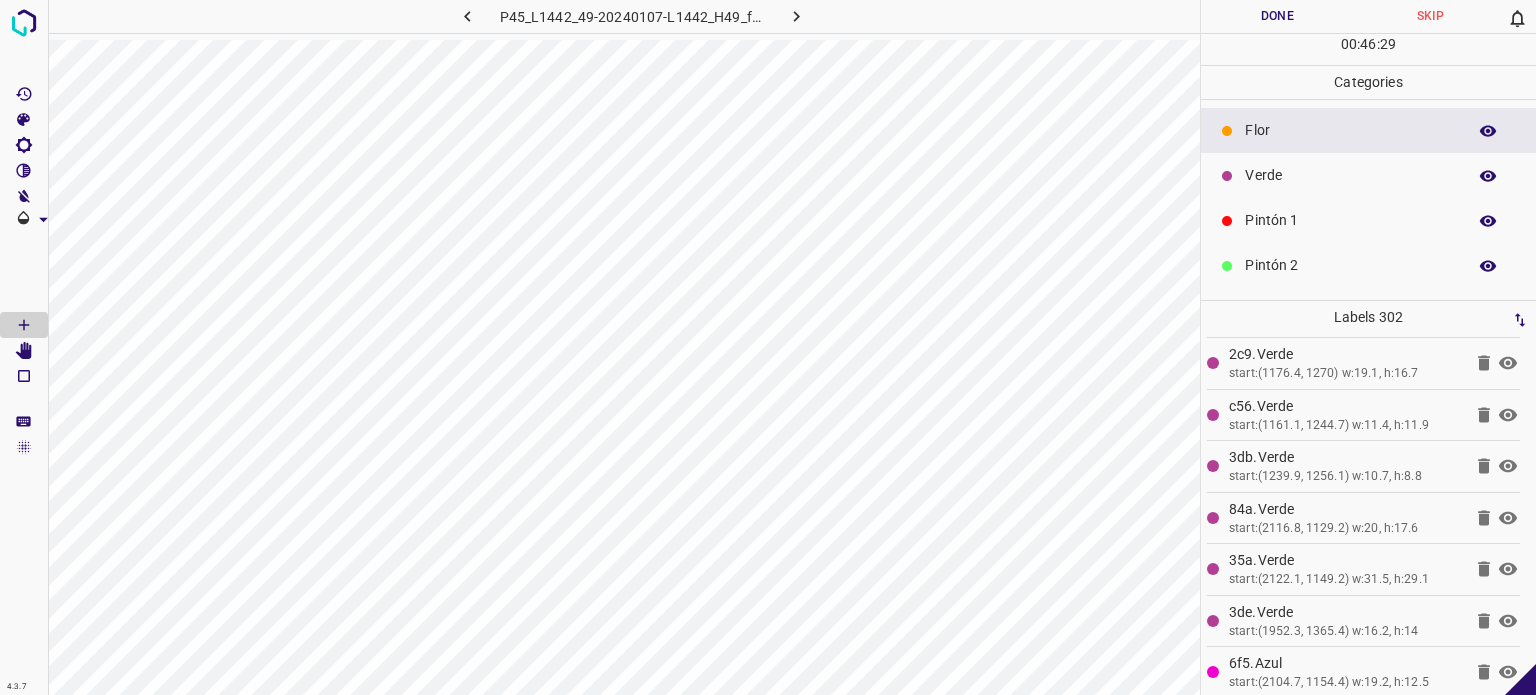 click 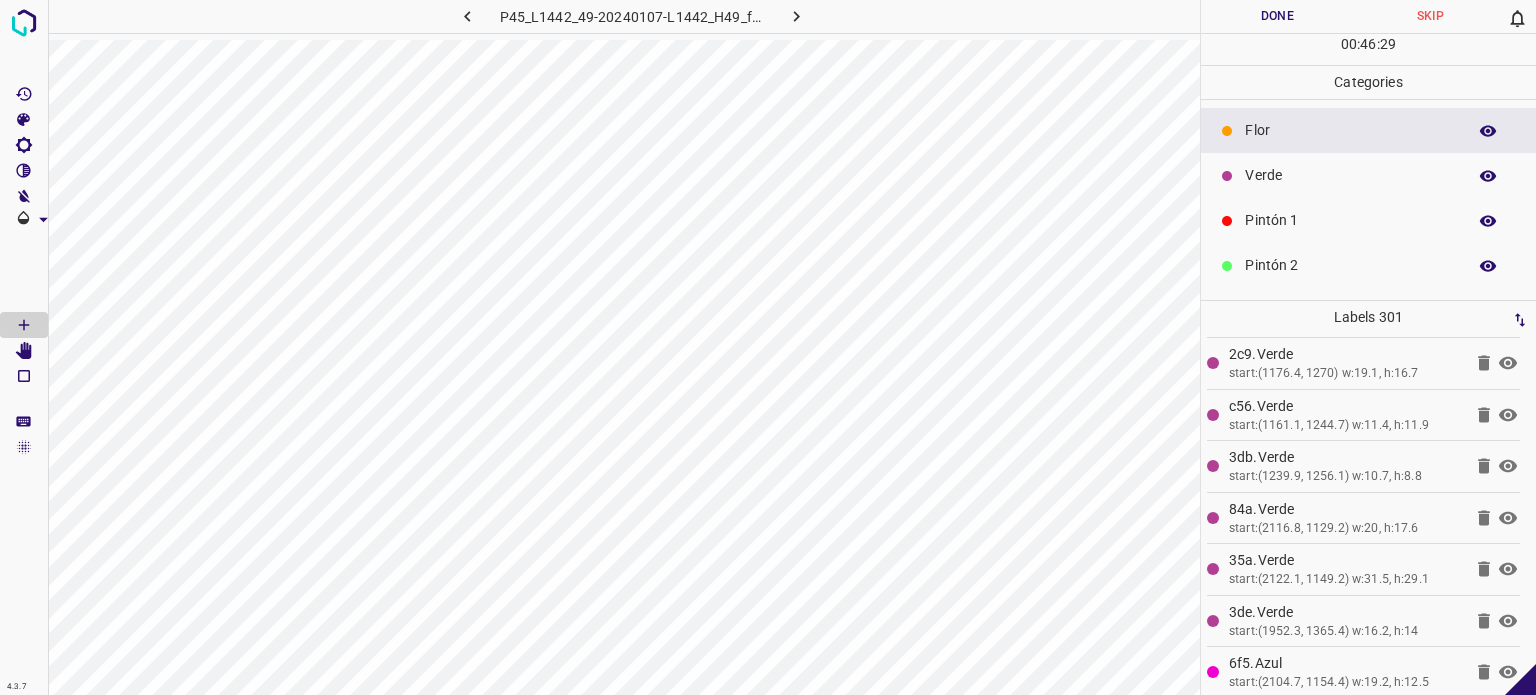scroll, scrollTop: 15099, scrollLeft: 0, axis: vertical 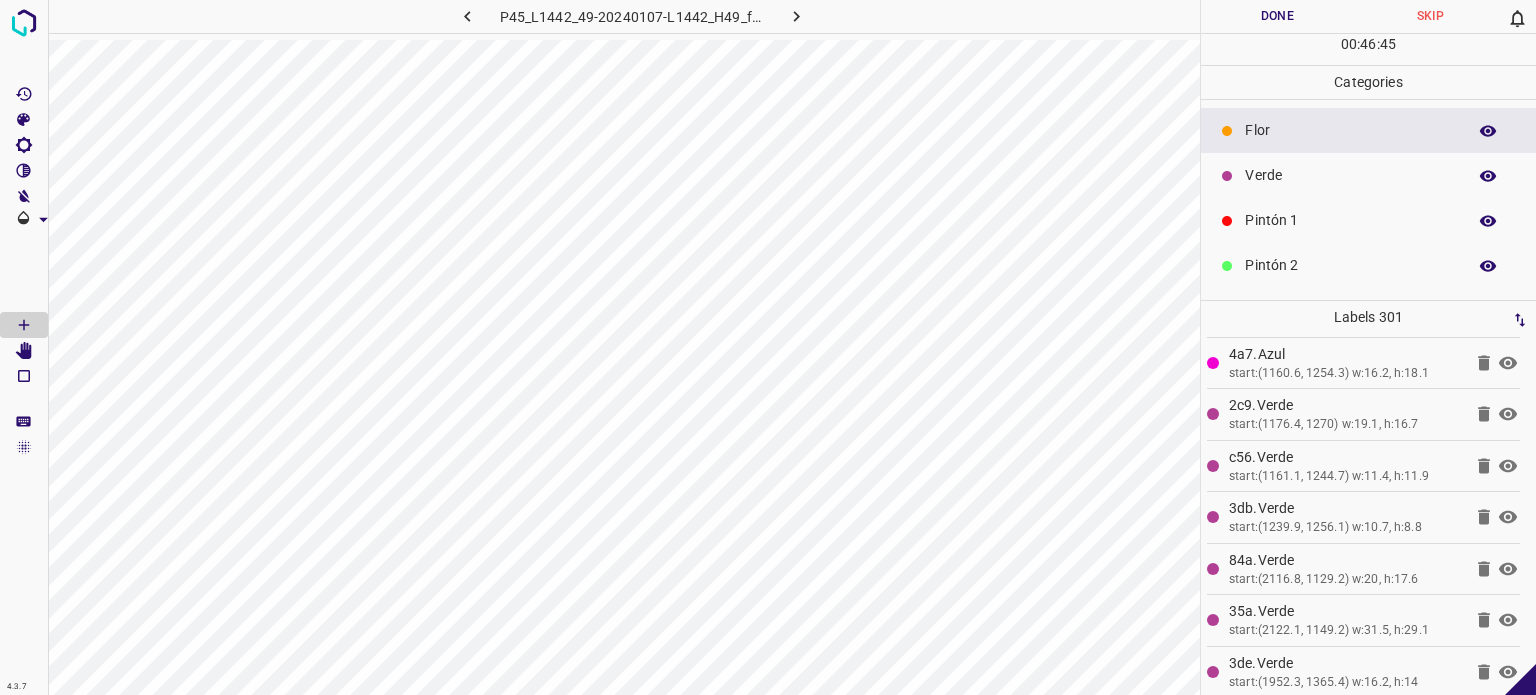 click on "Verde" at bounding box center (1350, 175) 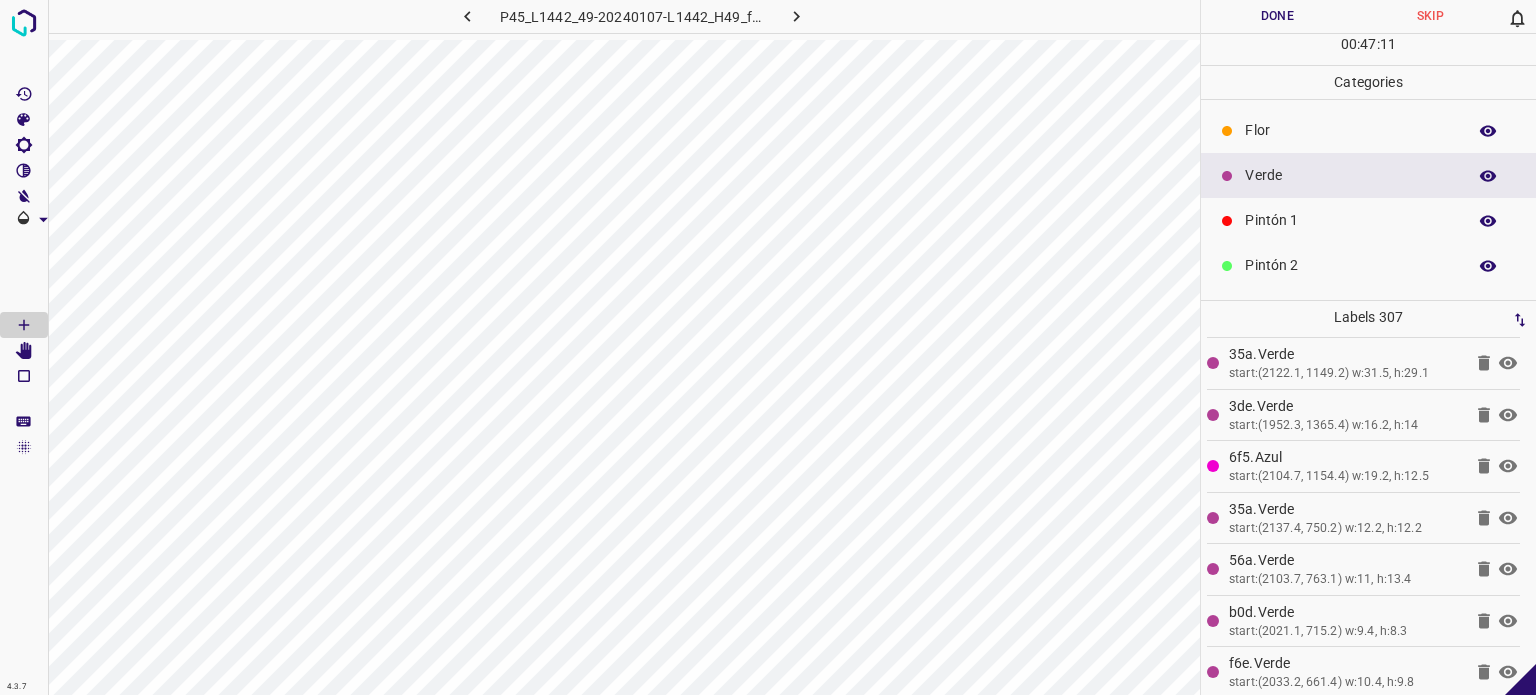 scroll, scrollTop: 15407, scrollLeft: 0, axis: vertical 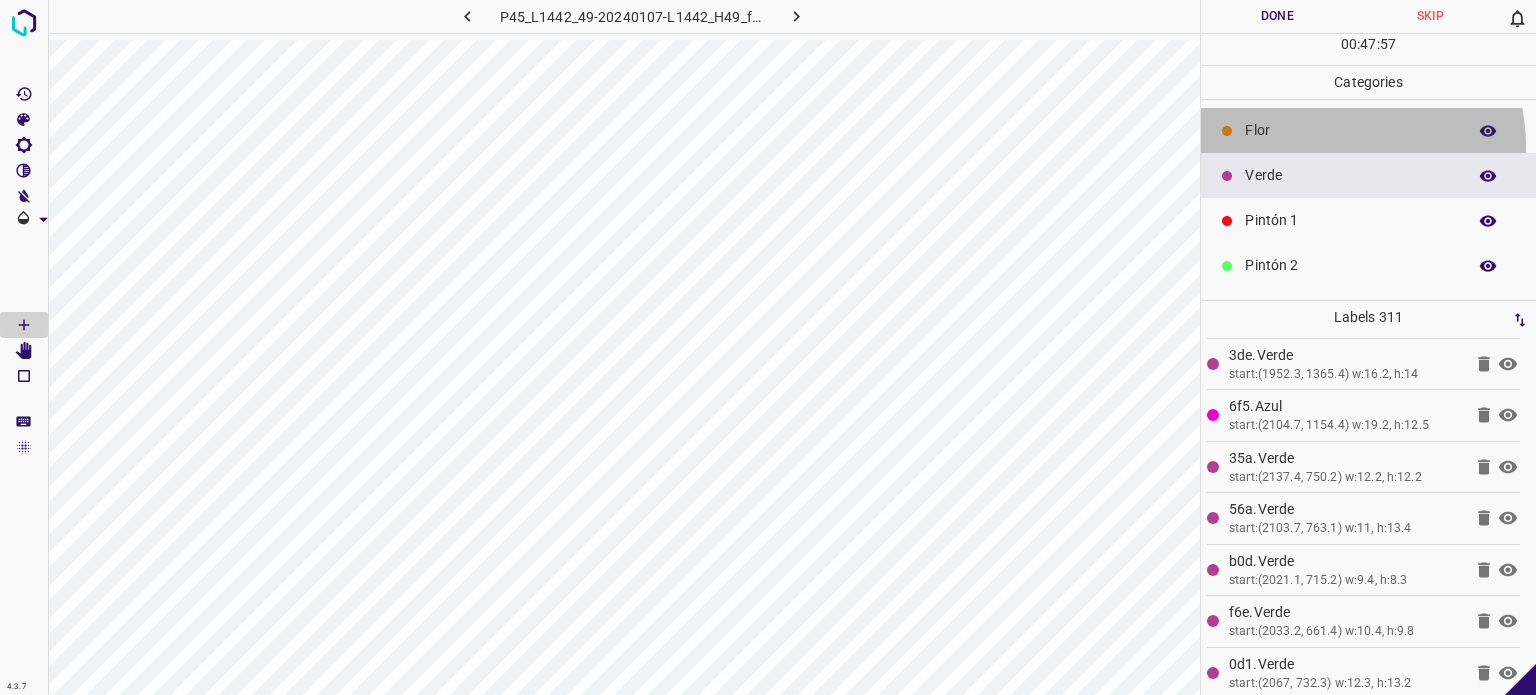 click on "Flor" at bounding box center (1368, 130) 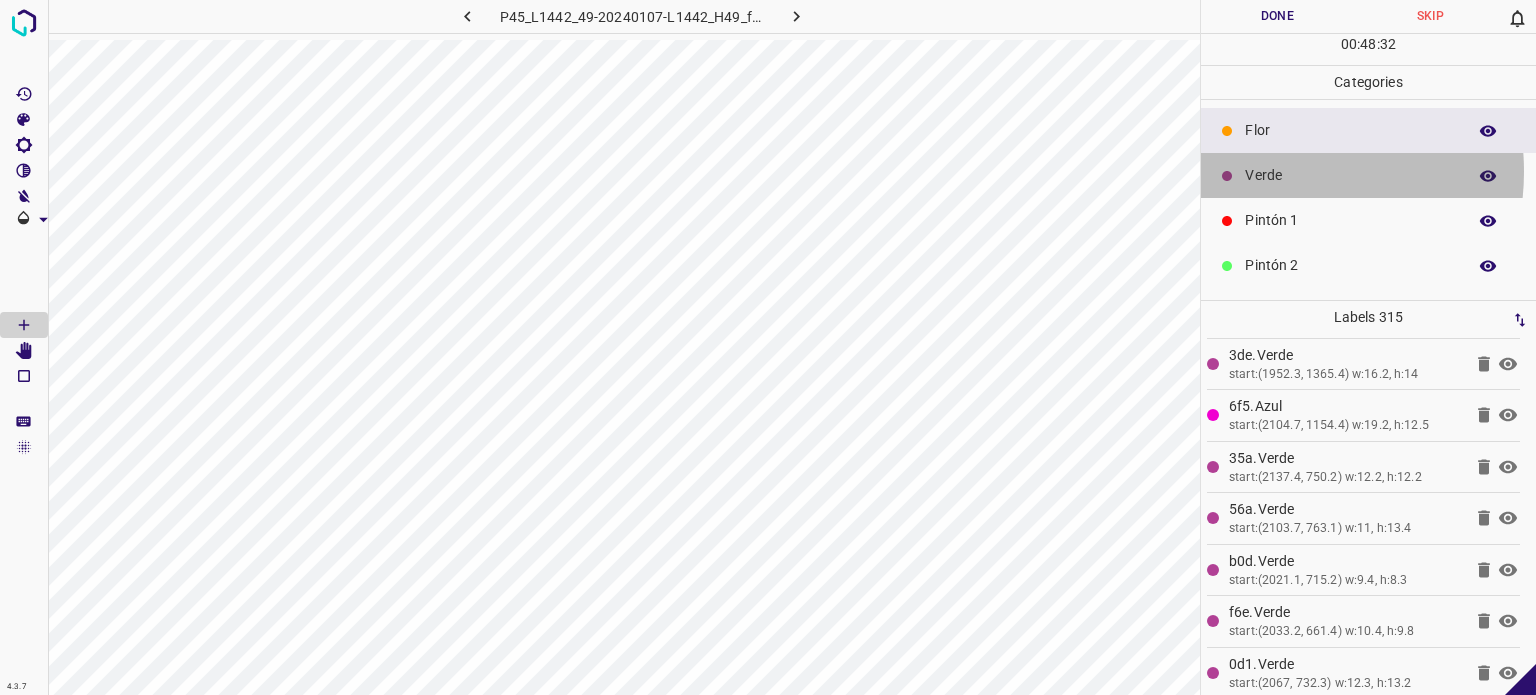 click on "Verde" at bounding box center [1350, 175] 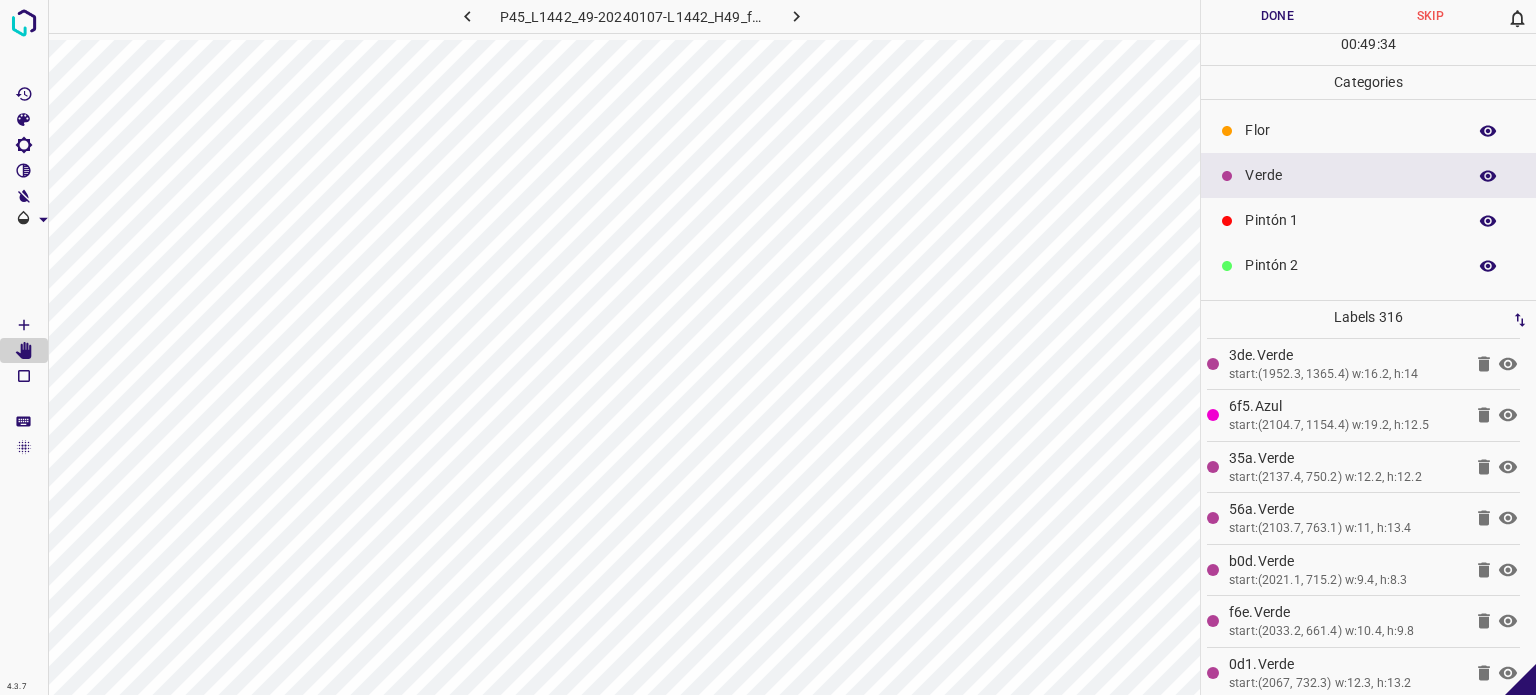 click on "Flor" at bounding box center [1368, 130] 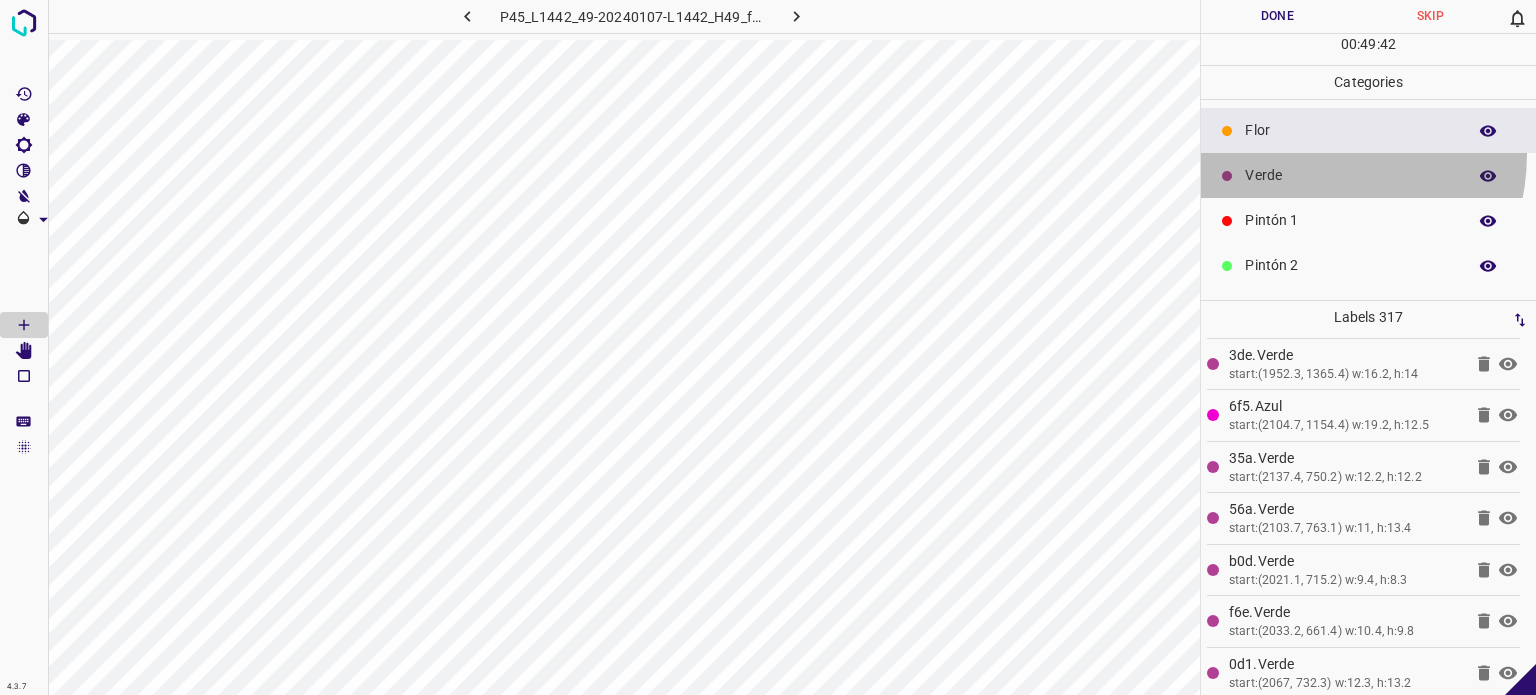 click on "Verde" at bounding box center (1368, 175) 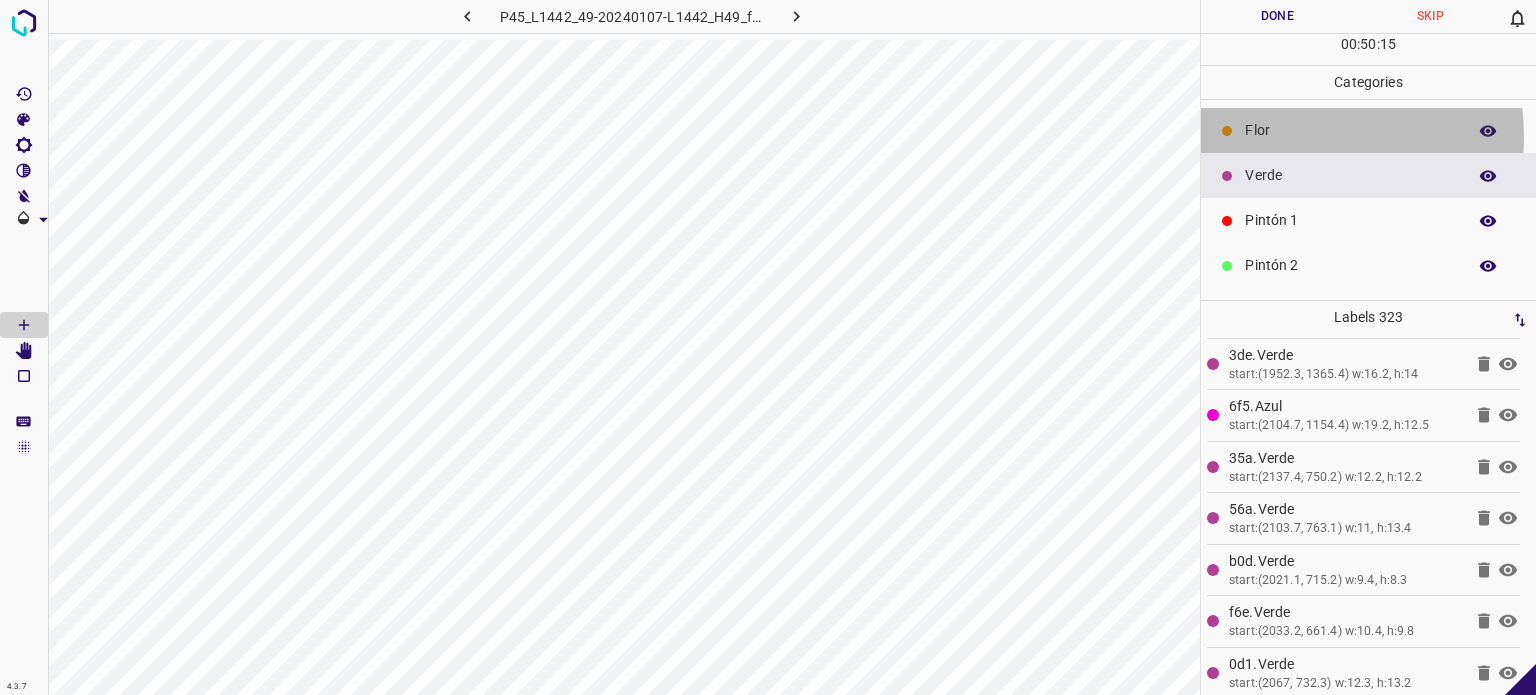click on "Flor" at bounding box center (1350, 130) 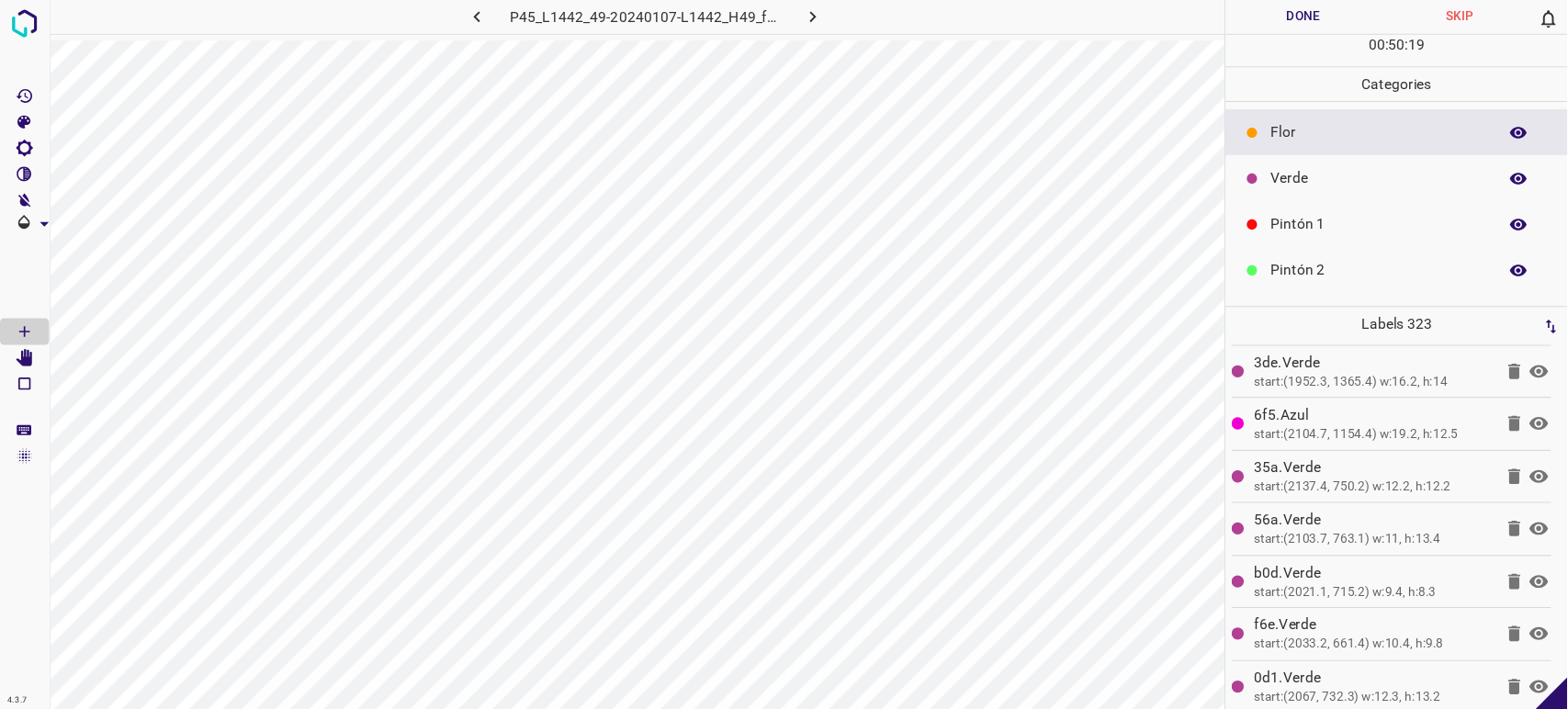 scroll, scrollTop: 0, scrollLeft: 0, axis: both 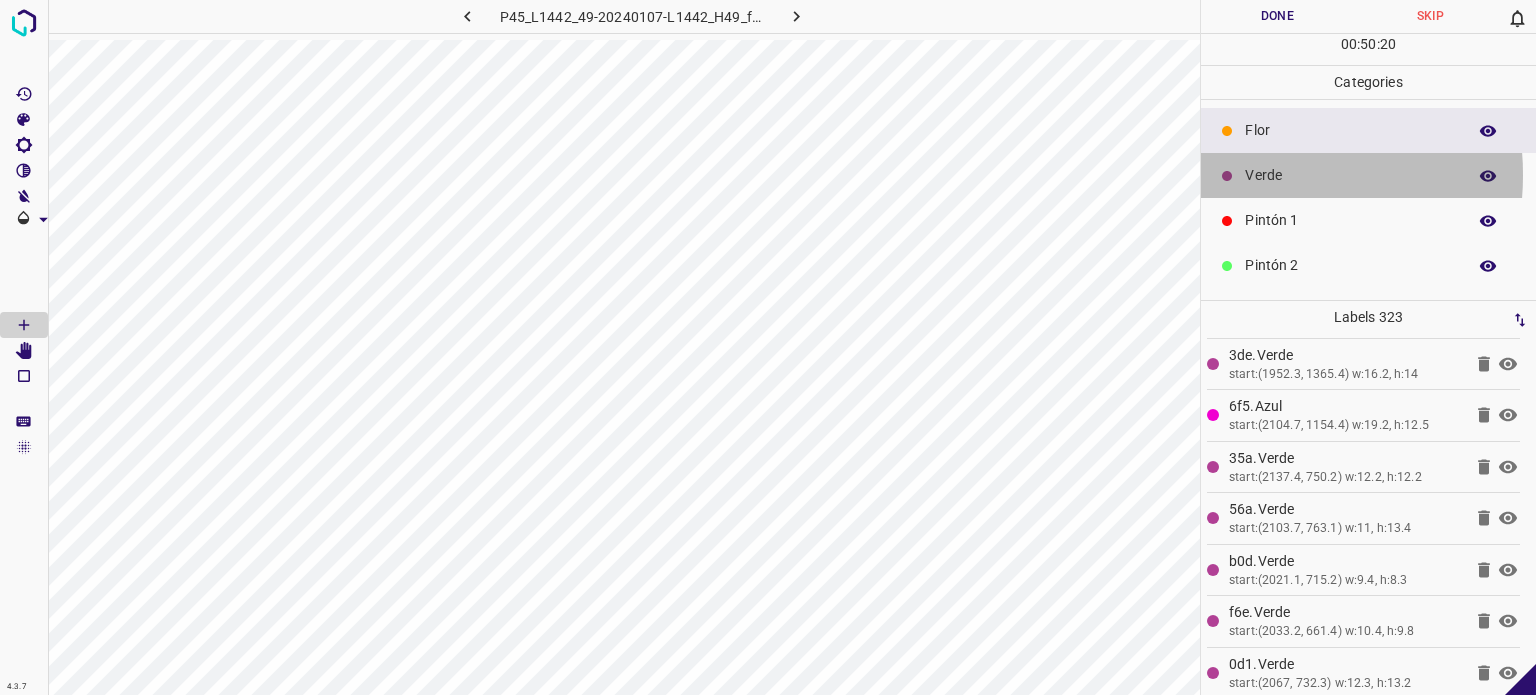 click on "Verde" at bounding box center (1350, 175) 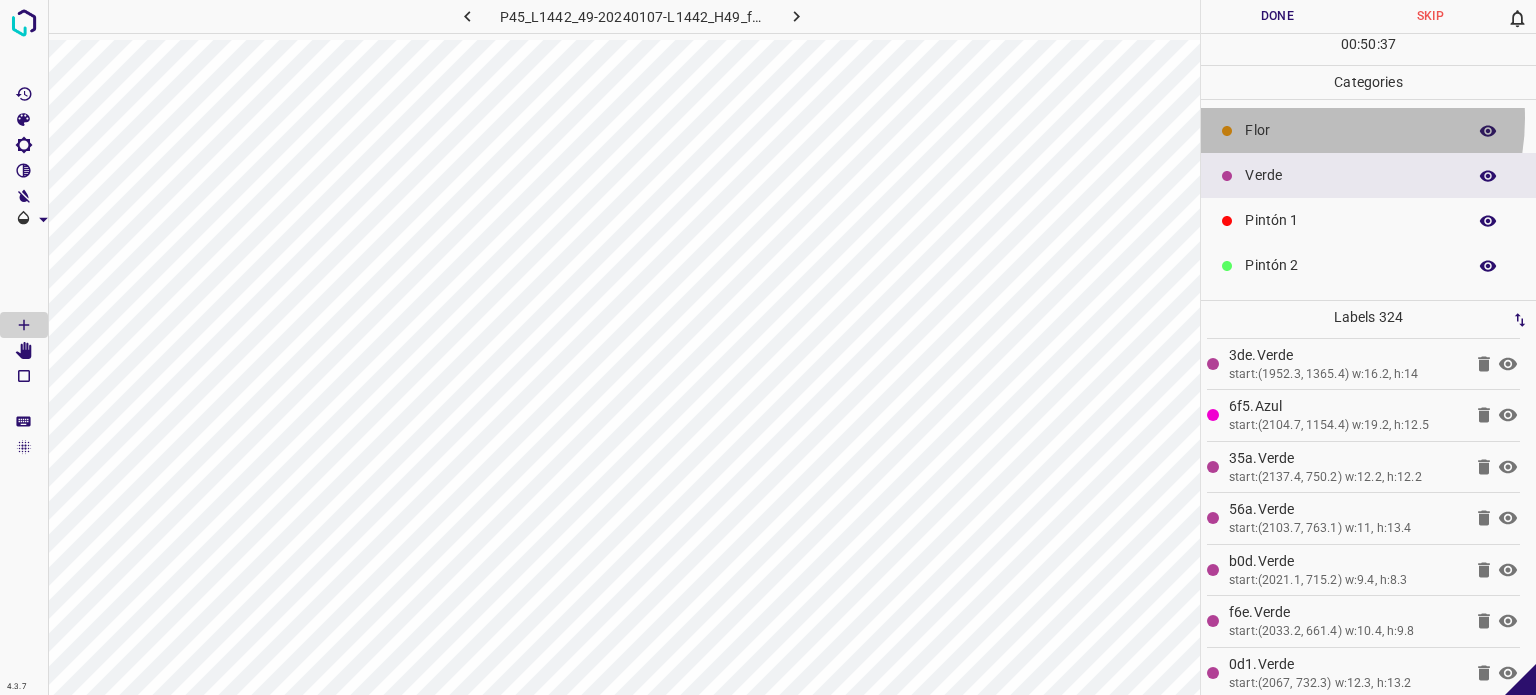 click on "Flor" at bounding box center [1368, 130] 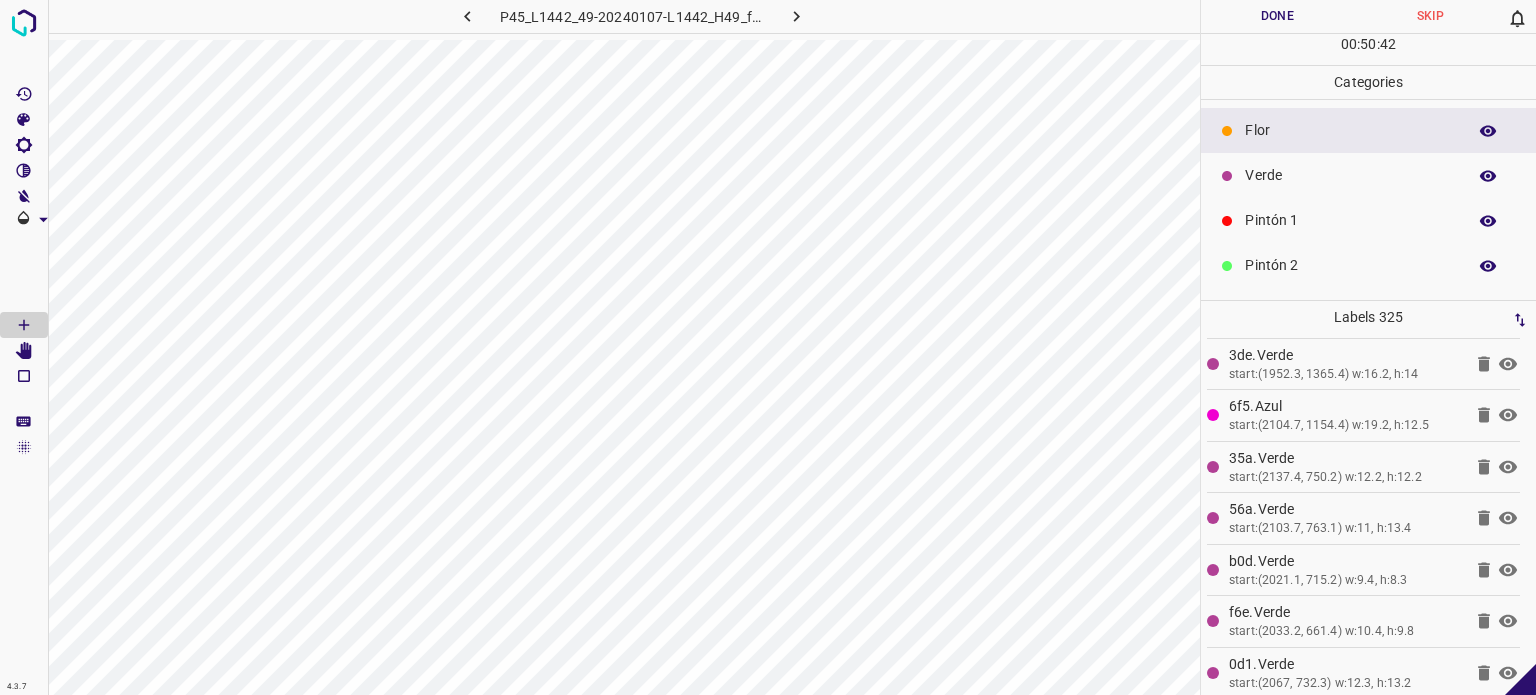 click on "Verde" at bounding box center [1350, 175] 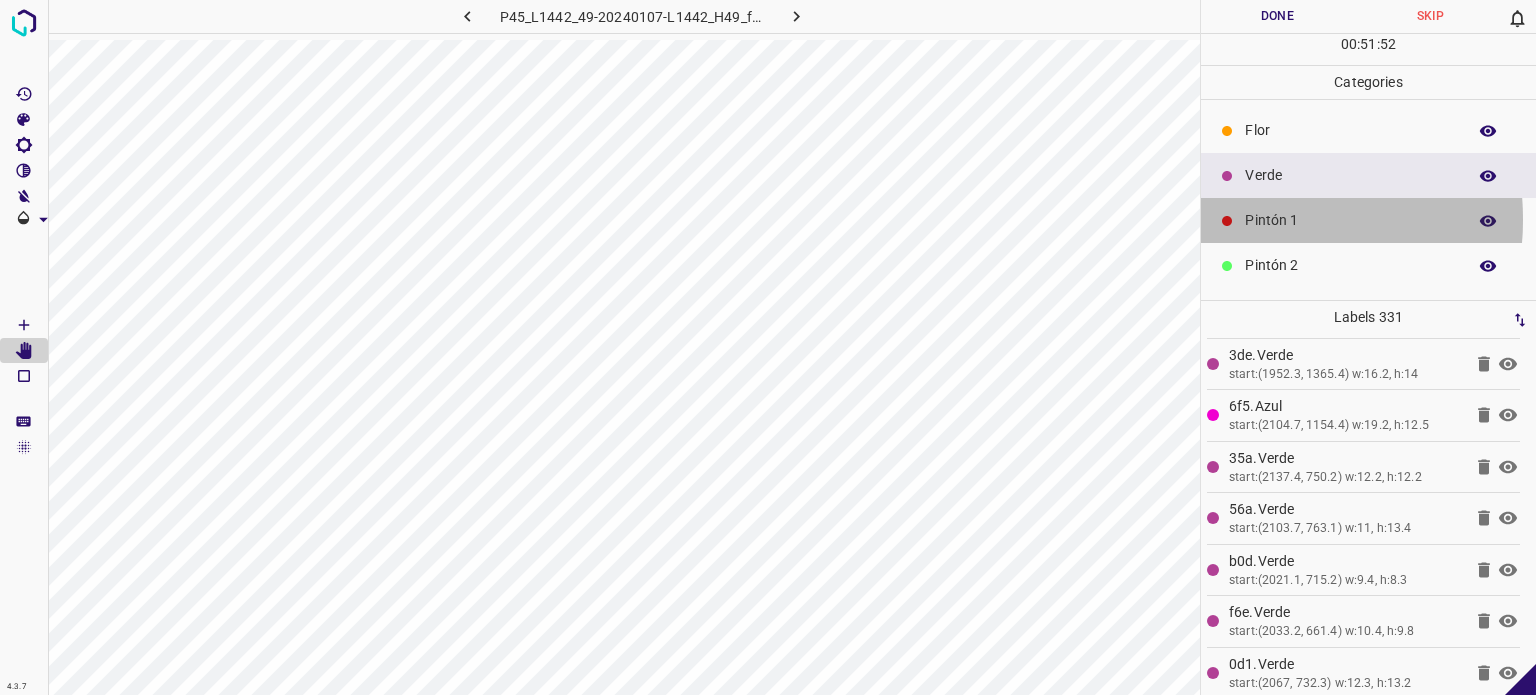 click on "Pintón 1" at bounding box center (1350, 220) 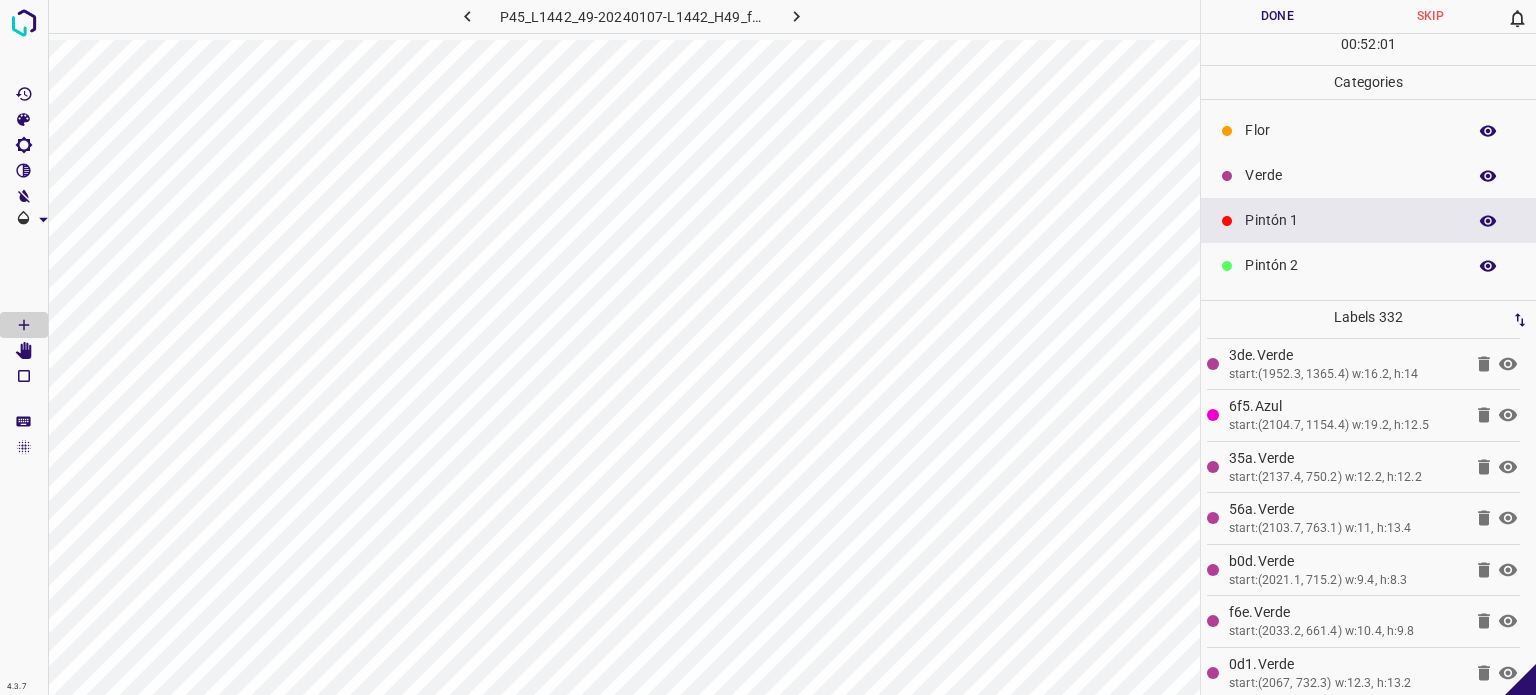 click on "Verde" at bounding box center [1368, 175] 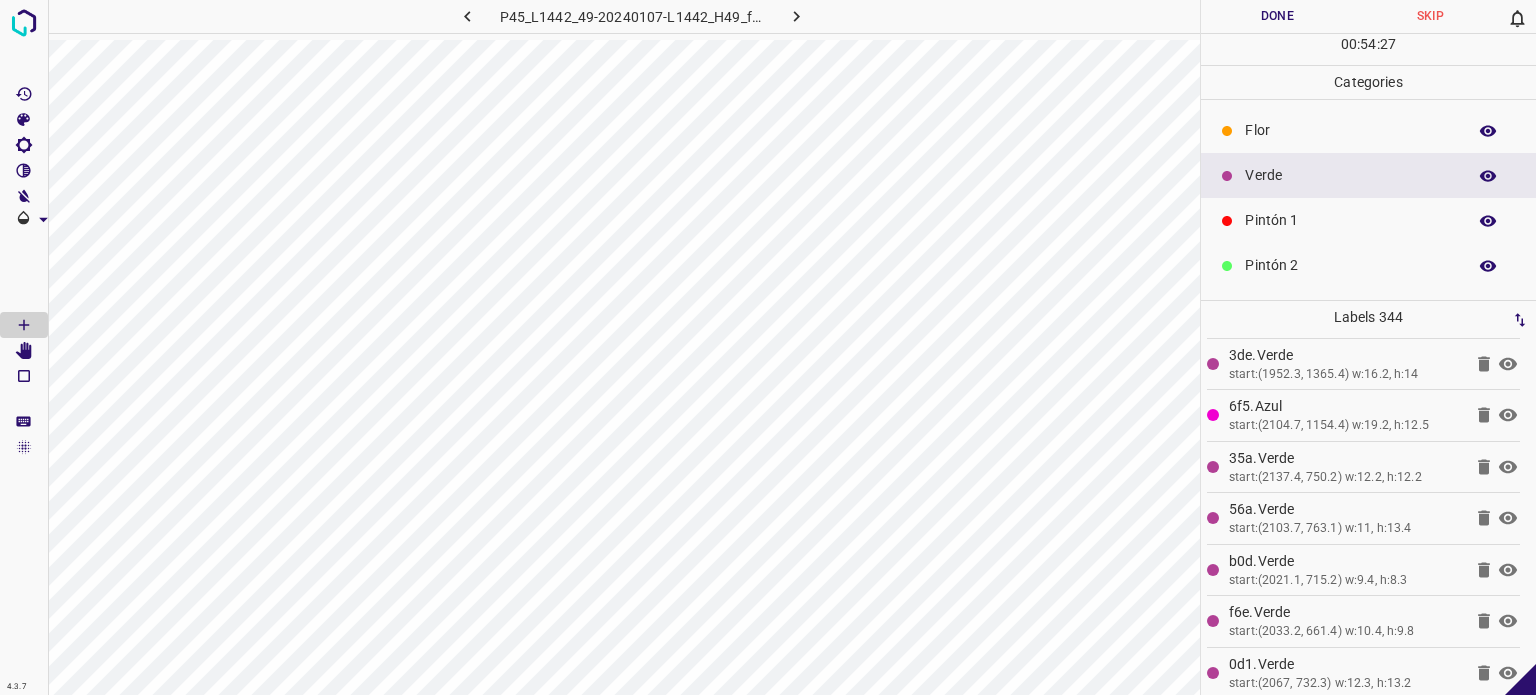 click on "Flor" at bounding box center [1350, 130] 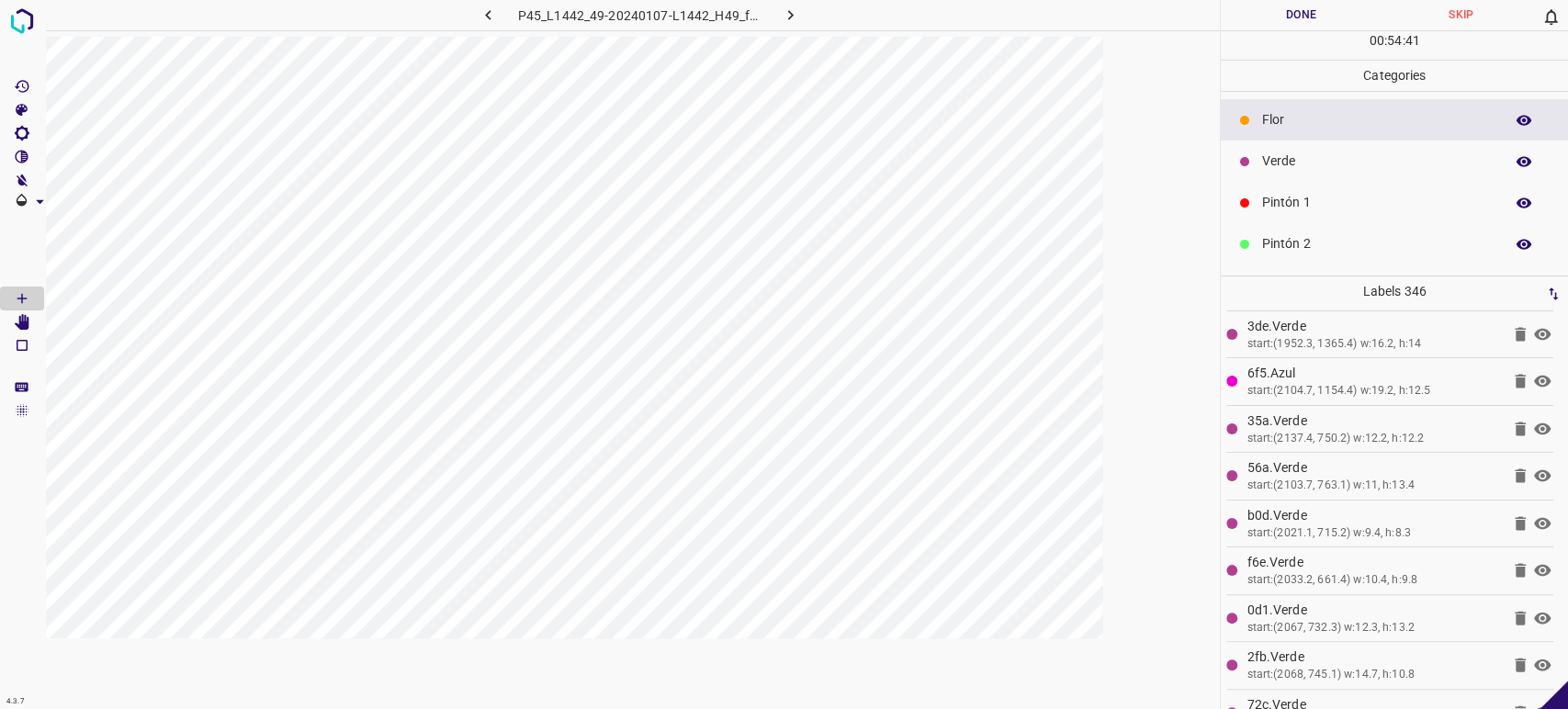 scroll, scrollTop: 14150, scrollLeft: 0, axis: vertical 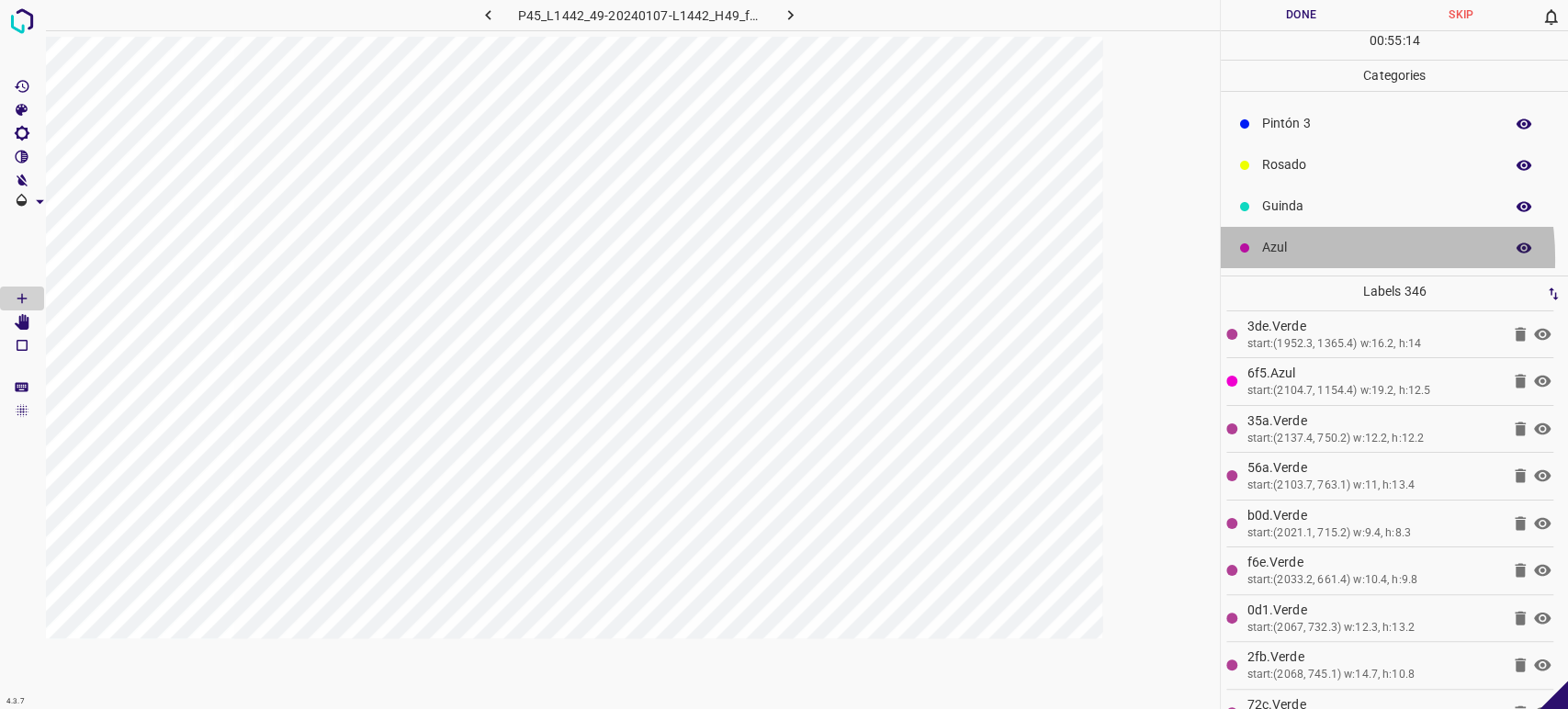 click on "Azul" at bounding box center [1394, 247] 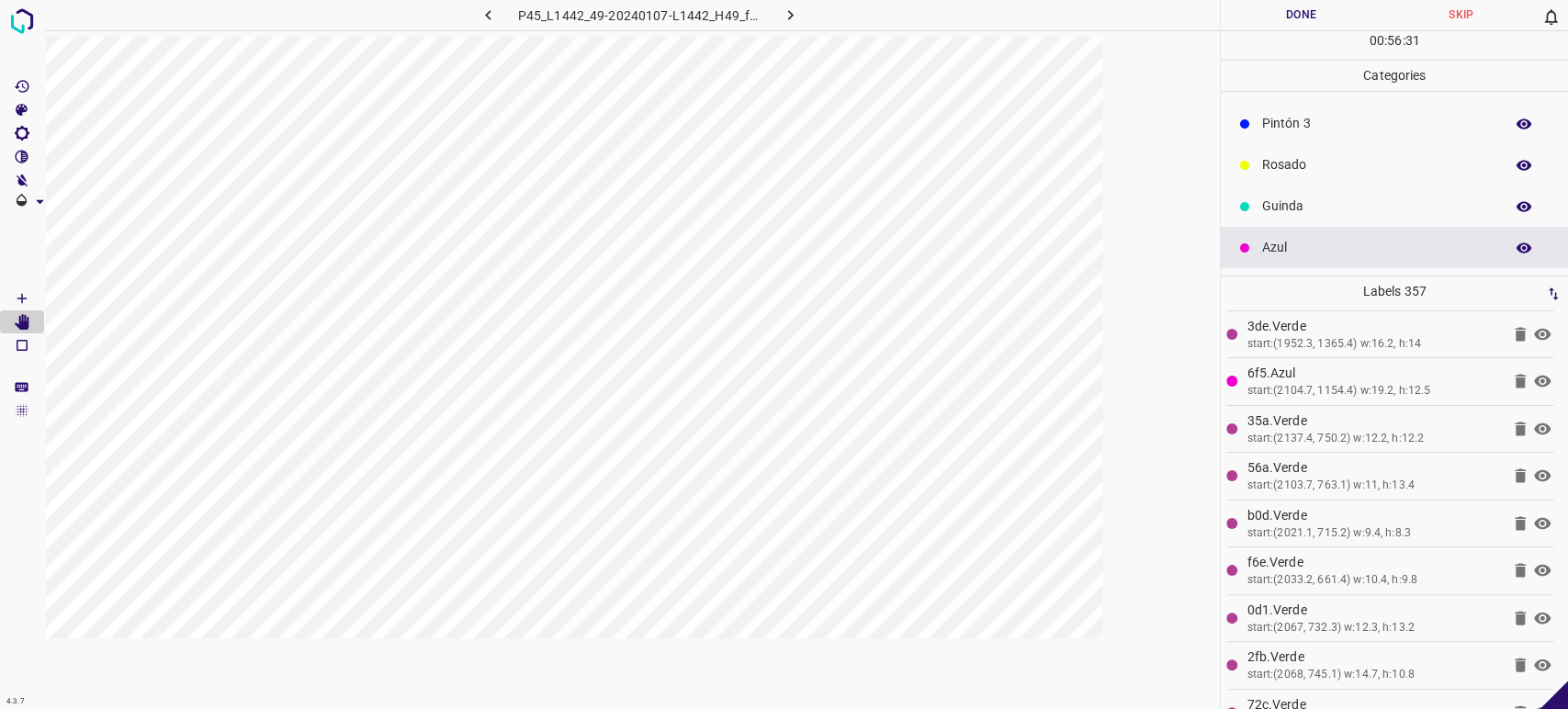 click 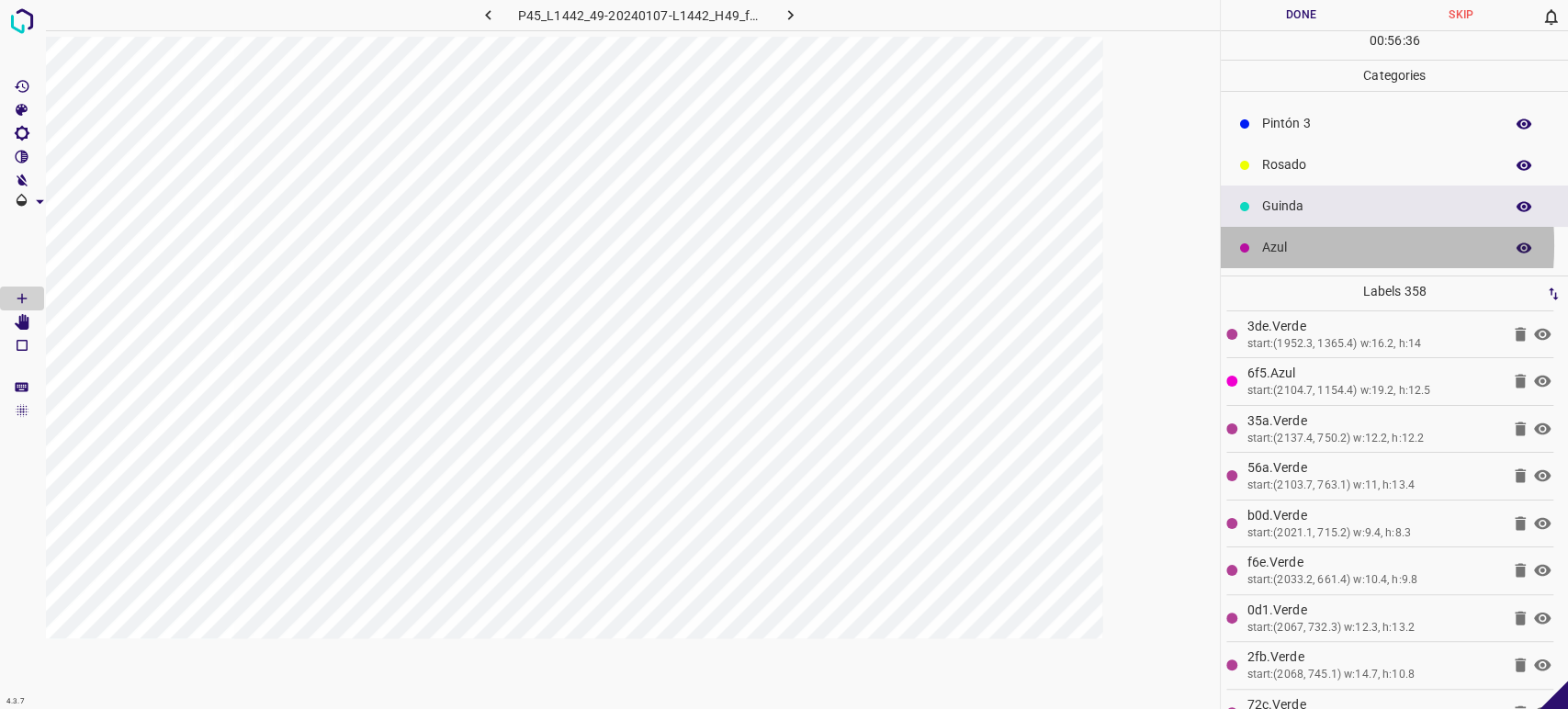 click 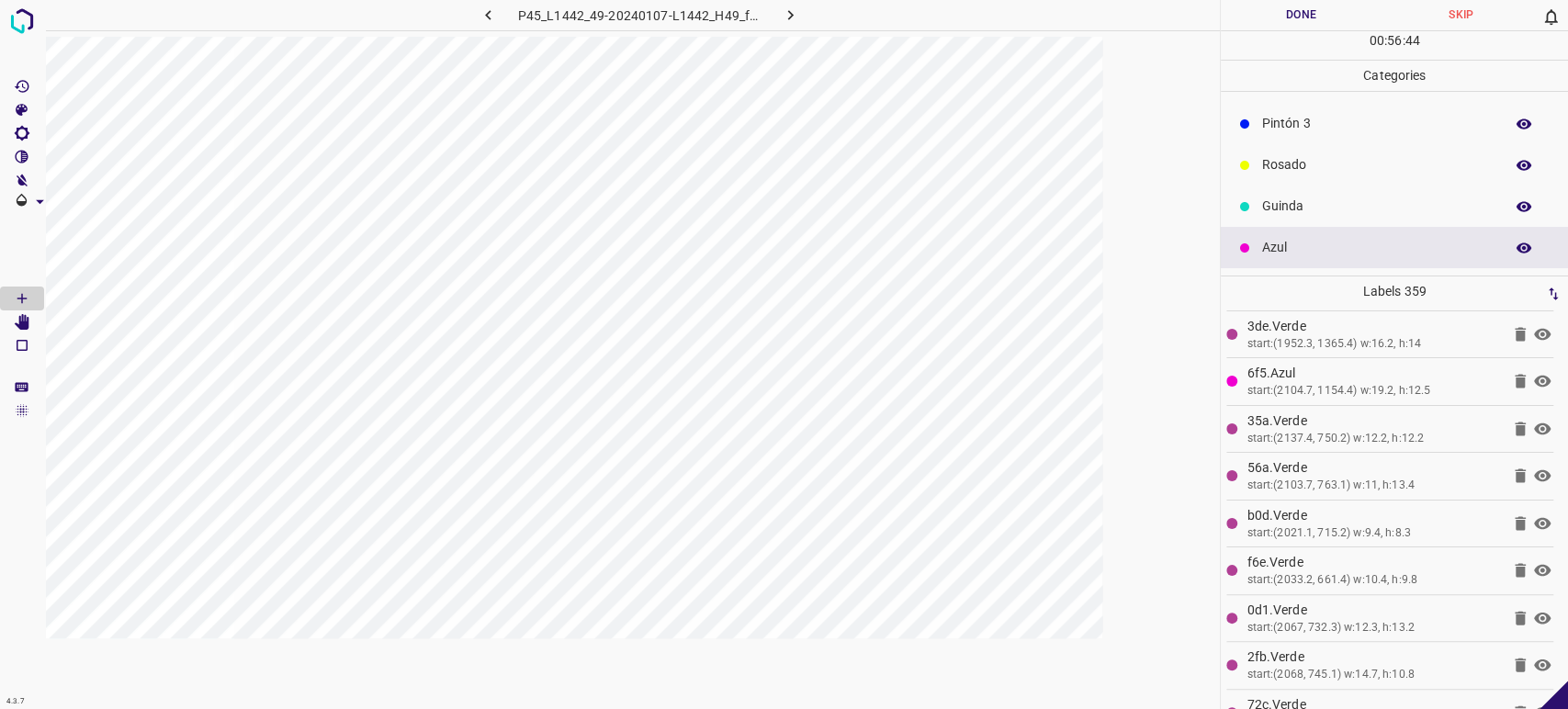 click at bounding box center (632, 391) 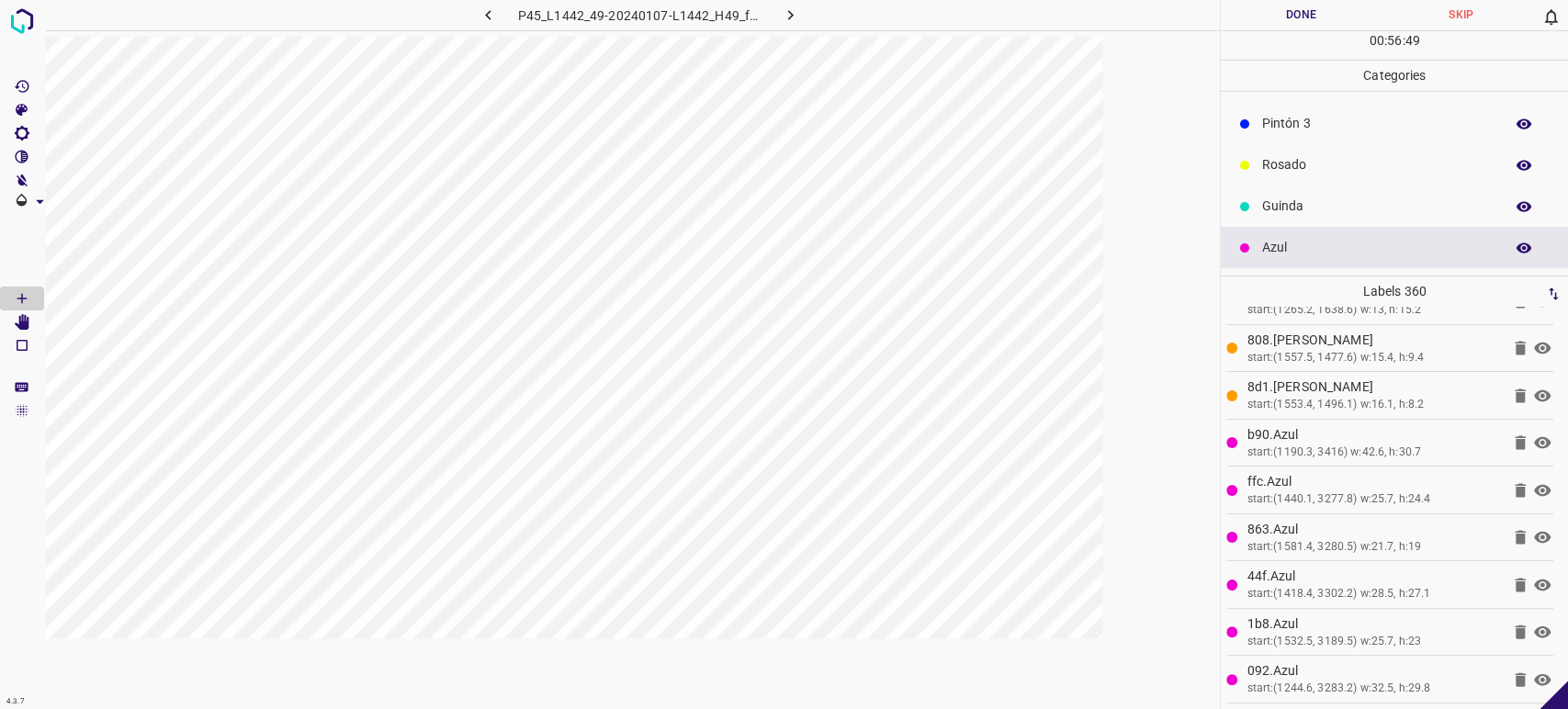 scroll, scrollTop: 16606, scrollLeft: 0, axis: vertical 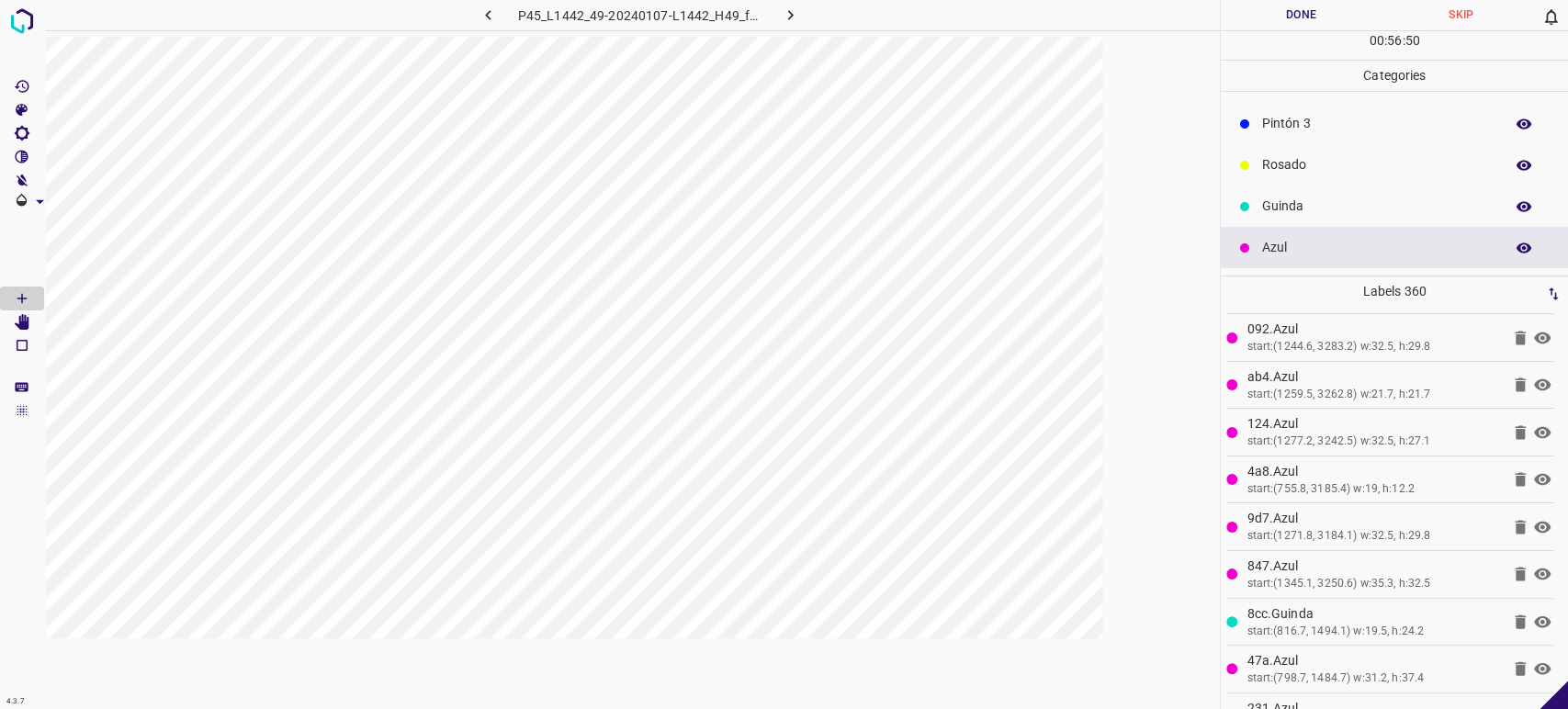 click 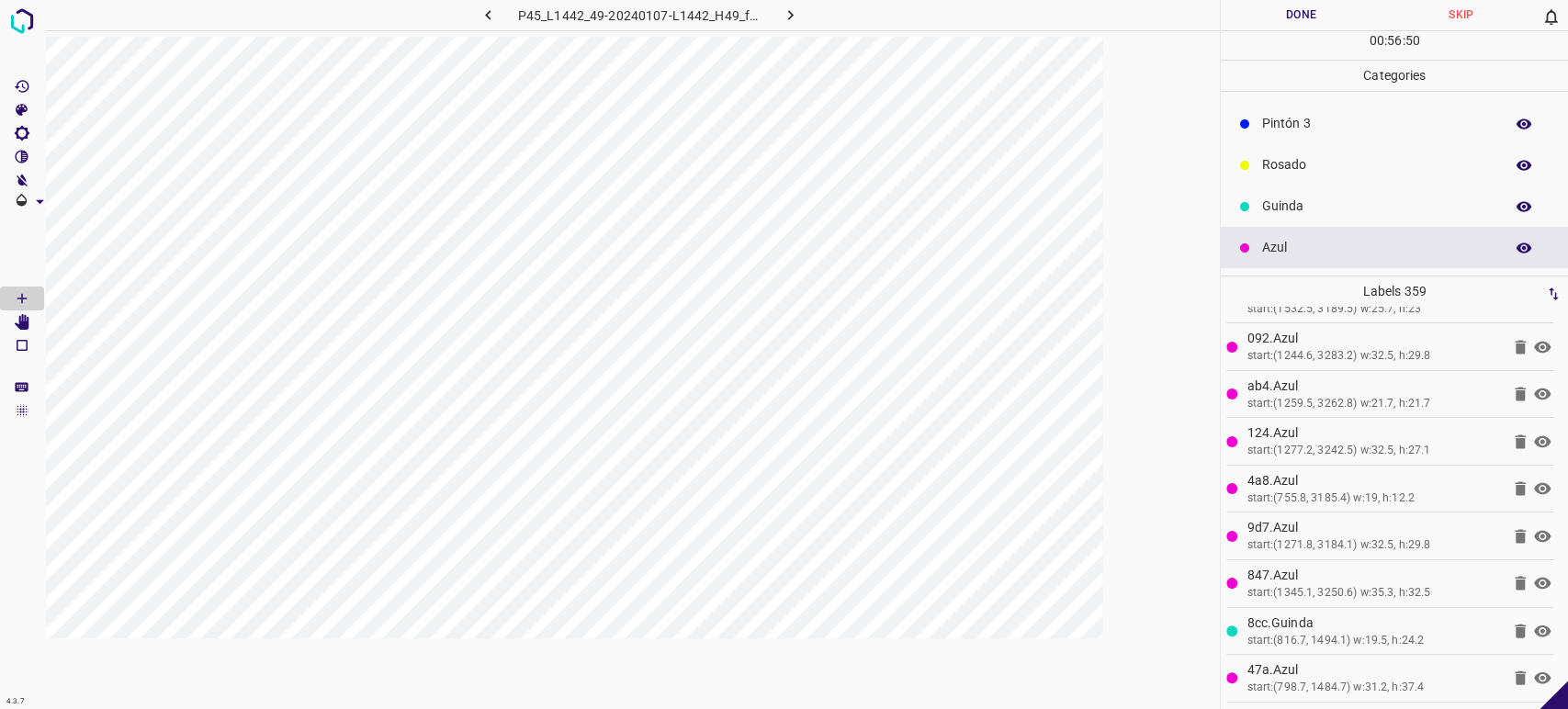scroll, scrollTop: 16560, scrollLeft: 0, axis: vertical 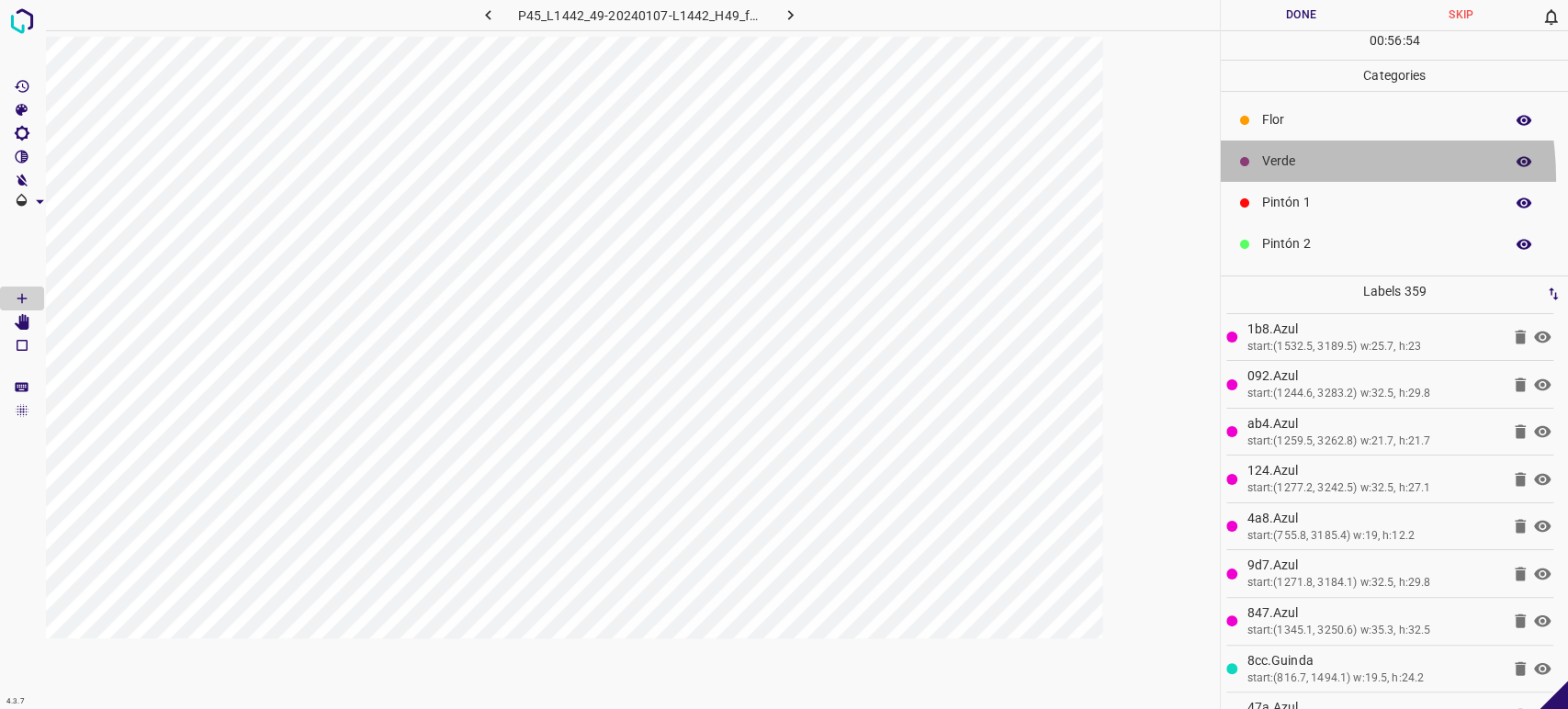 click on "Verde" at bounding box center (1394, 161) 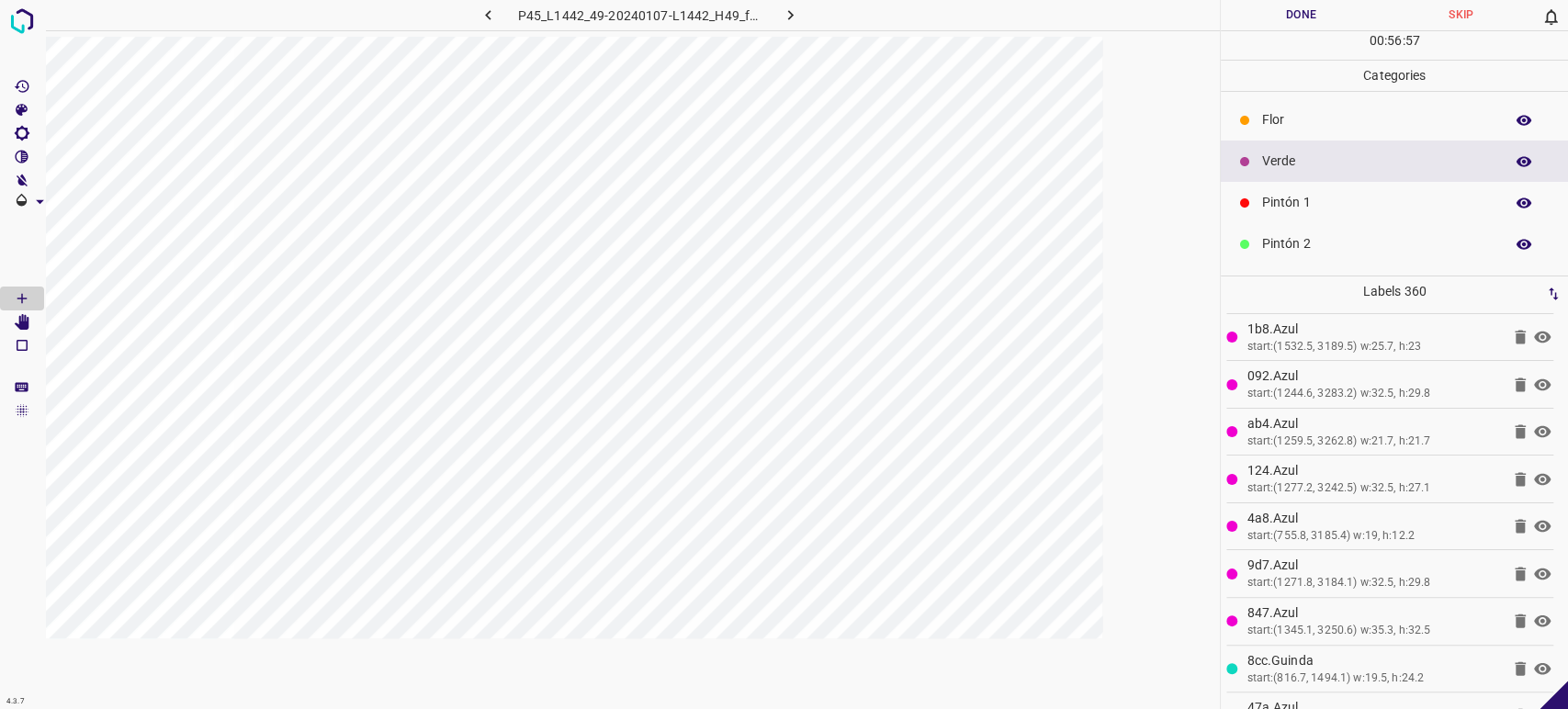 scroll, scrollTop: 16606, scrollLeft: 0, axis: vertical 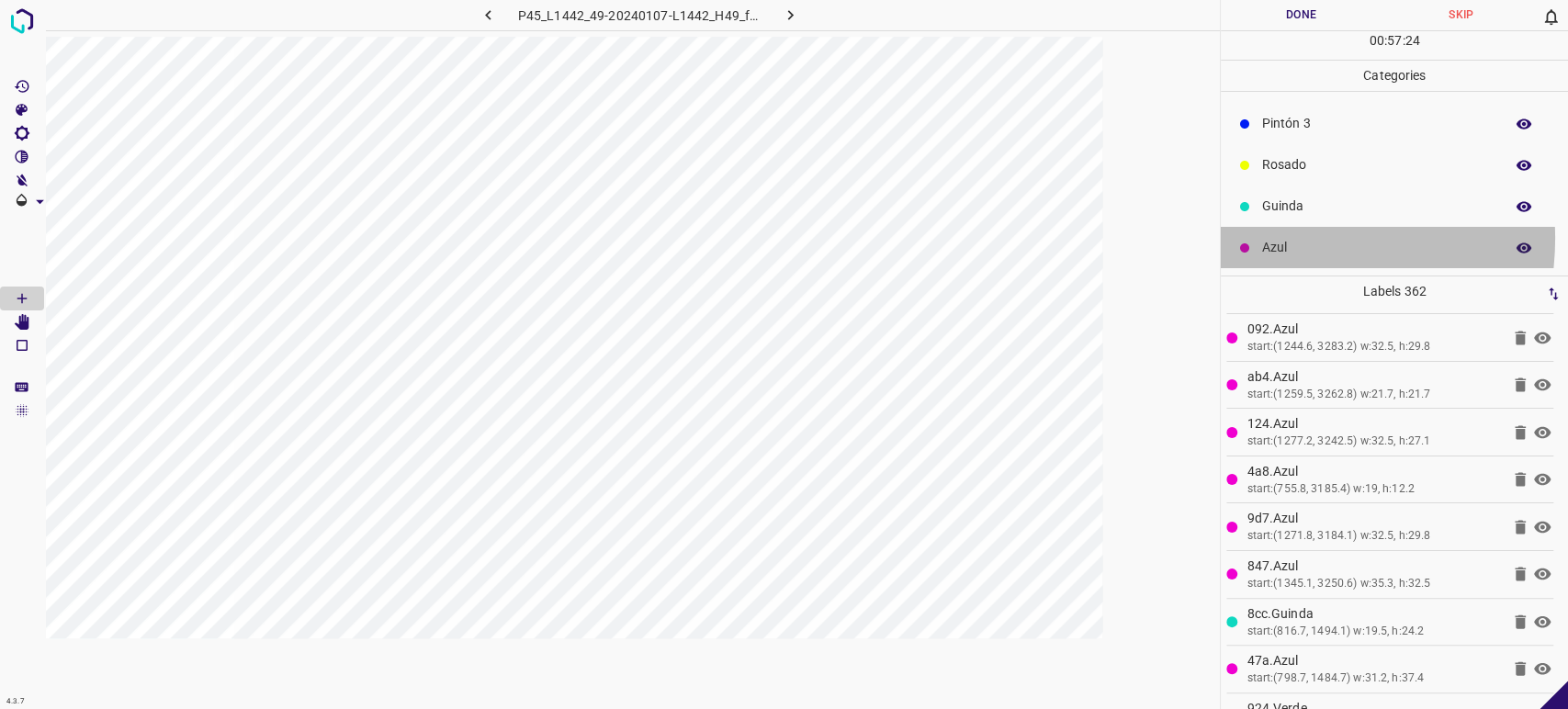 click on "Azul" at bounding box center [1378, 247] 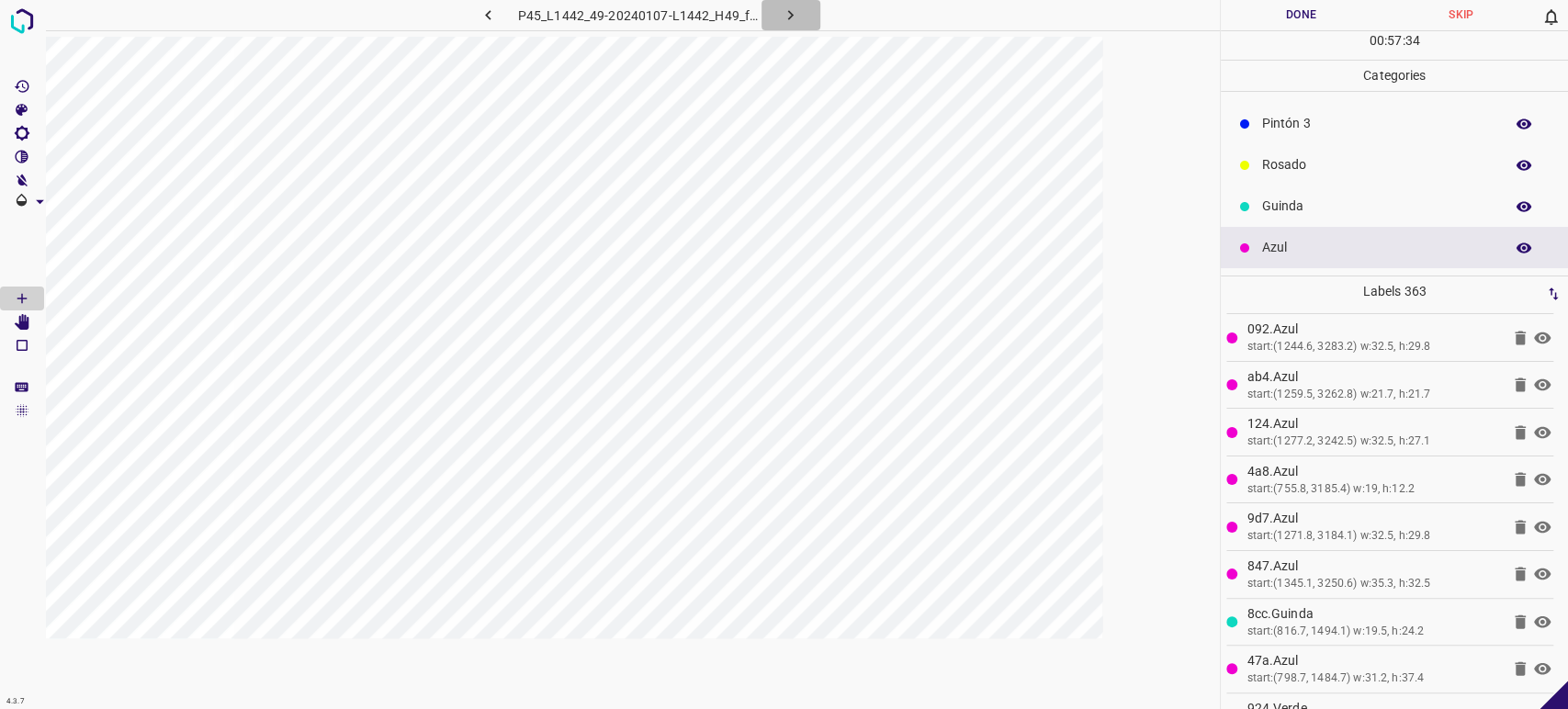 click 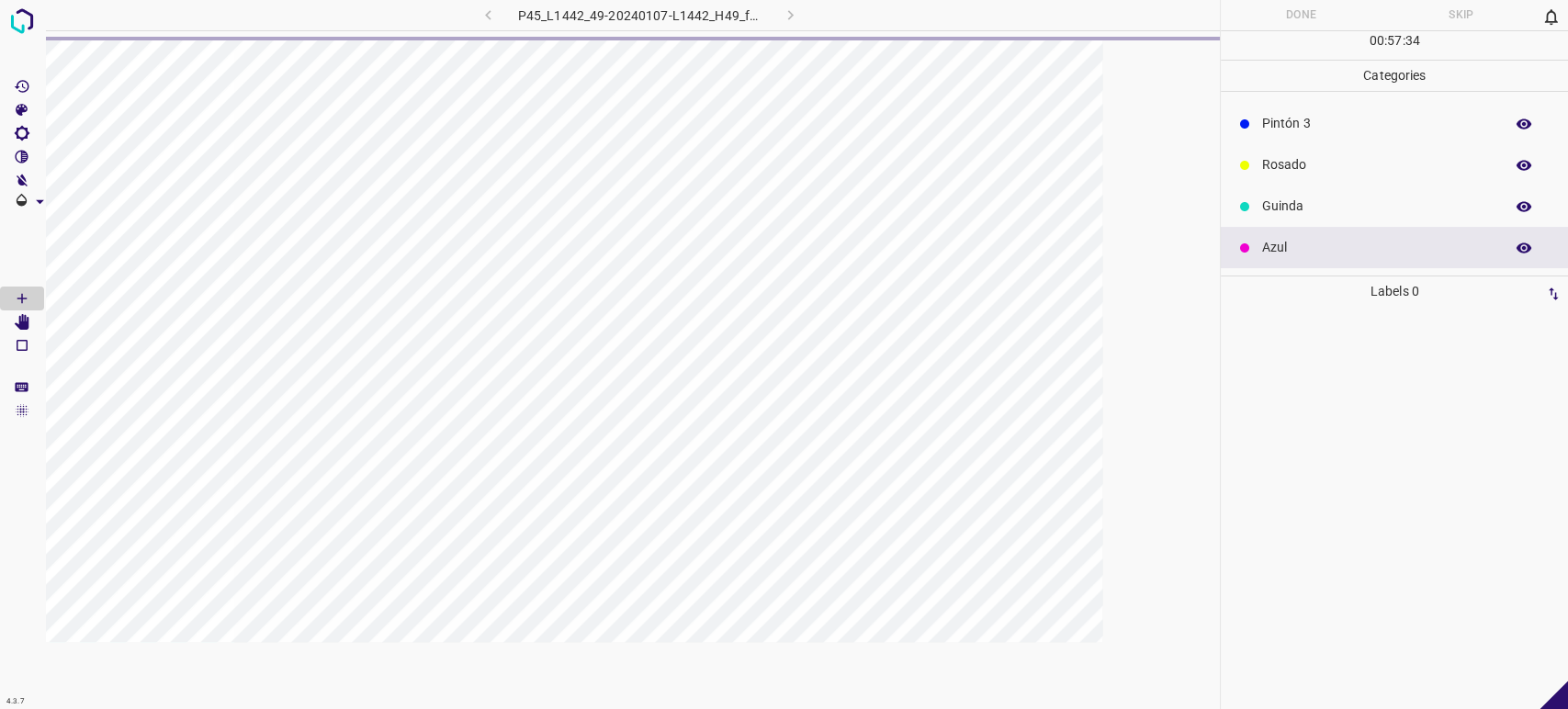 scroll, scrollTop: 0, scrollLeft: 0, axis: both 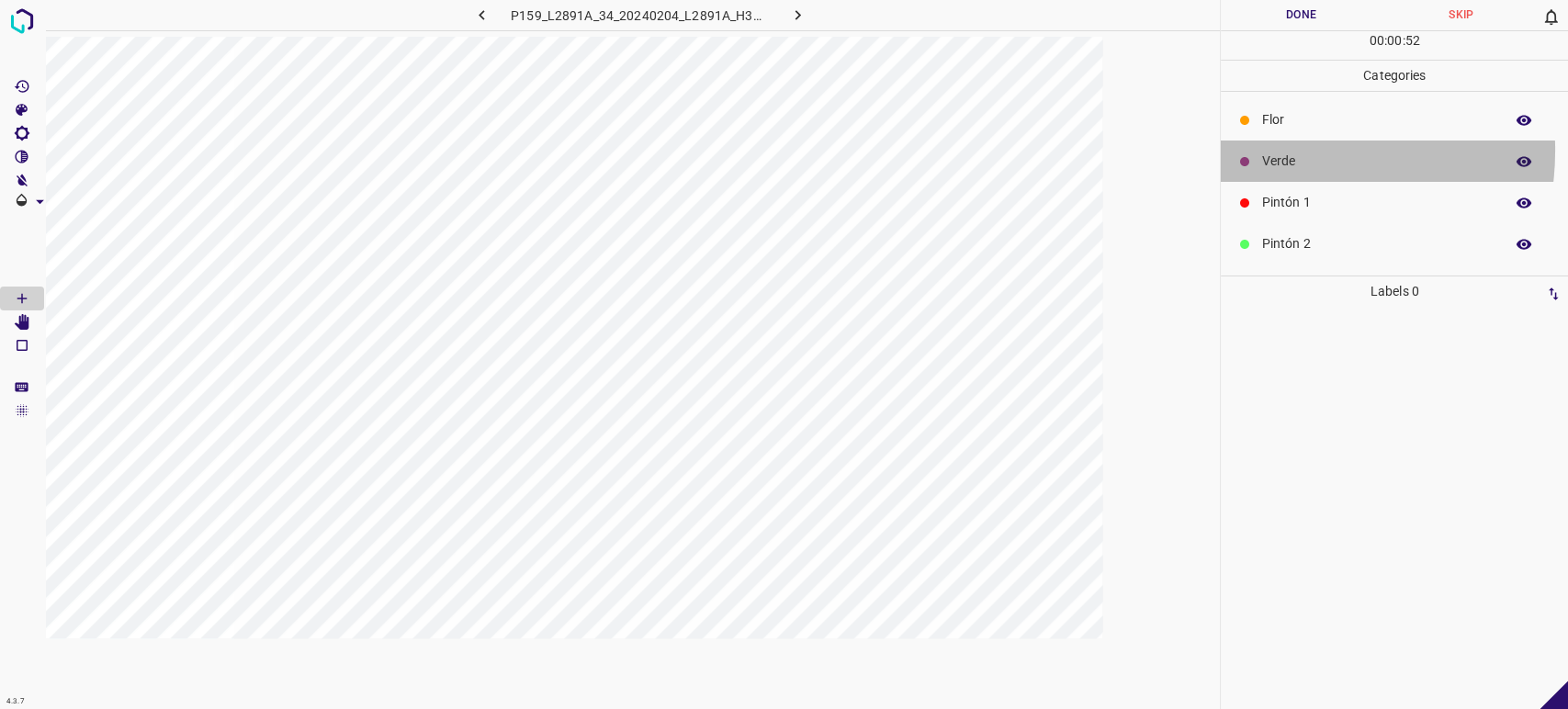 click on "Verde" at bounding box center [1378, 161] 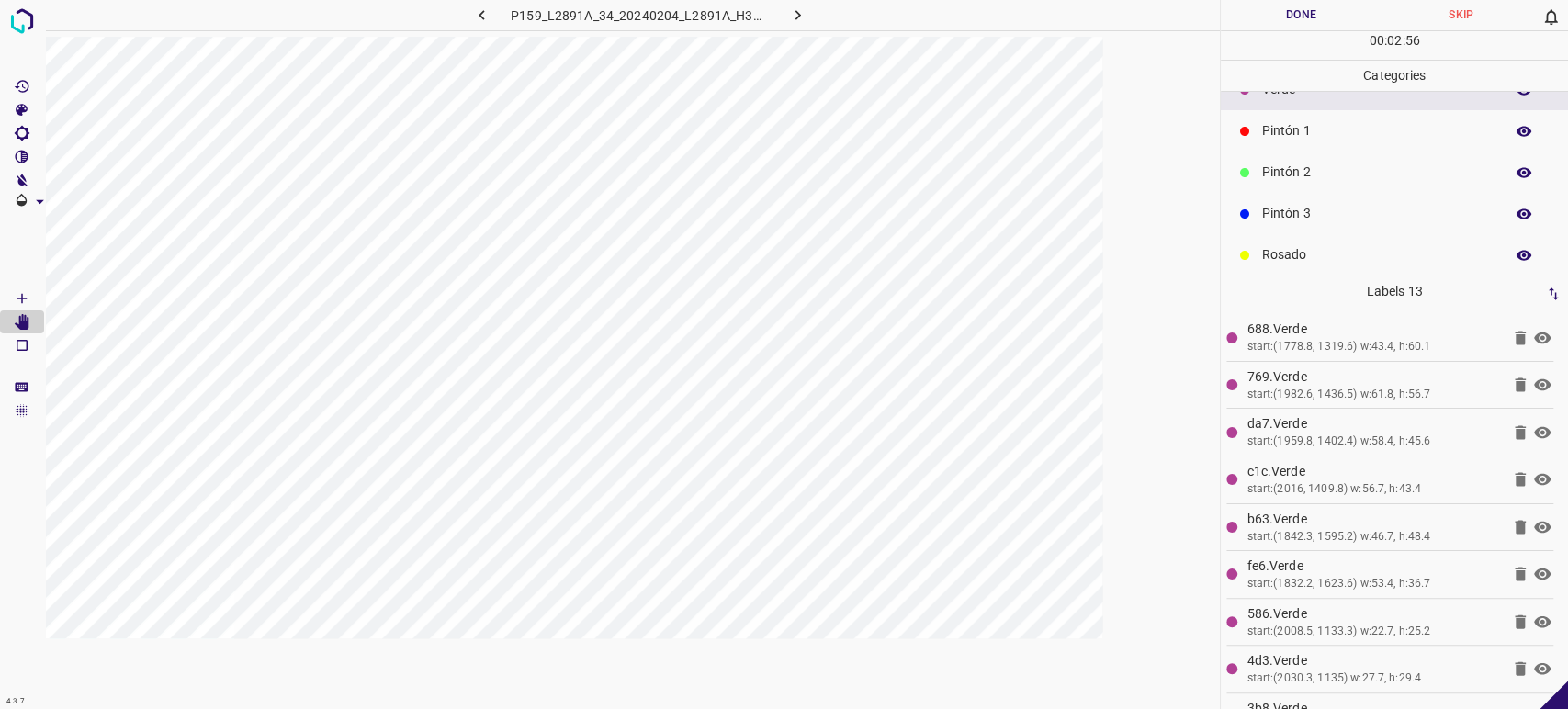 scroll, scrollTop: 102, scrollLeft: 0, axis: vertical 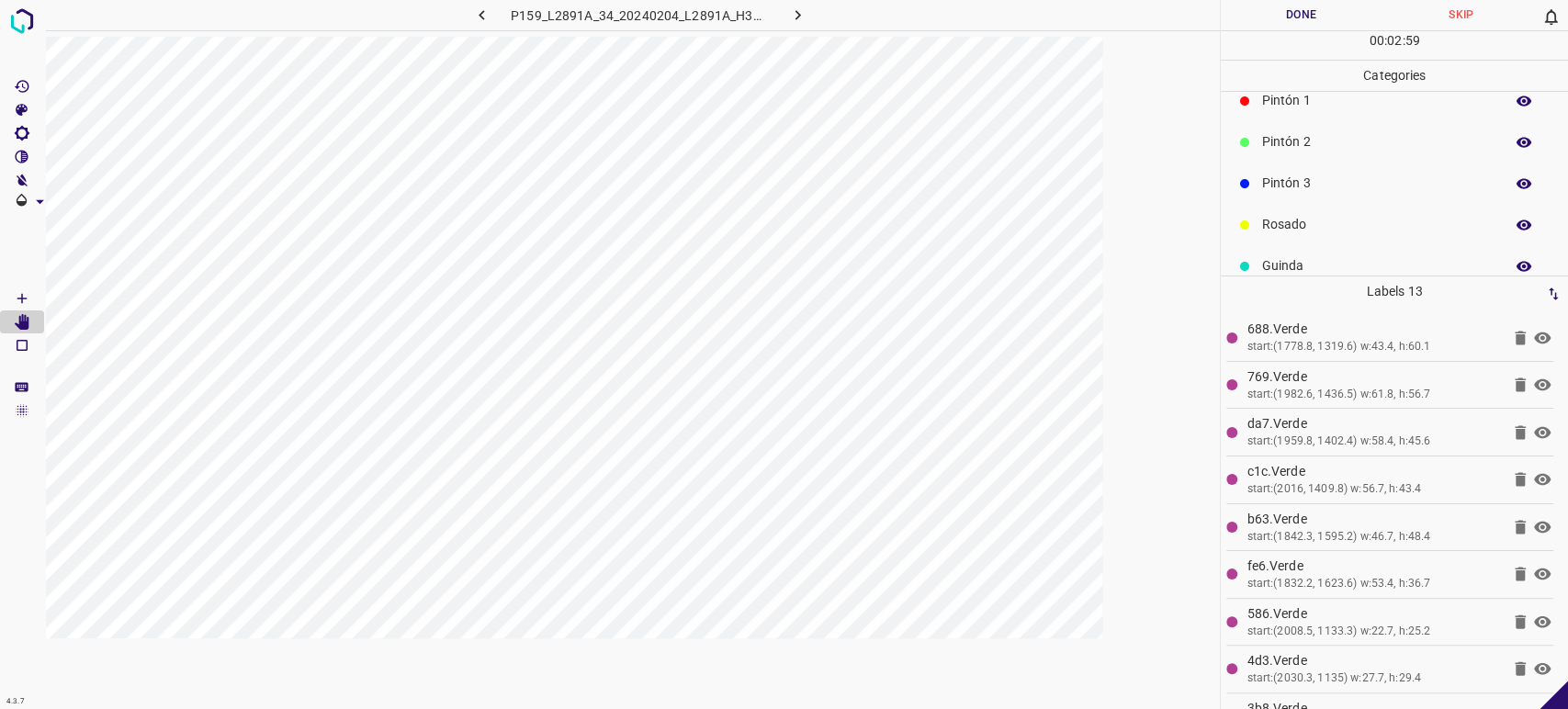 drag, startPoint x: 1271, startPoint y: 260, endPoint x: 1258, endPoint y: 264, distance: 13.601471 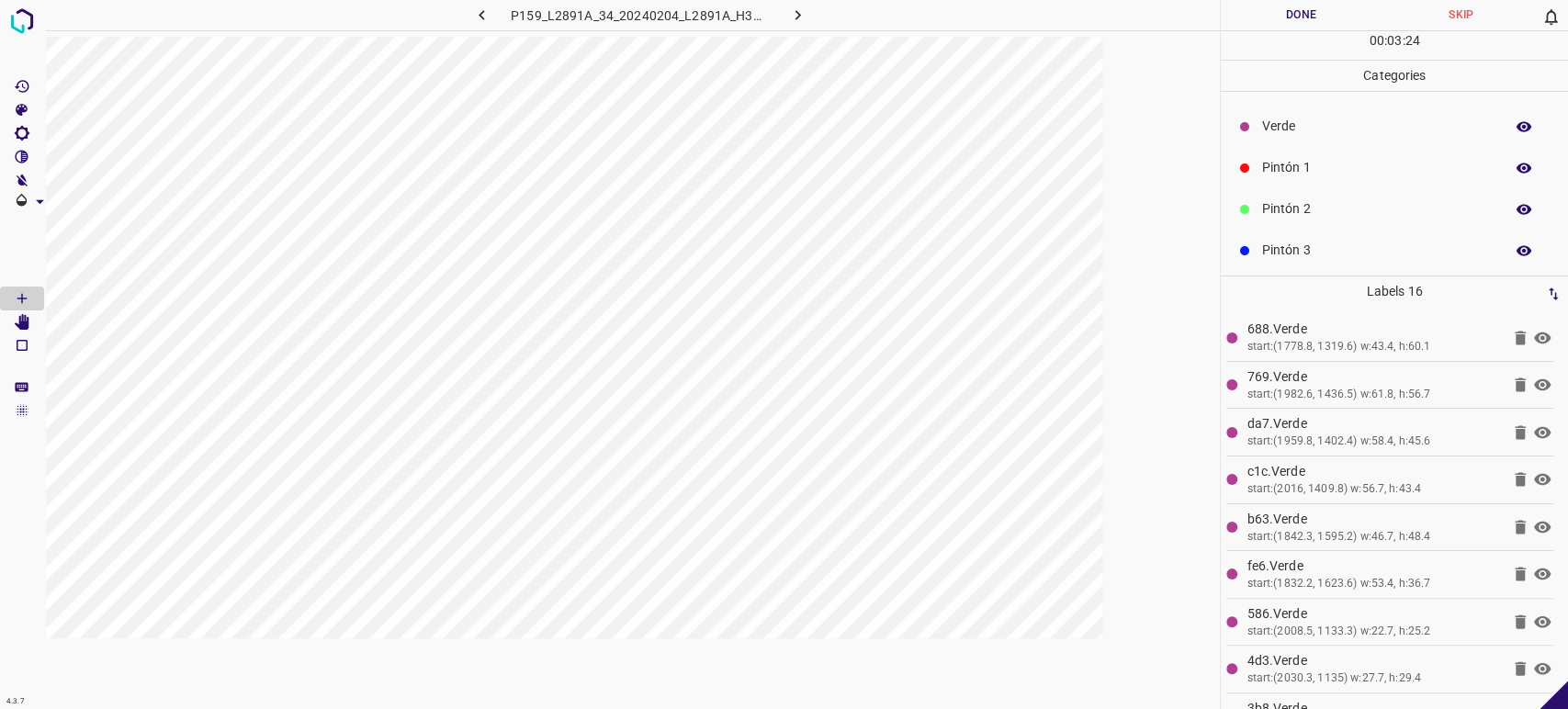 scroll, scrollTop: 0, scrollLeft: 0, axis: both 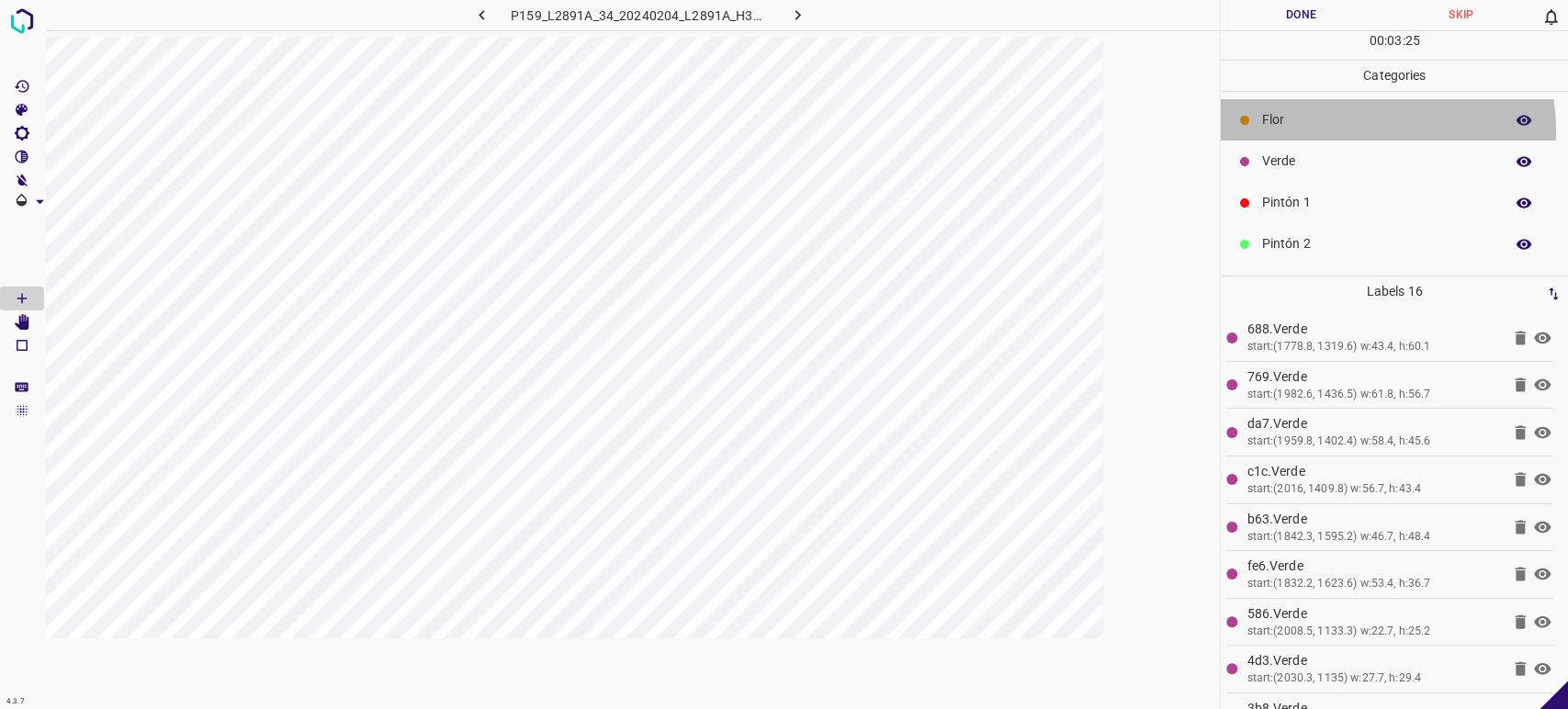 click on "Flor" at bounding box center [1394, 119] 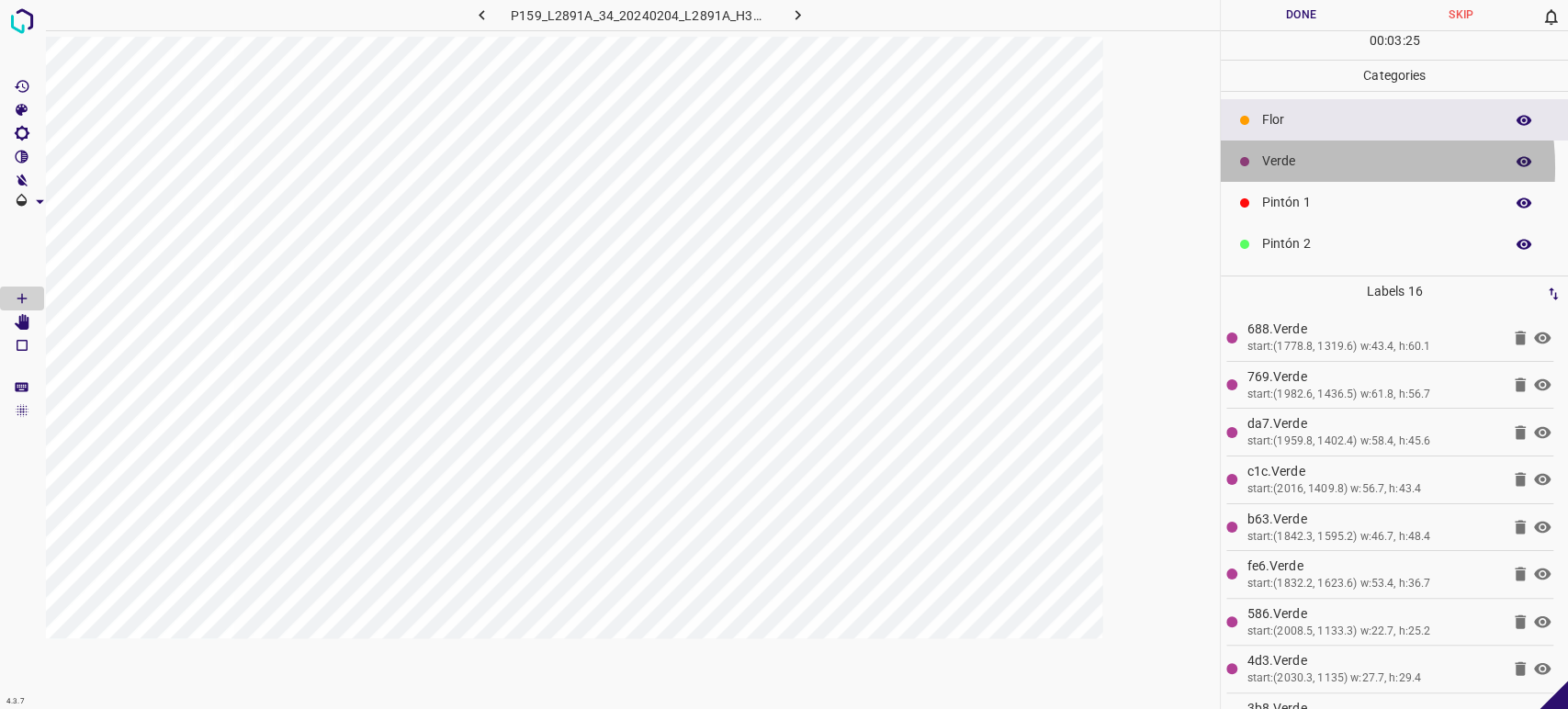 drag, startPoint x: 1304, startPoint y: 167, endPoint x: 1247, endPoint y: 162, distance: 57.218878 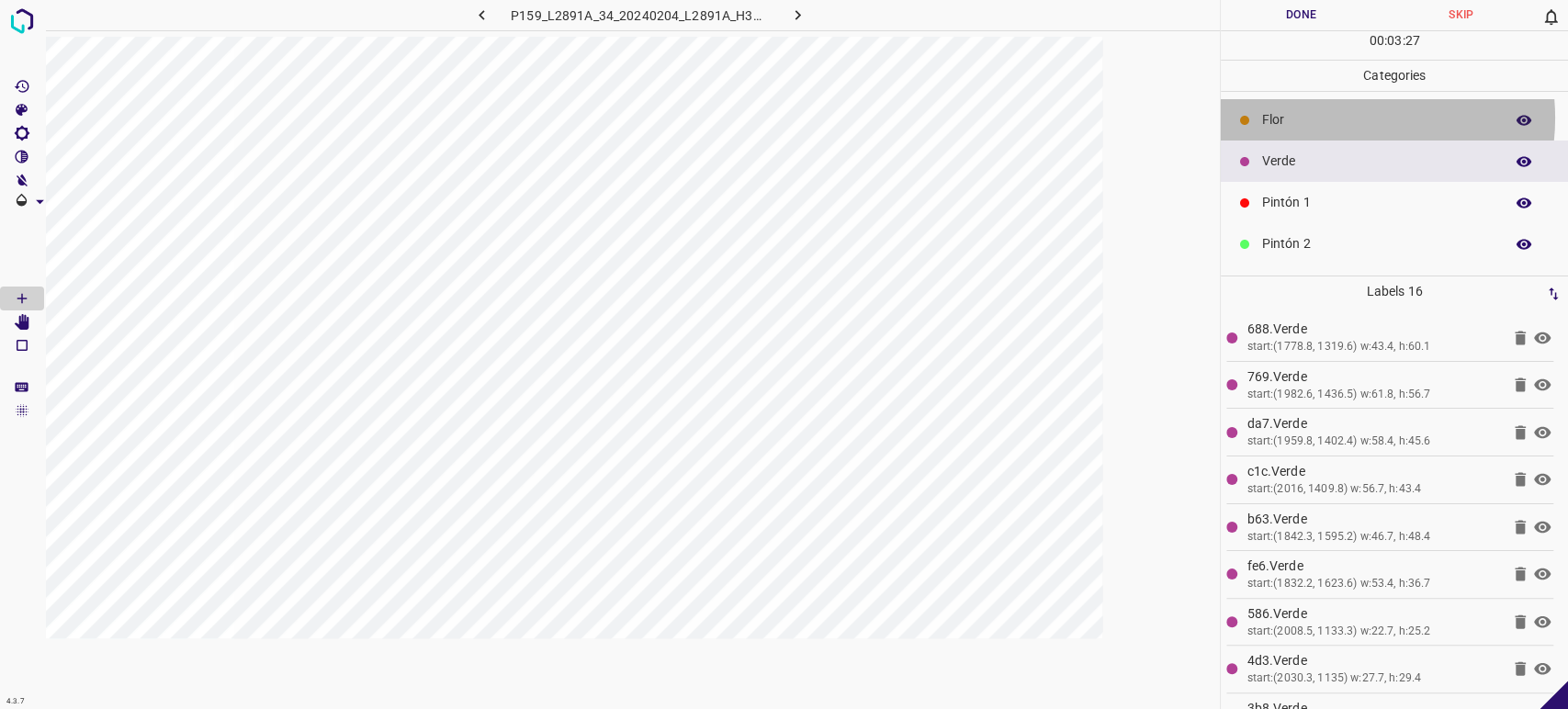 drag, startPoint x: 1341, startPoint y: 117, endPoint x: 1154, endPoint y: 155, distance: 190.82191 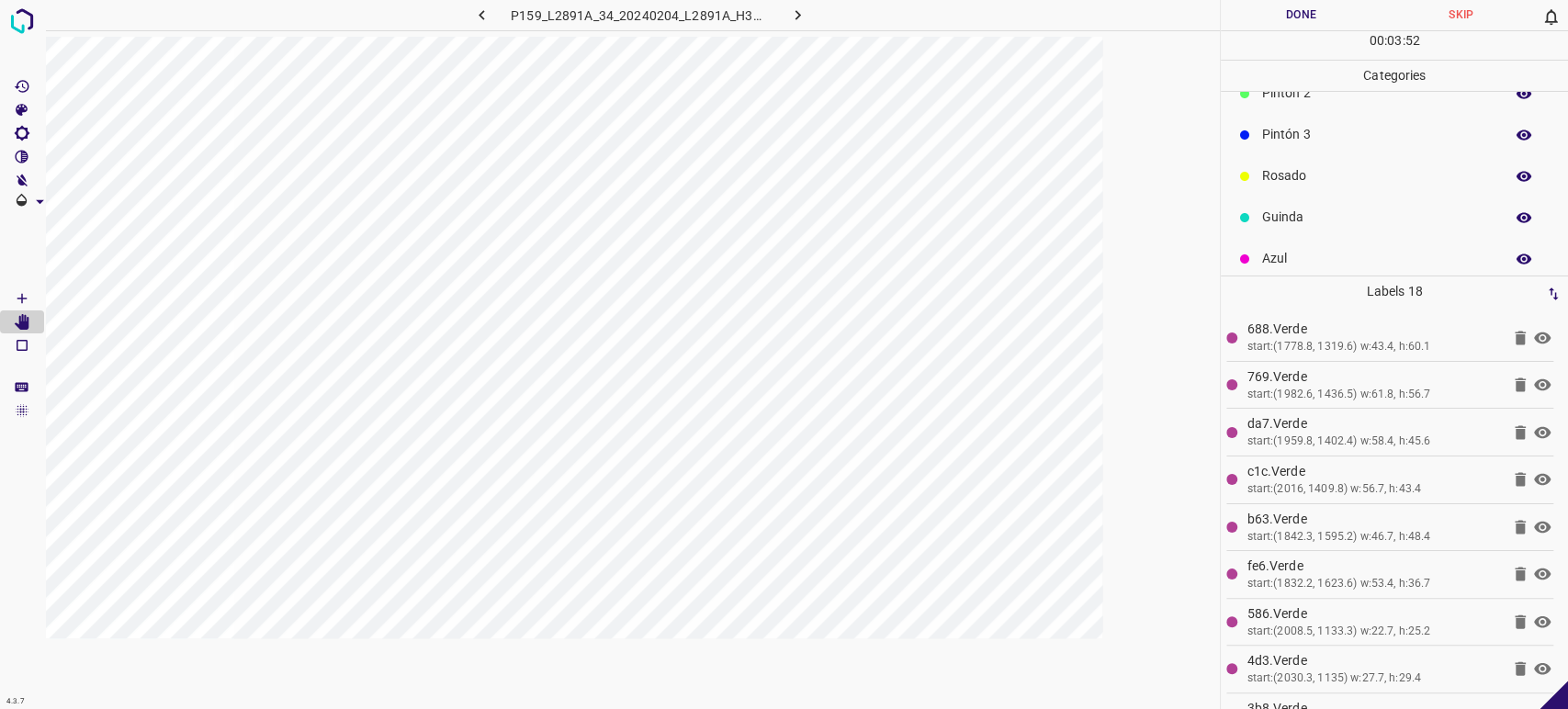 scroll, scrollTop: 162, scrollLeft: 0, axis: vertical 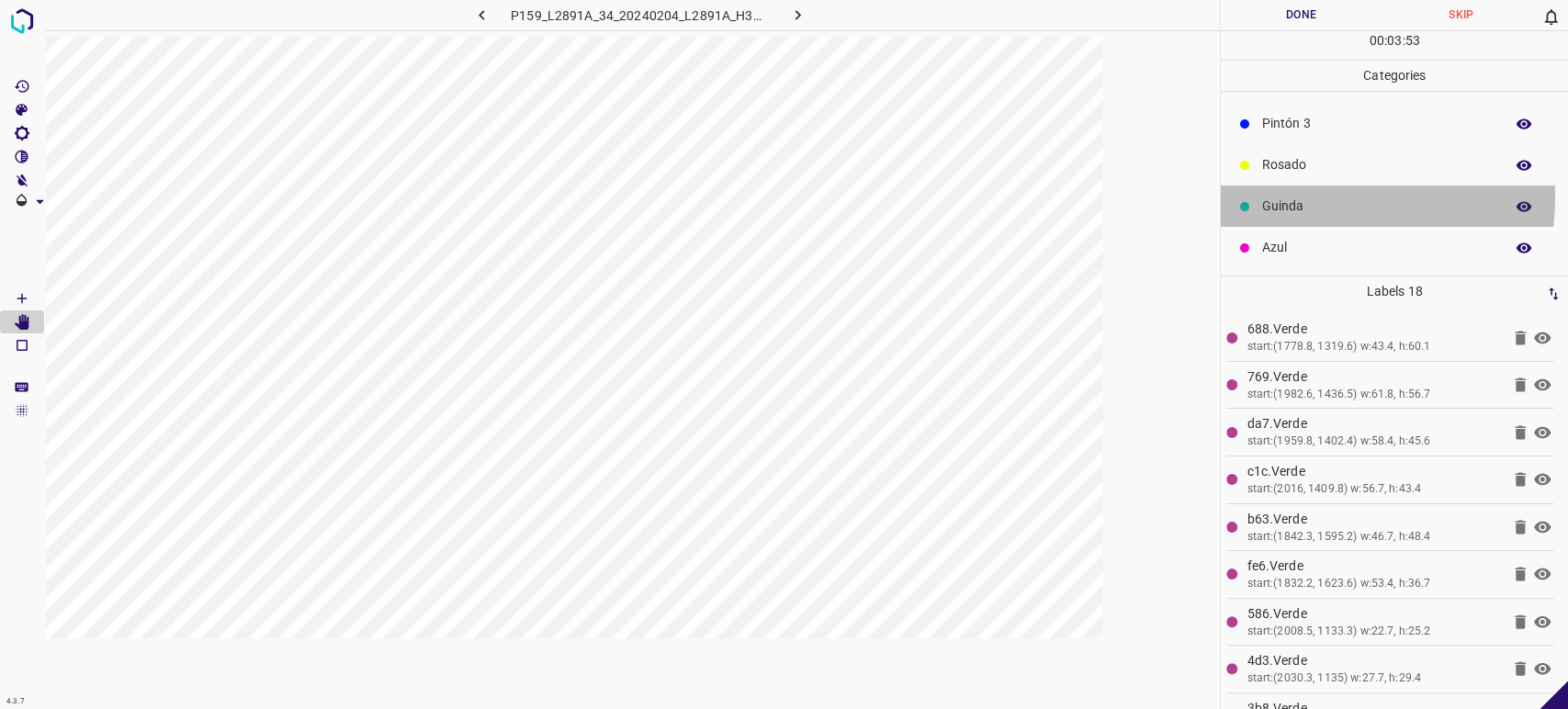click on "Guinda" at bounding box center [1394, 206] 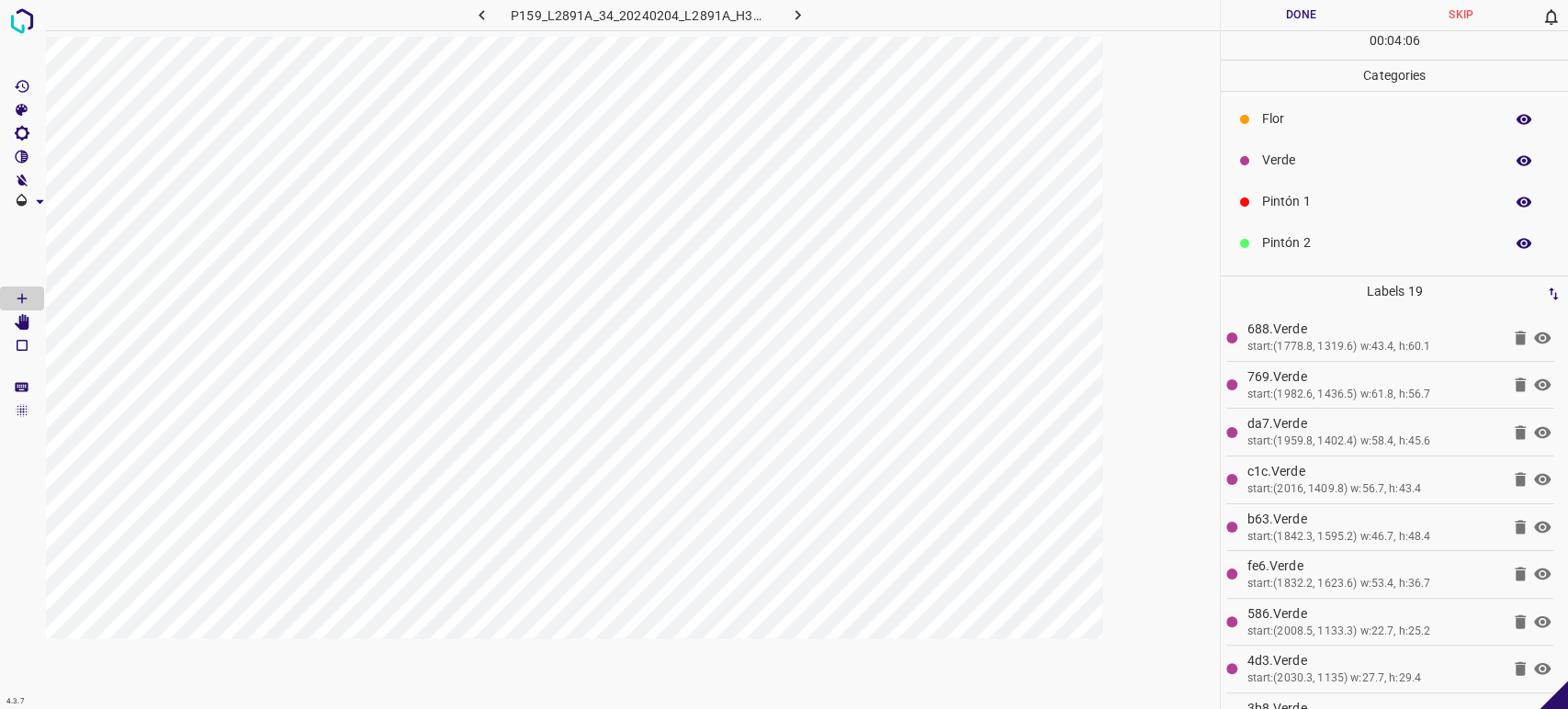 scroll, scrollTop: 0, scrollLeft: 0, axis: both 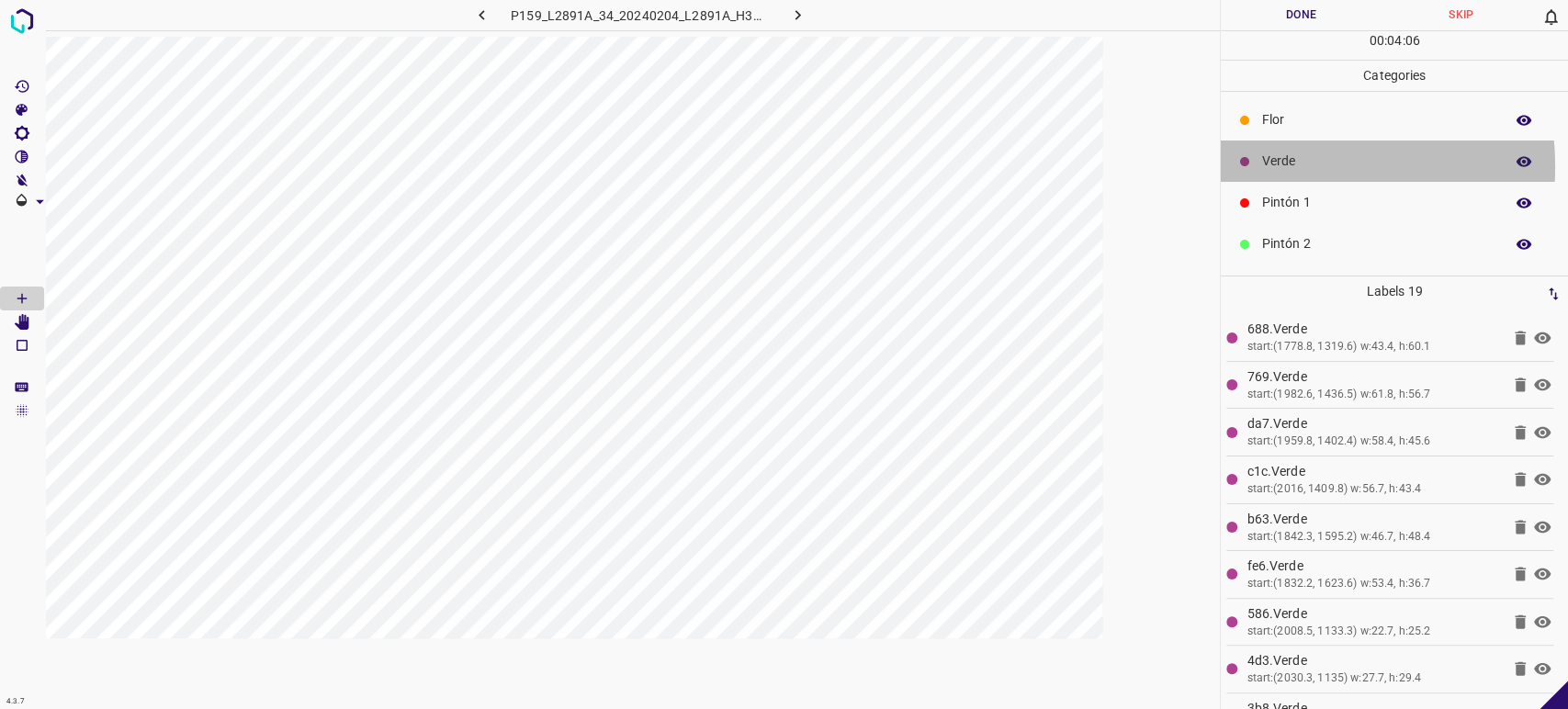 drag, startPoint x: 1258, startPoint y: 166, endPoint x: 1181, endPoint y: 211, distance: 89.1852 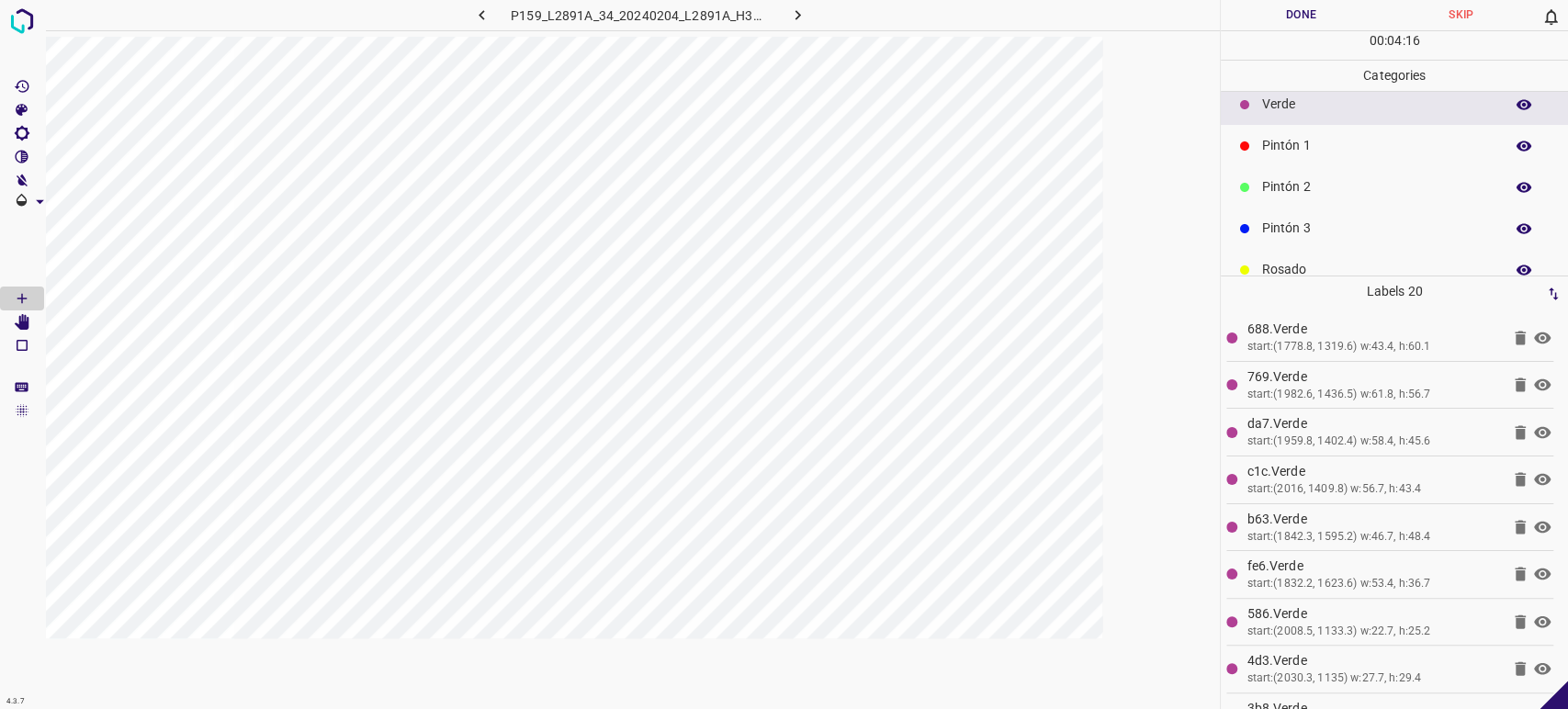 scroll, scrollTop: 102, scrollLeft: 0, axis: vertical 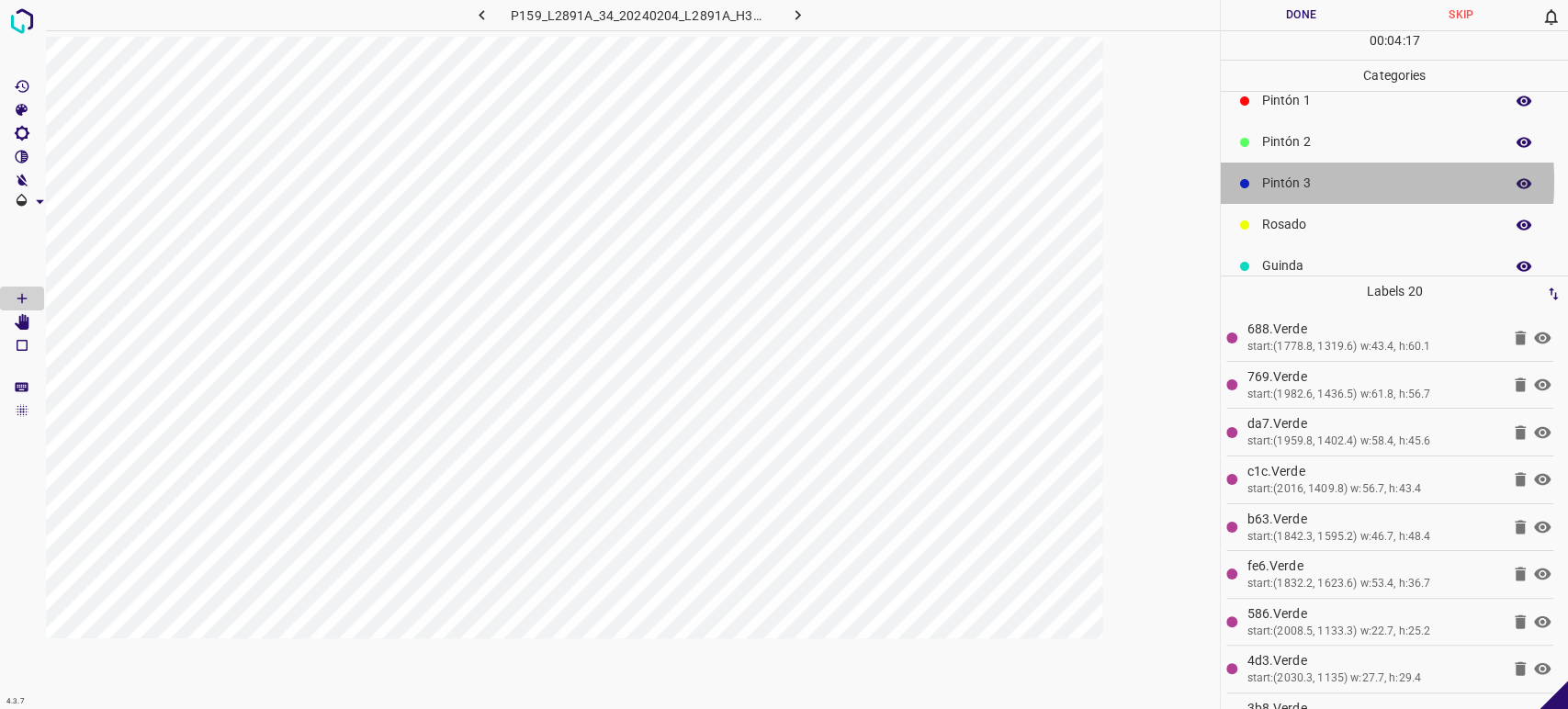 click on "Pintón 3" at bounding box center [1378, 183] 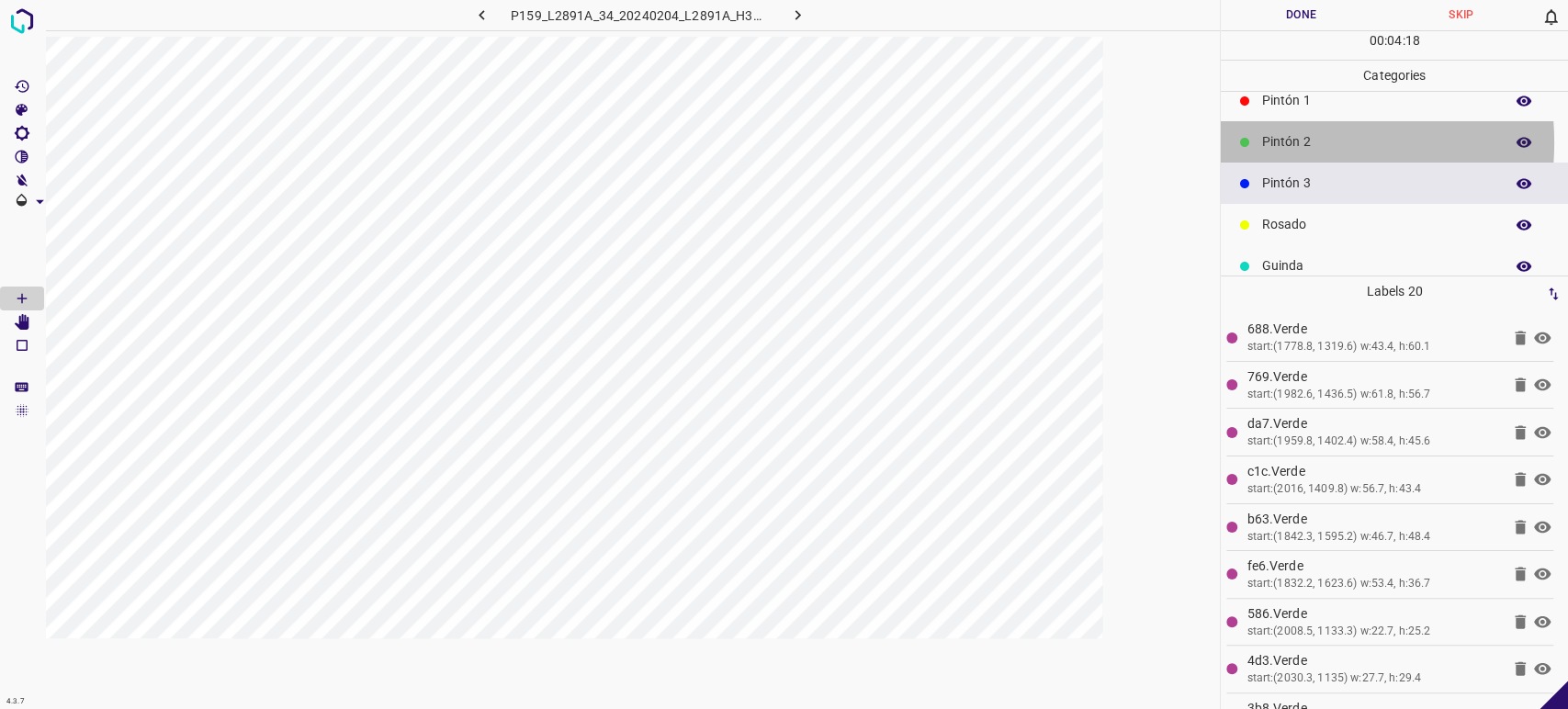 click at bounding box center (1245, 142) 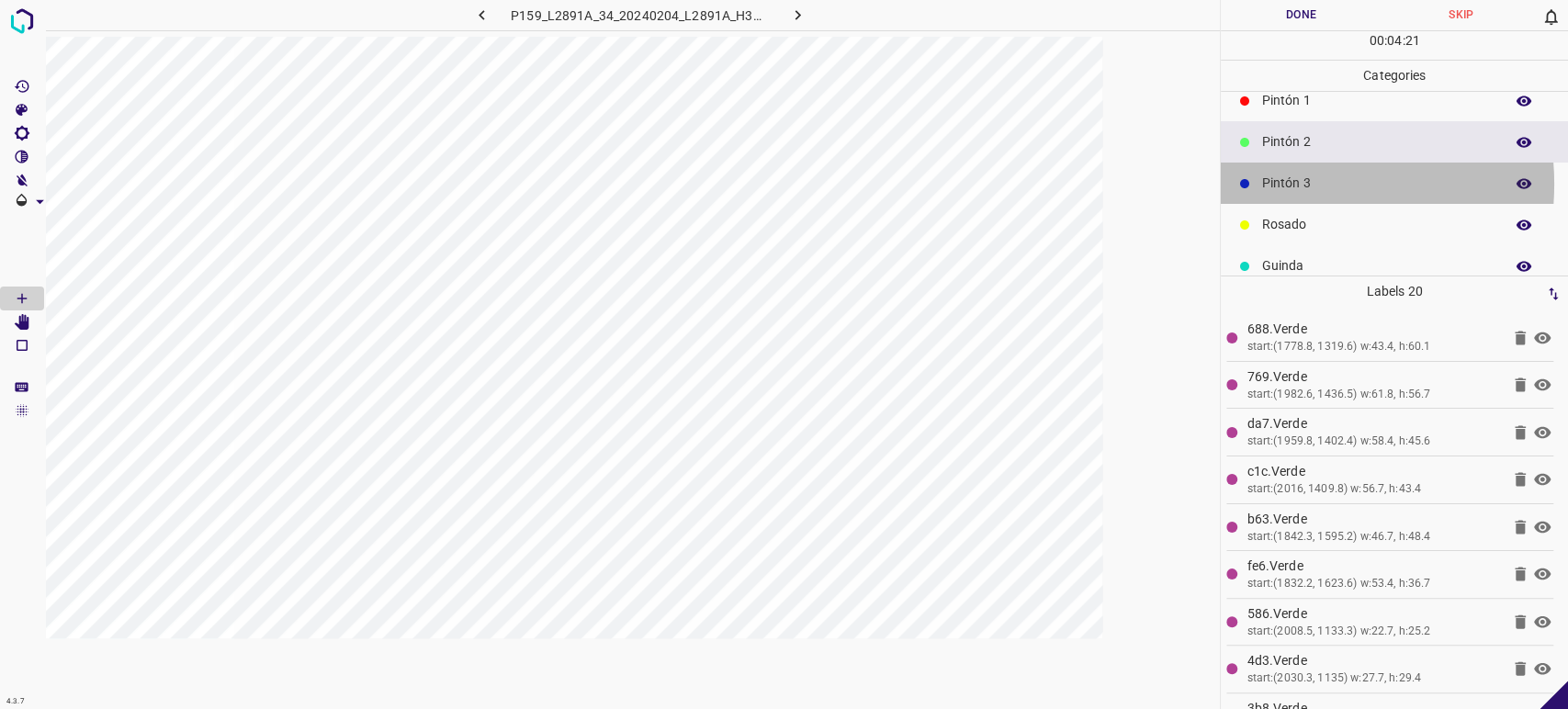 click on "Pintón 3" at bounding box center (1378, 183) 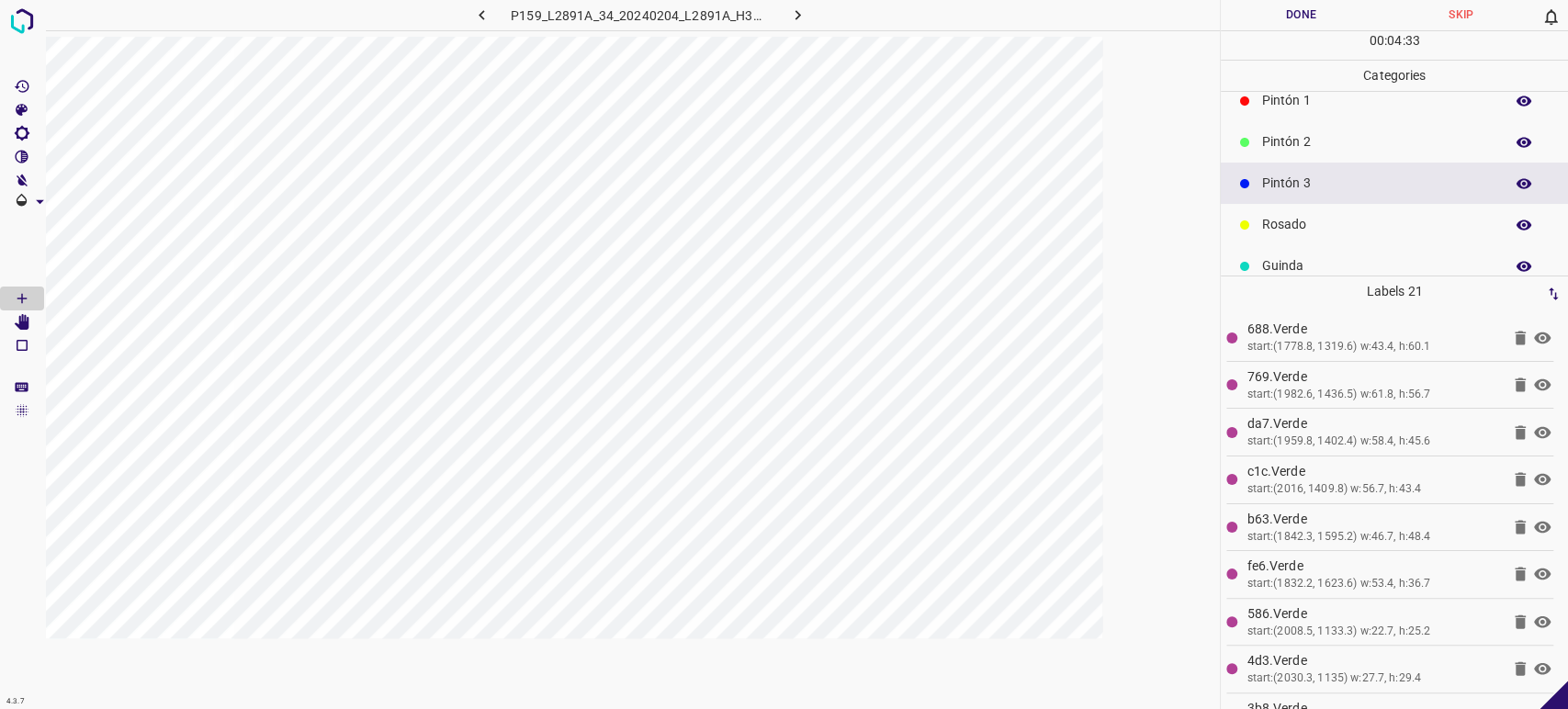 click on "Pintón 2" at bounding box center [1378, 141] 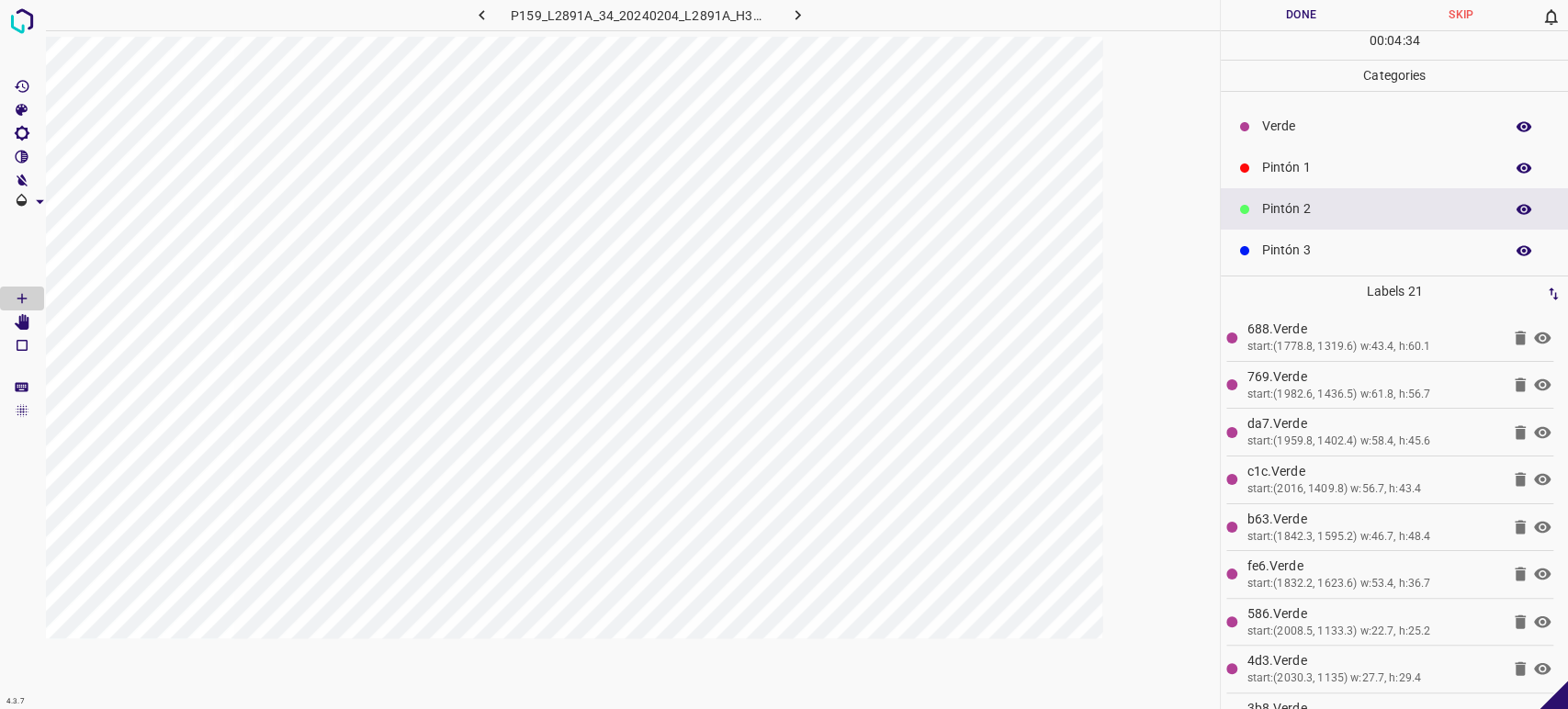 scroll, scrollTop: 0, scrollLeft: 0, axis: both 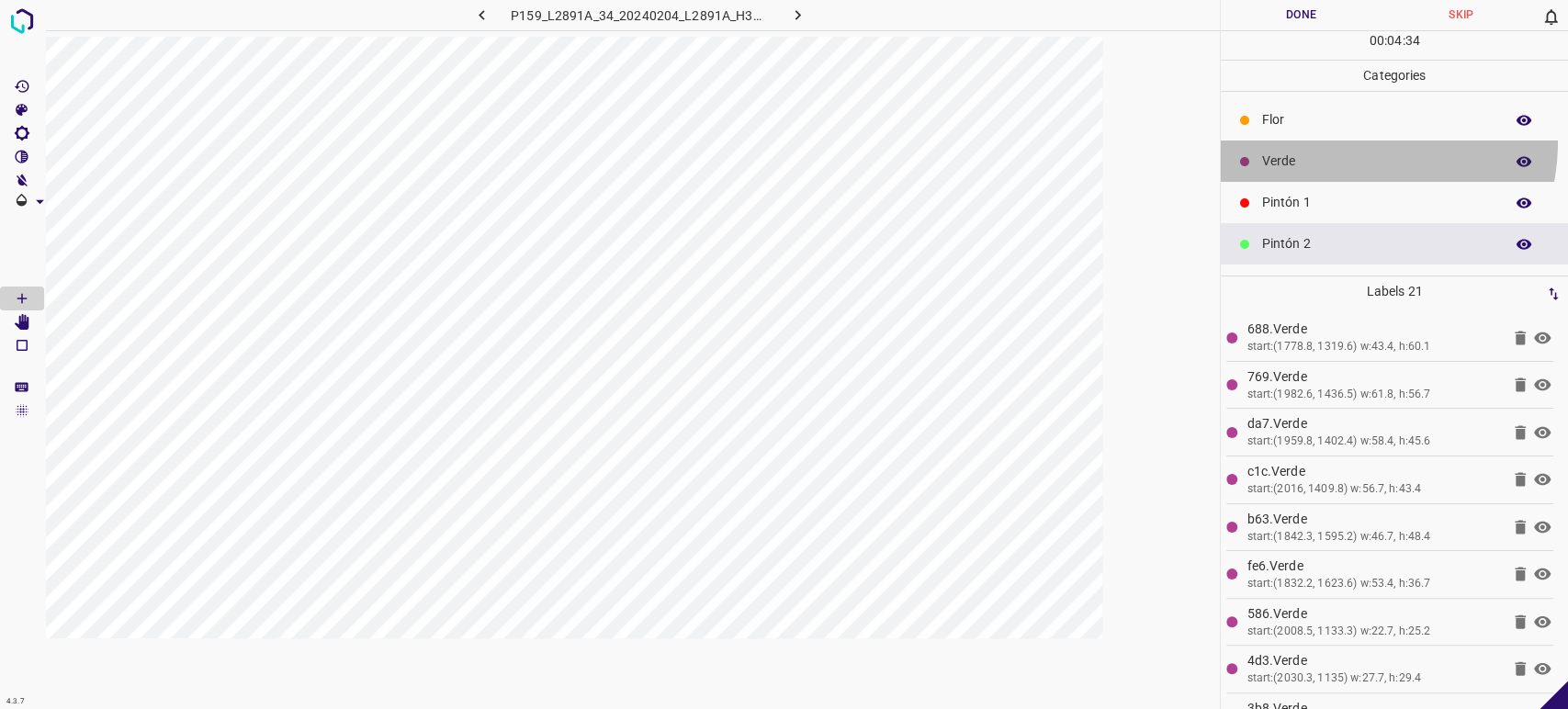 click on "Verde" at bounding box center [1394, 161] 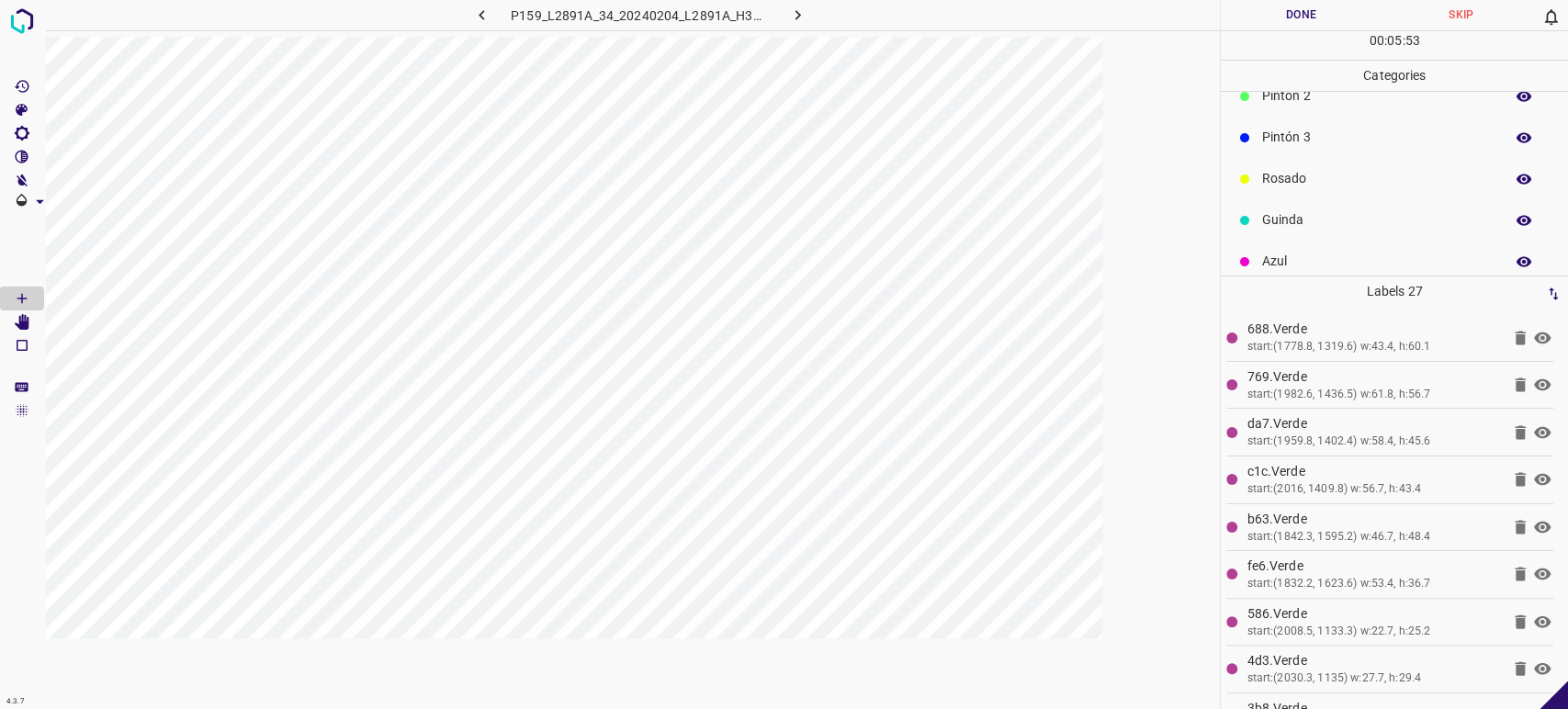 scroll, scrollTop: 162, scrollLeft: 0, axis: vertical 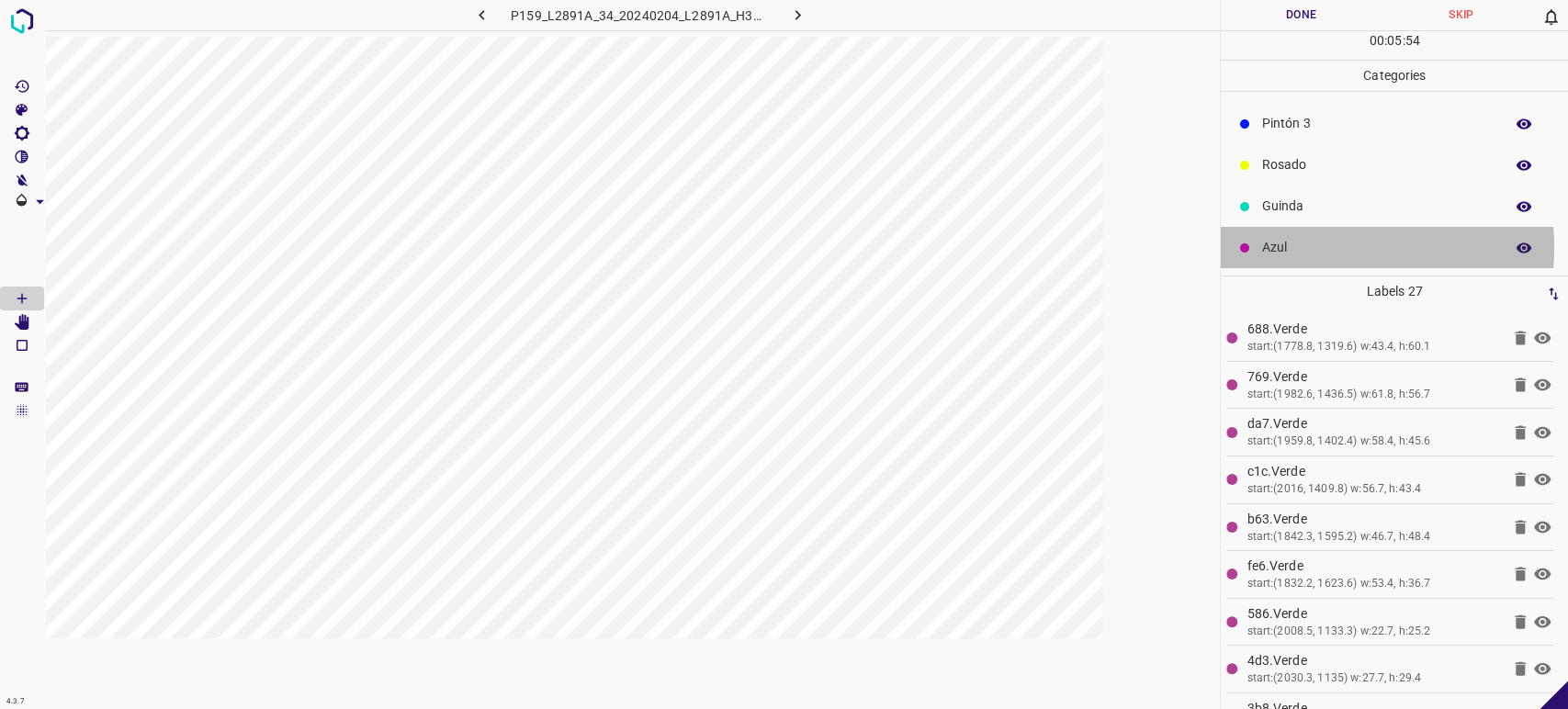 drag, startPoint x: 1312, startPoint y: 248, endPoint x: 1312, endPoint y: 263, distance: 15 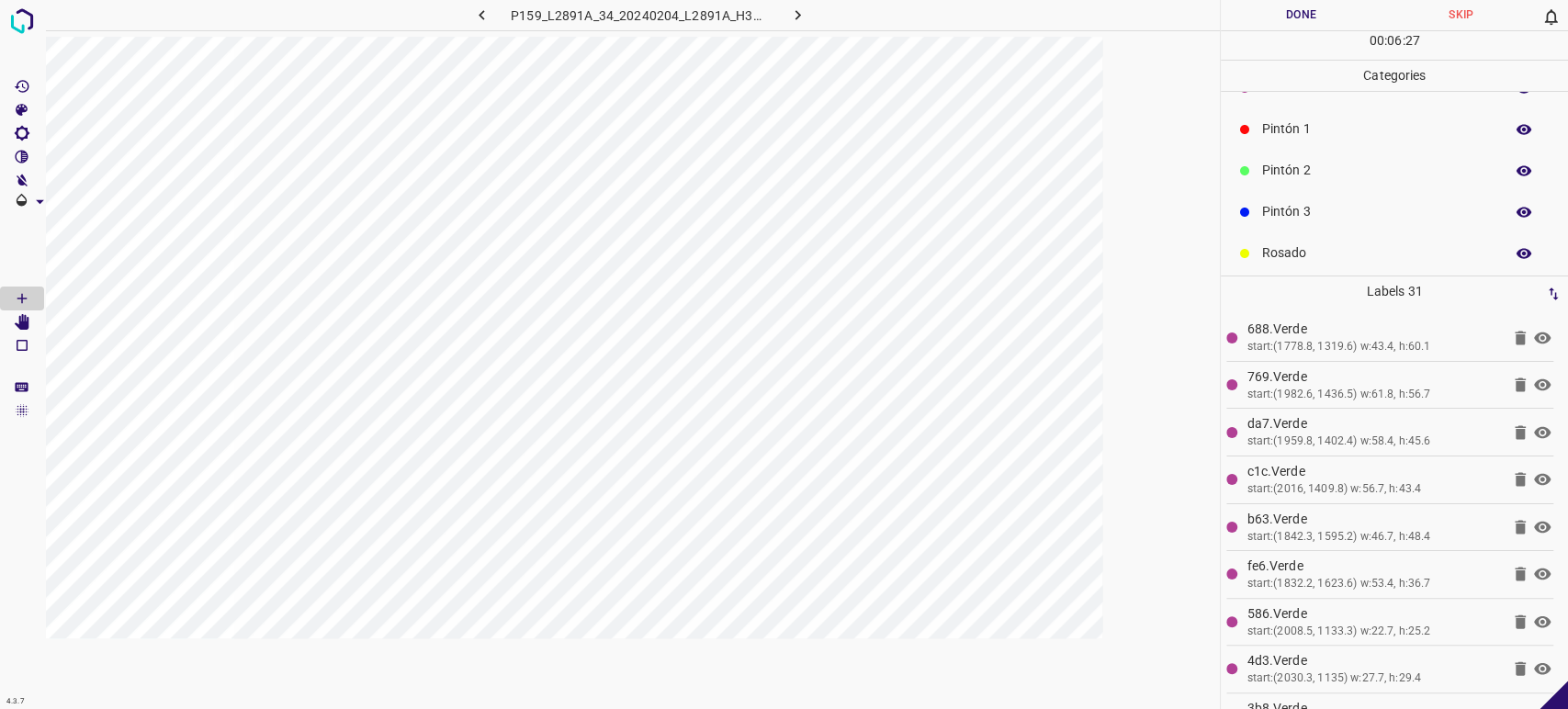 scroll, scrollTop: 0, scrollLeft: 0, axis: both 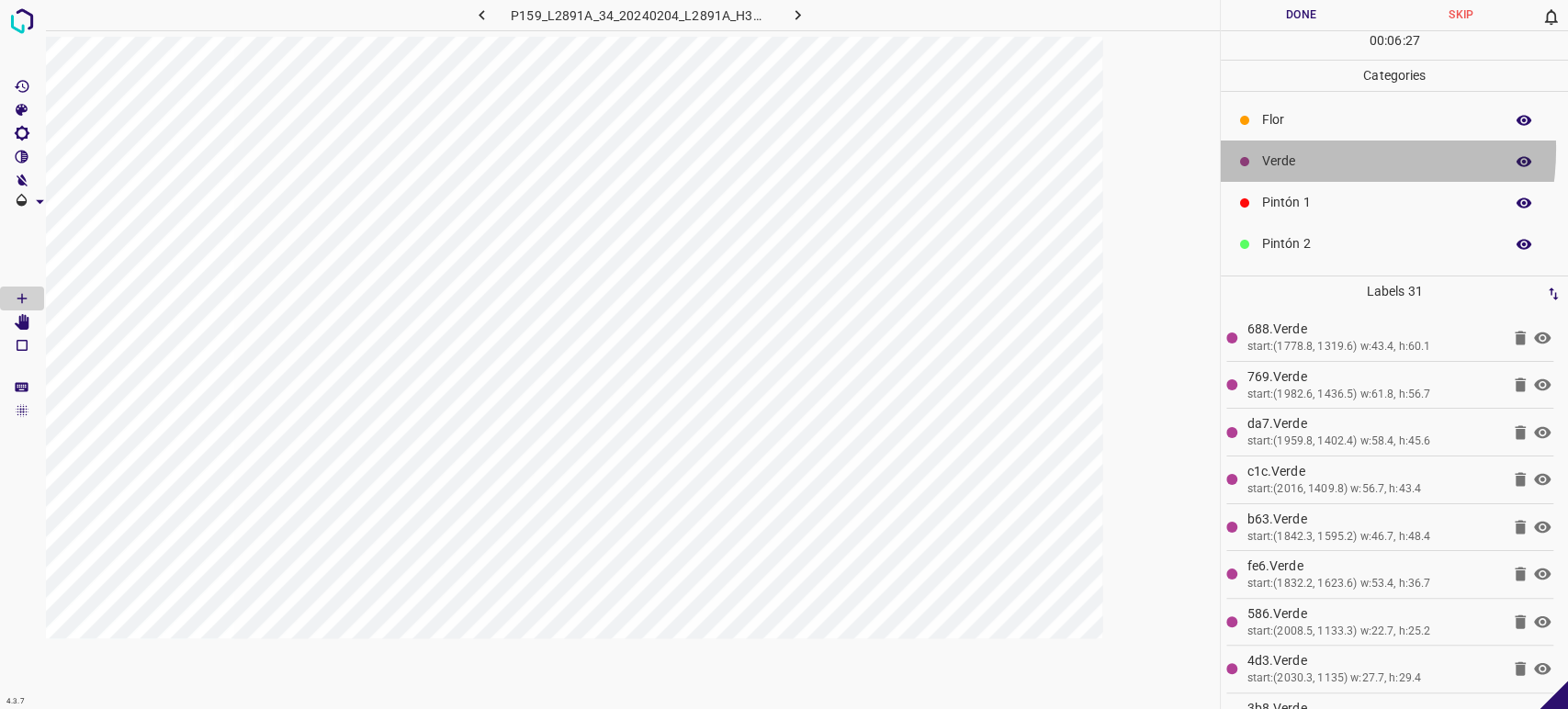 click on "Verde" at bounding box center (1394, 161) 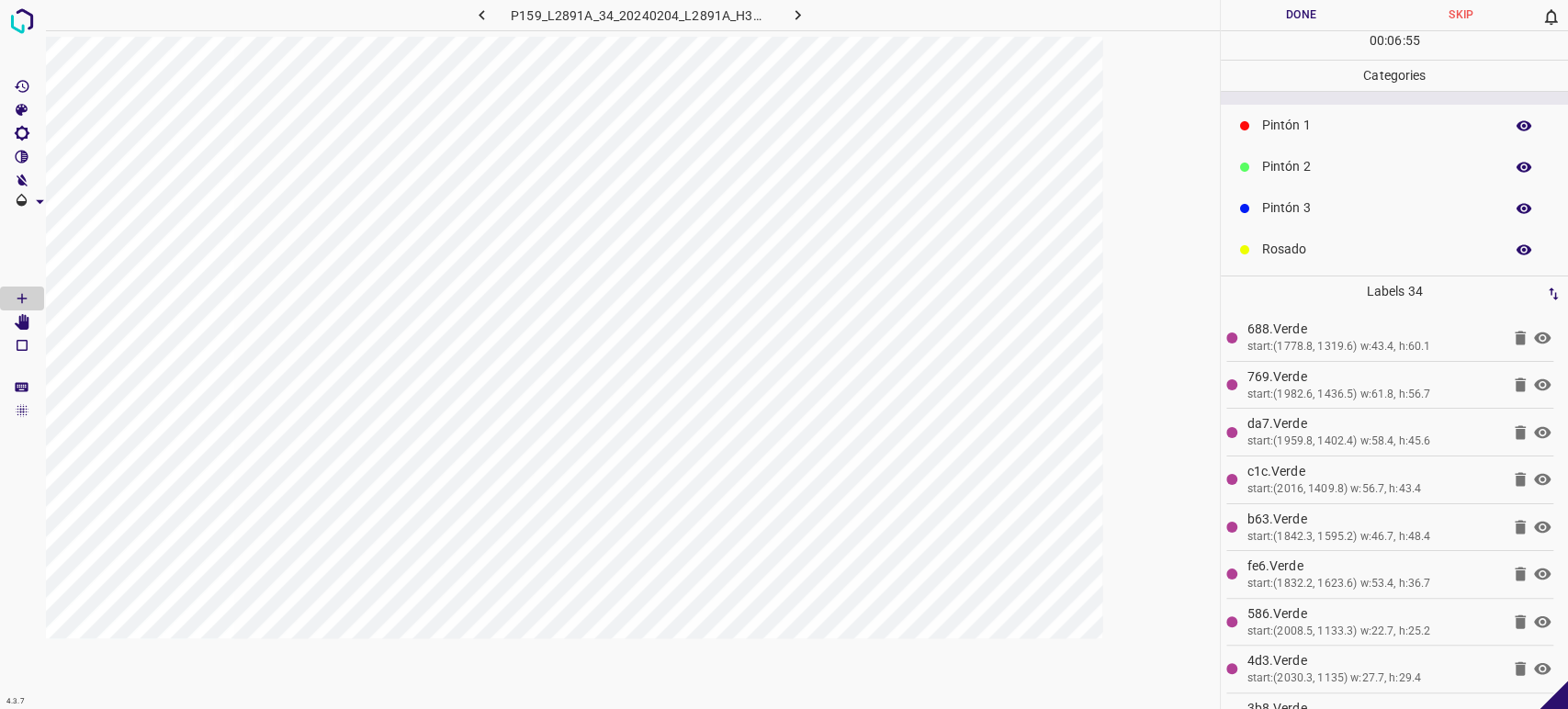 scroll, scrollTop: 162, scrollLeft: 0, axis: vertical 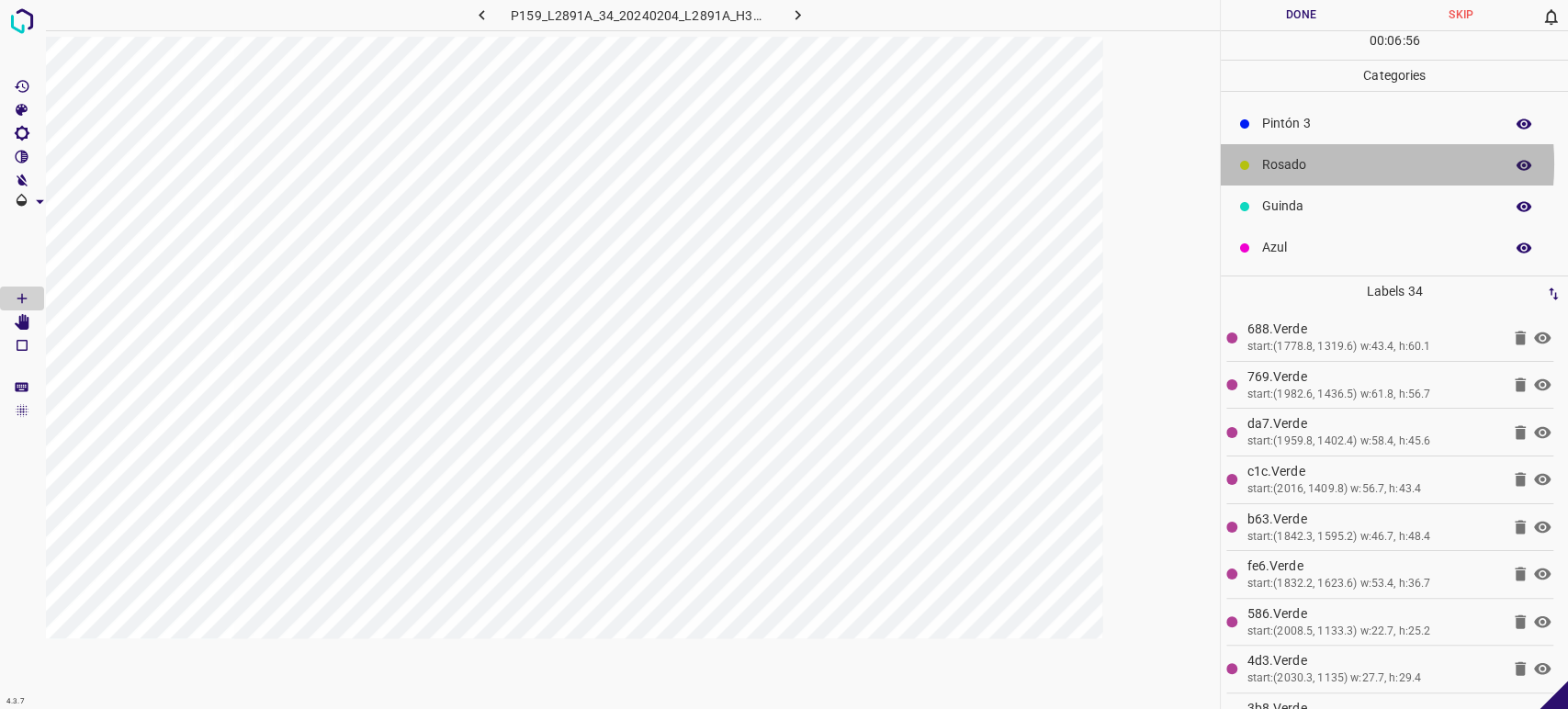 click on "Rosado" at bounding box center [1378, 164] 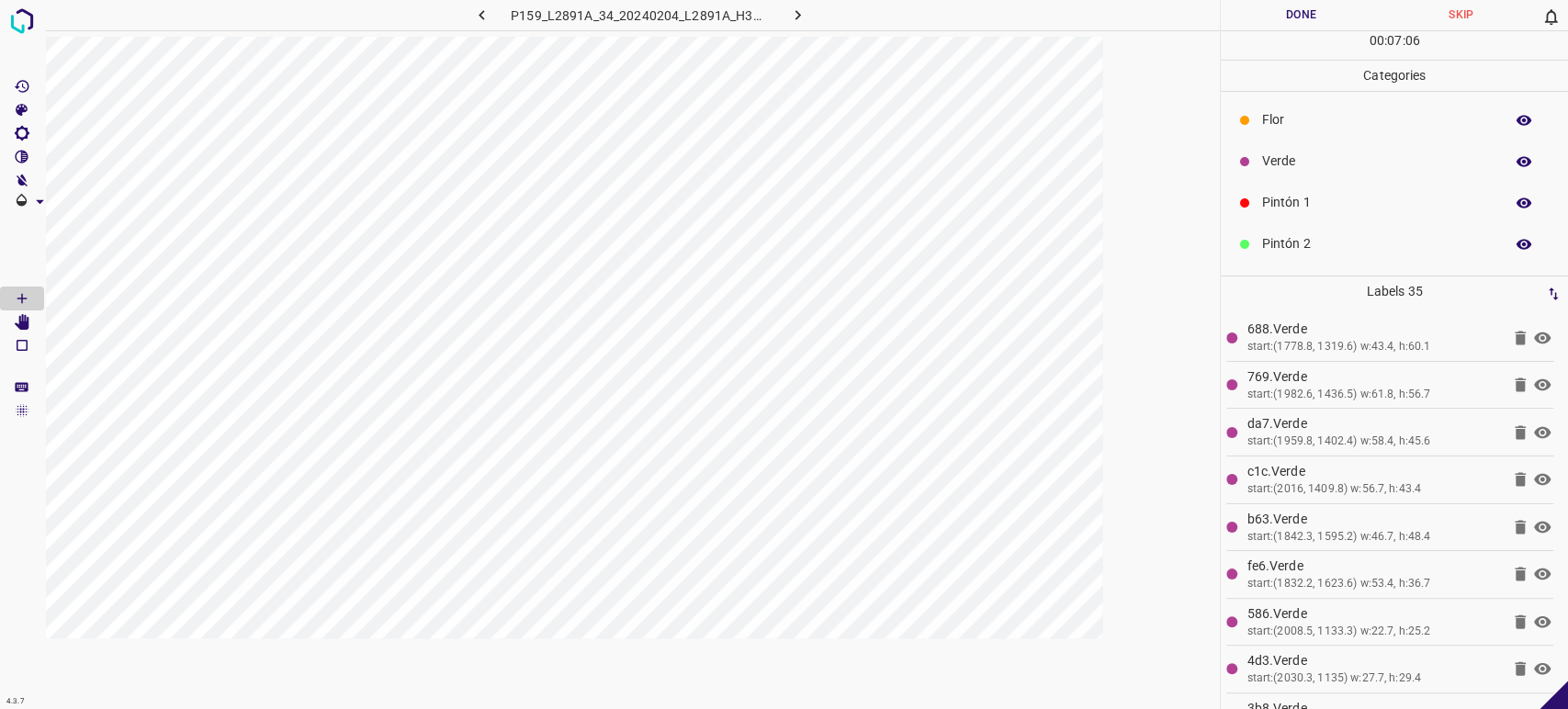scroll, scrollTop: 162, scrollLeft: 0, axis: vertical 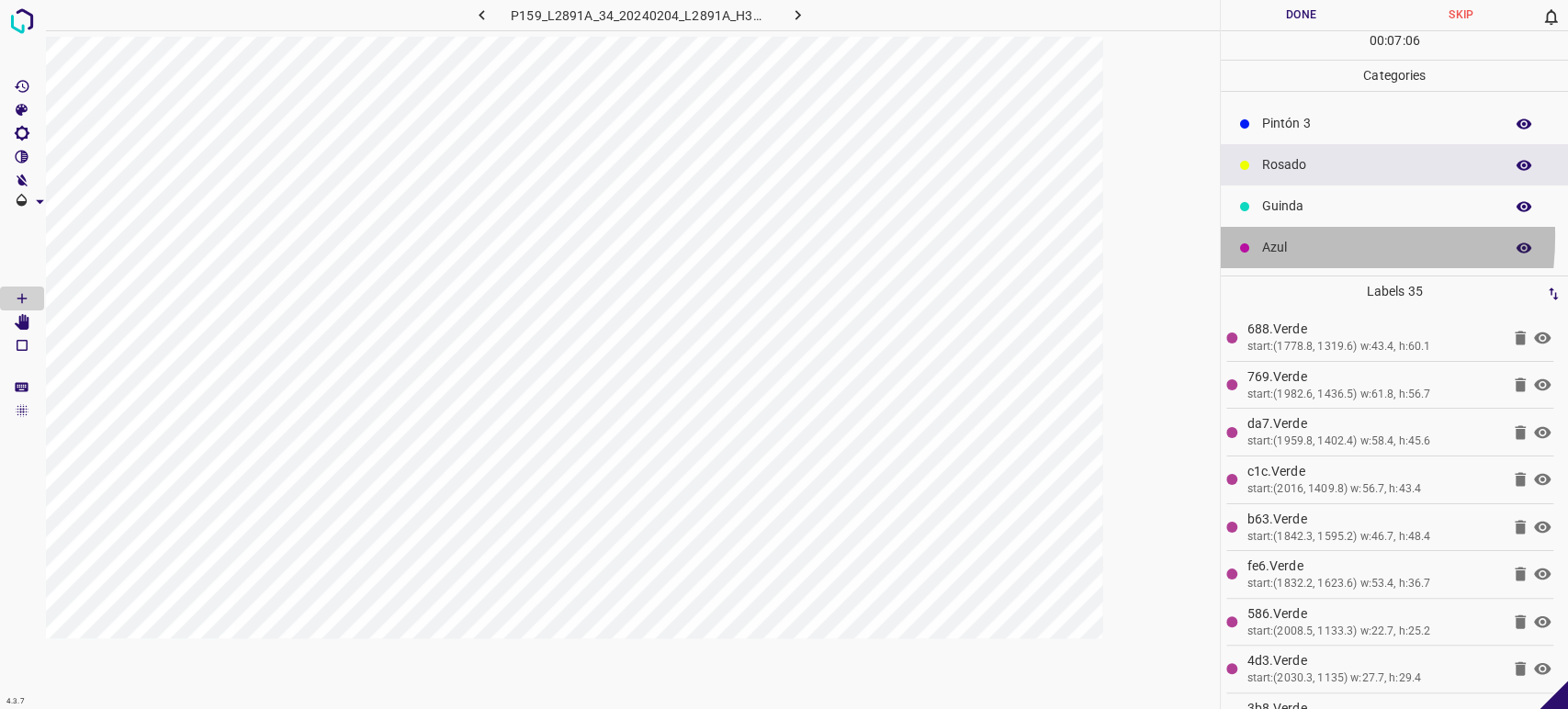 click on "Azul" at bounding box center (1394, 247) 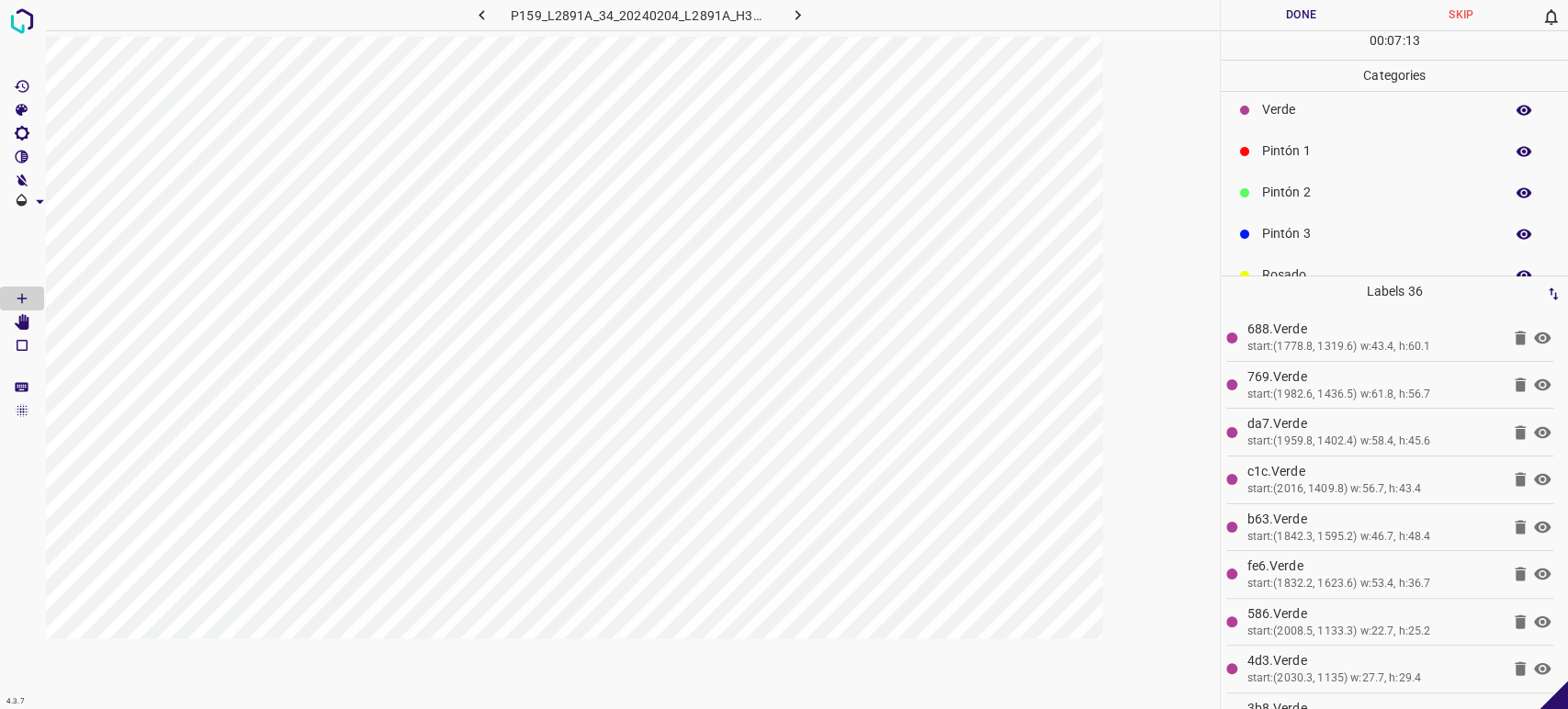 scroll, scrollTop: 0, scrollLeft: 0, axis: both 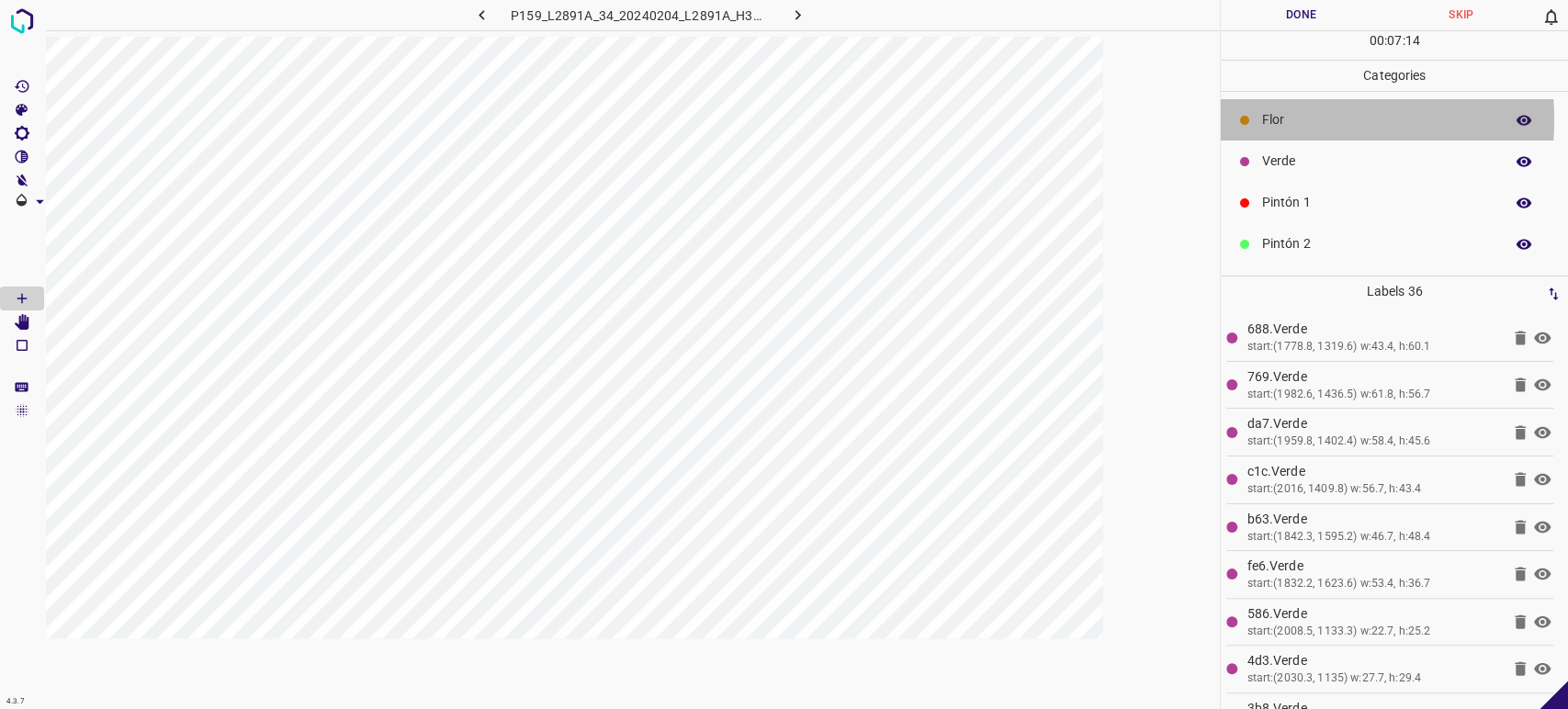 click on "Flor" at bounding box center [1378, 119] 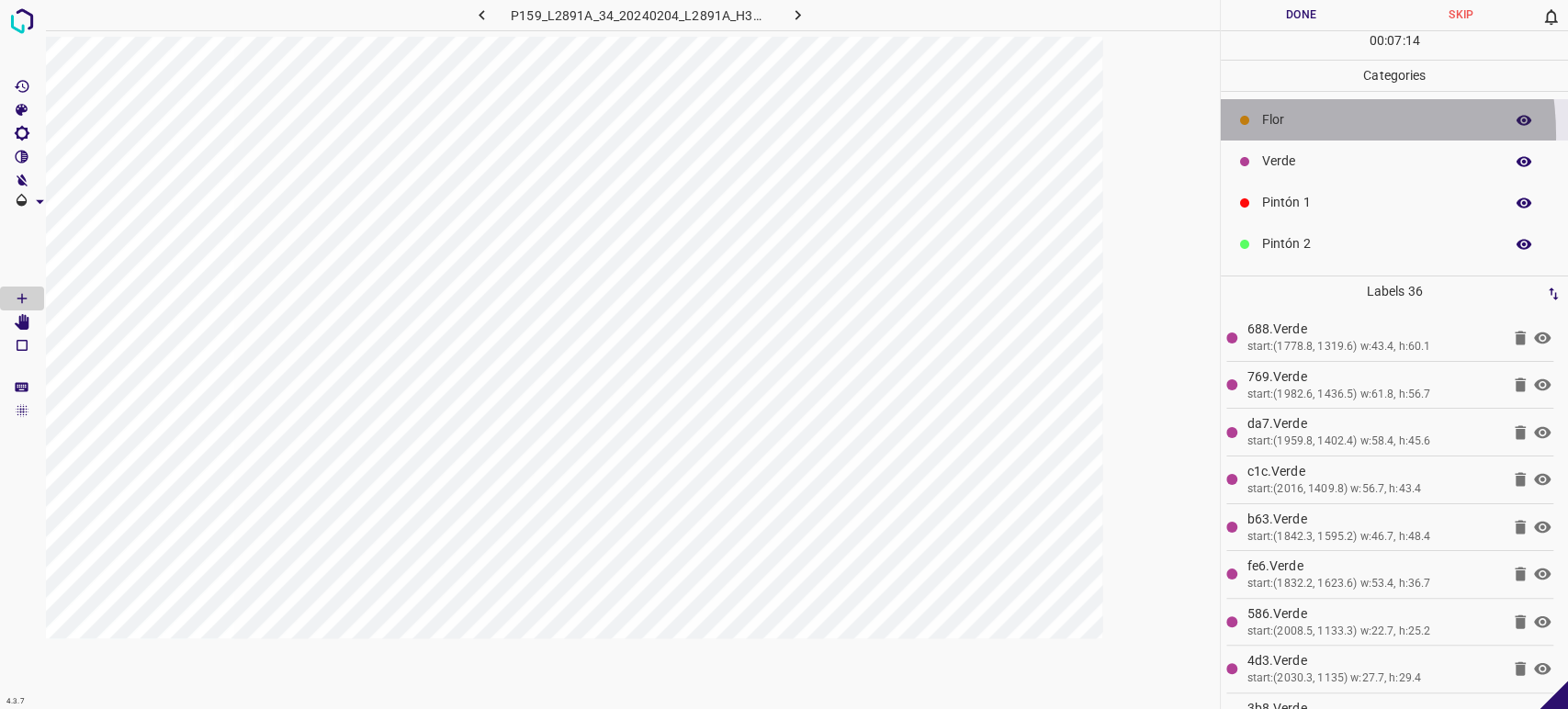 click on "Flor" at bounding box center [1394, 119] 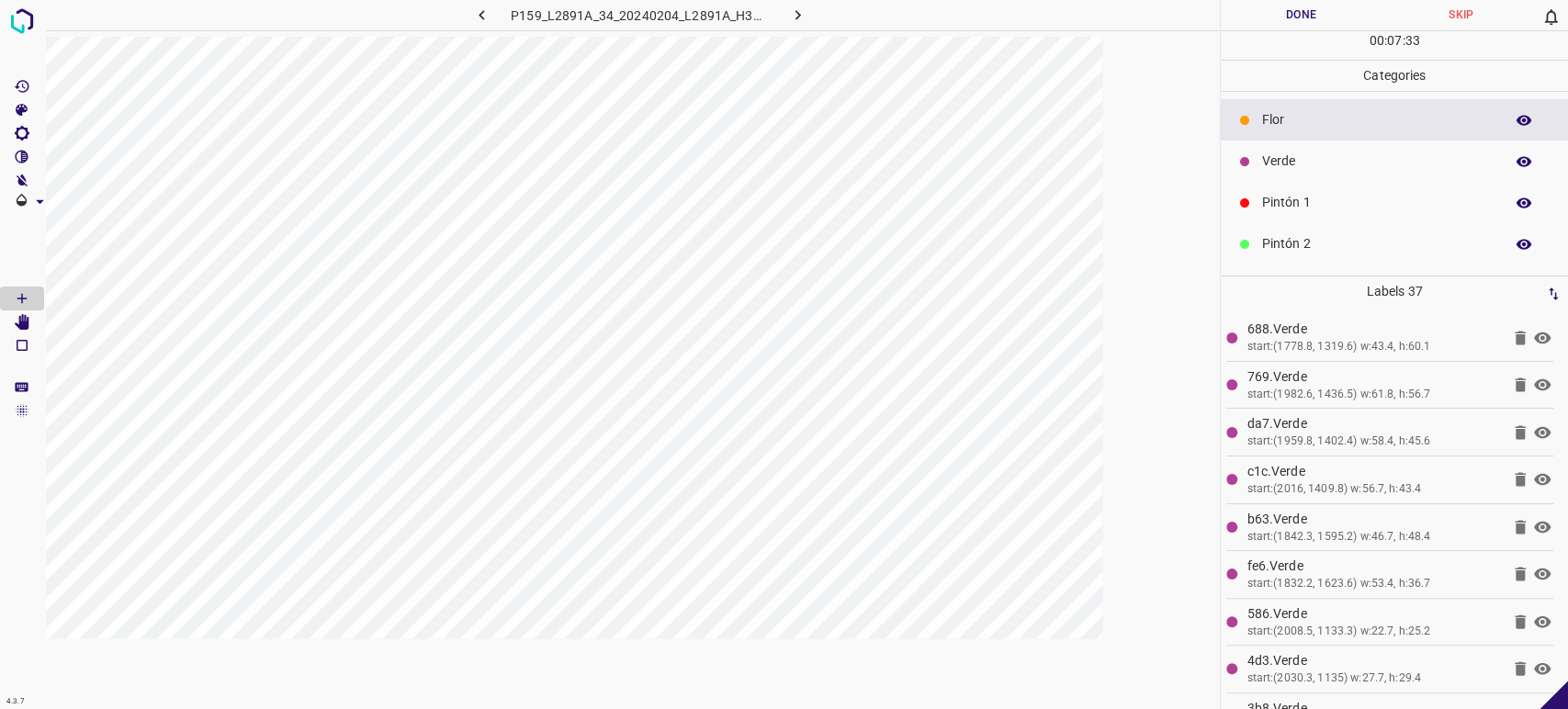 click on "Verde" at bounding box center (1394, 161) 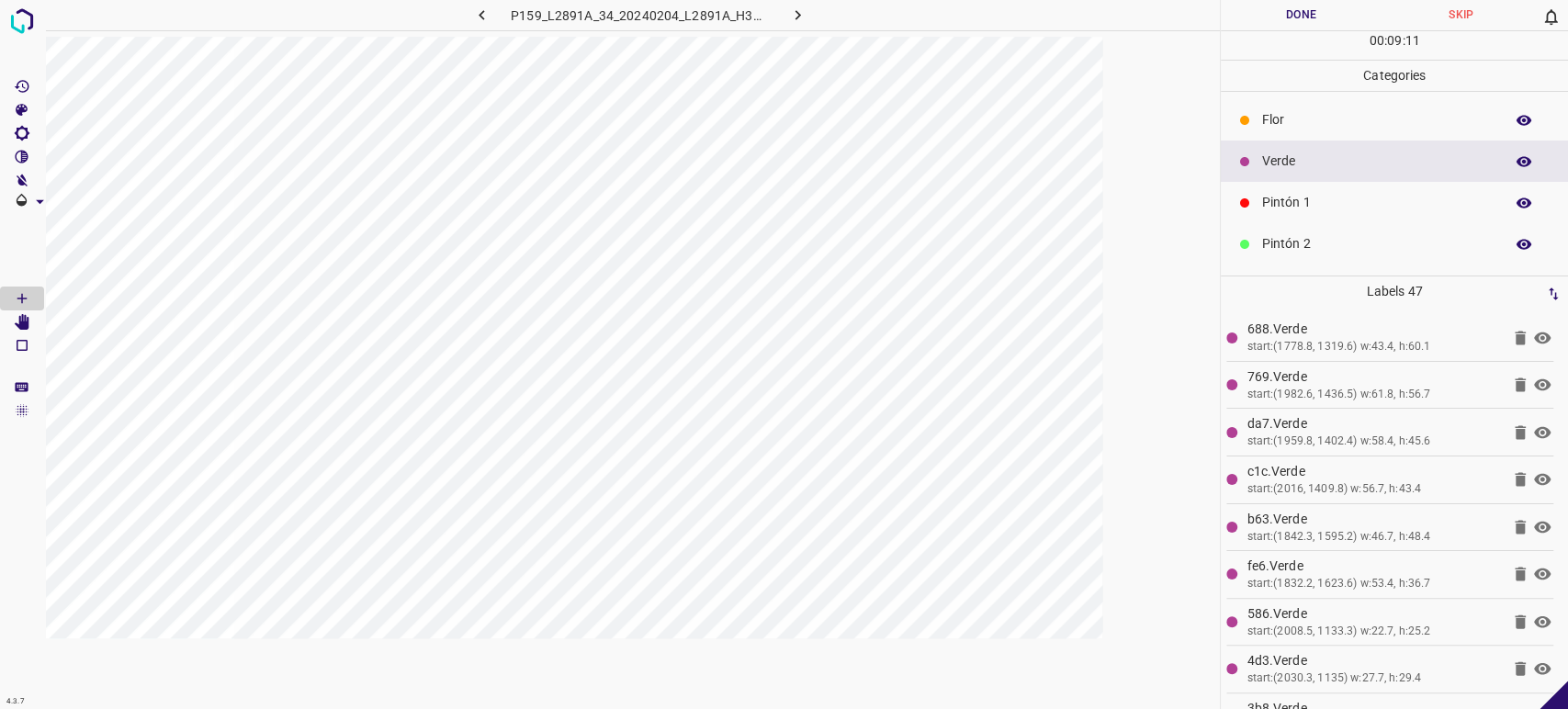 scroll, scrollTop: 162, scrollLeft: 0, axis: vertical 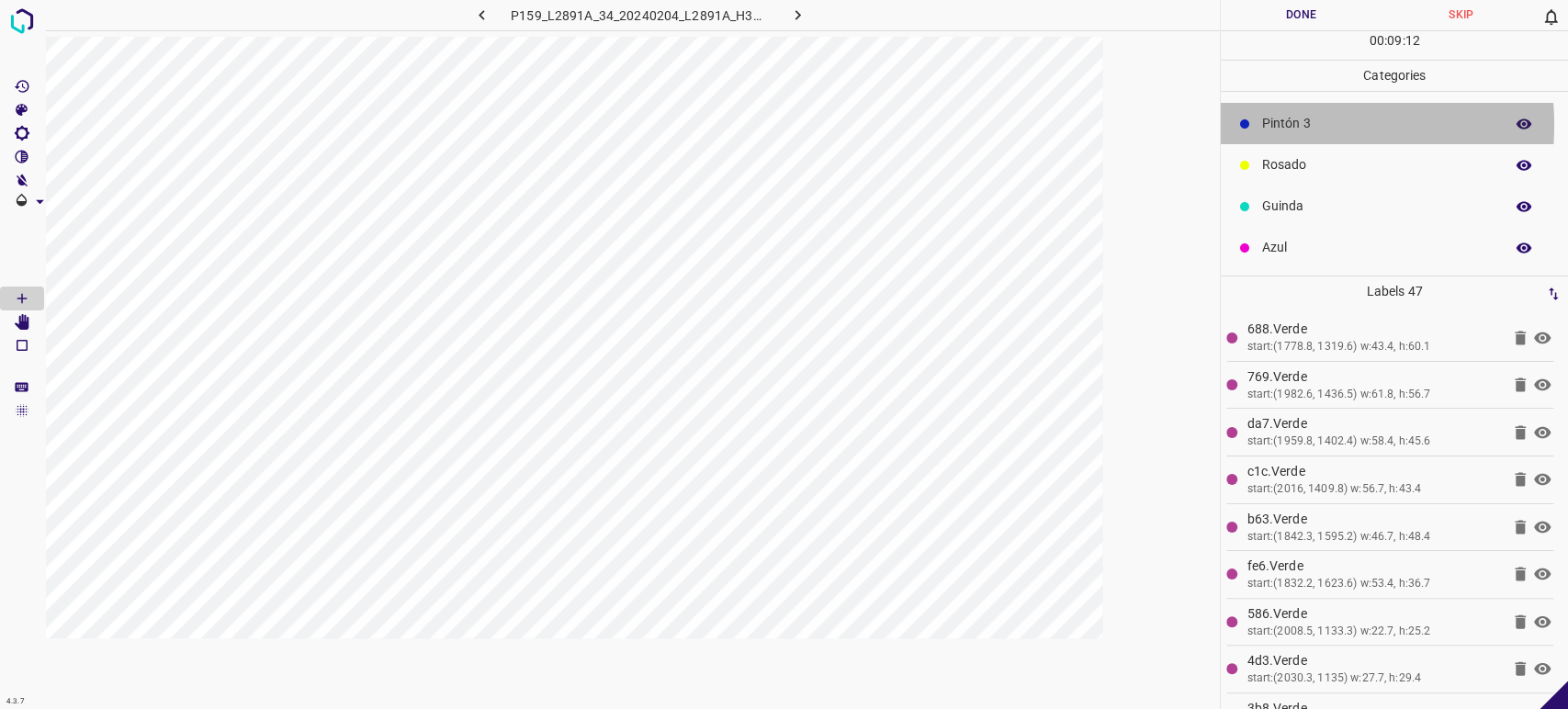 click on "Pintón 3" at bounding box center (1378, 123) 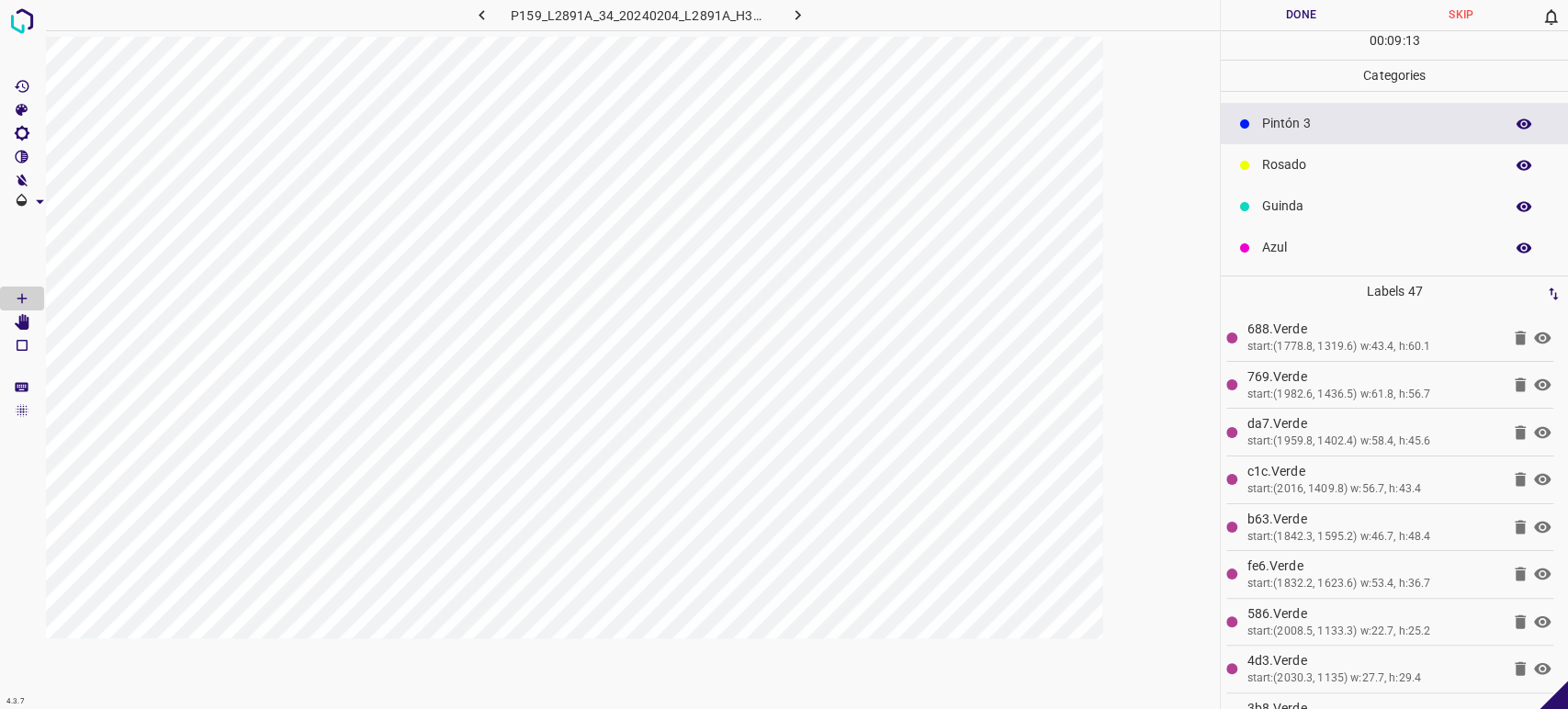 scroll, scrollTop: 59, scrollLeft: 0, axis: vertical 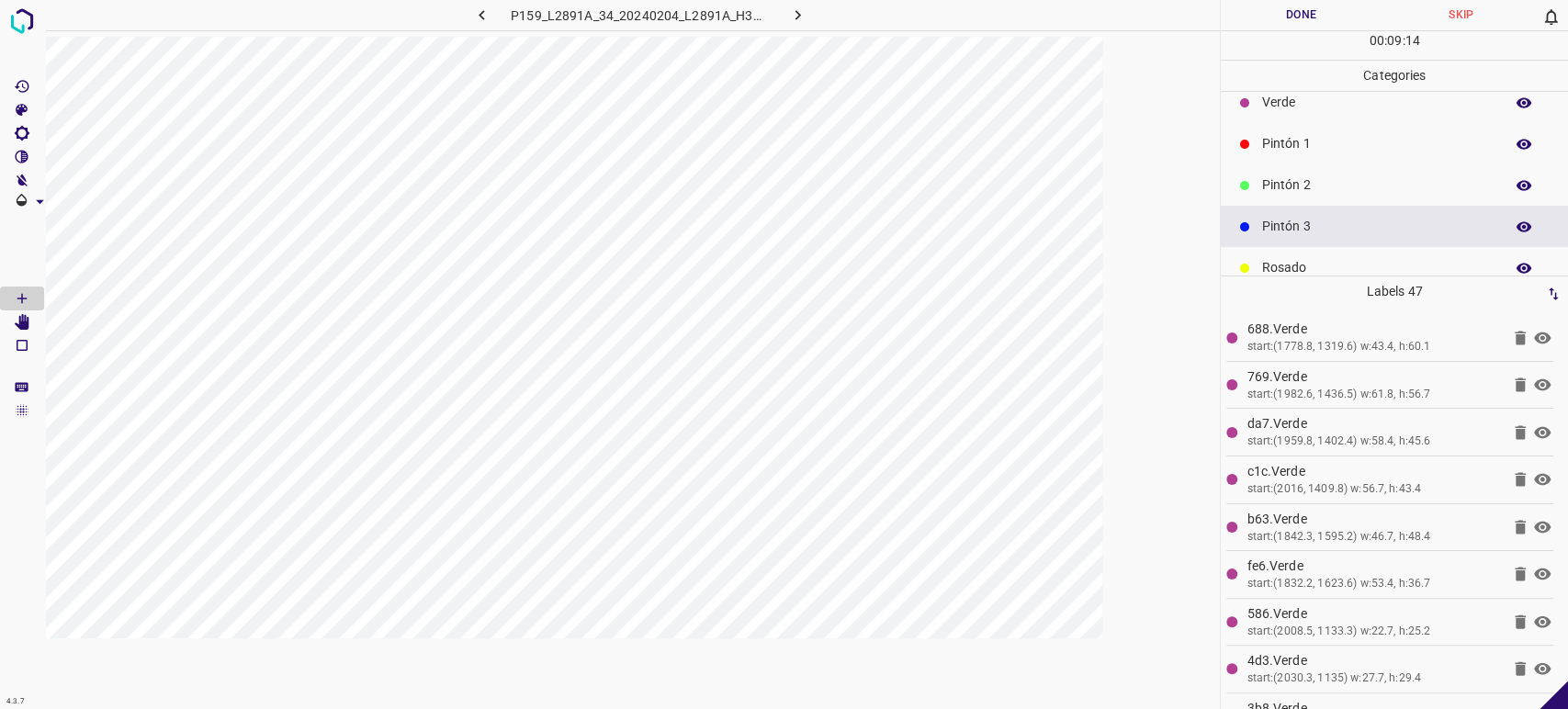 click on "Pintón 2" at bounding box center [1378, 185] 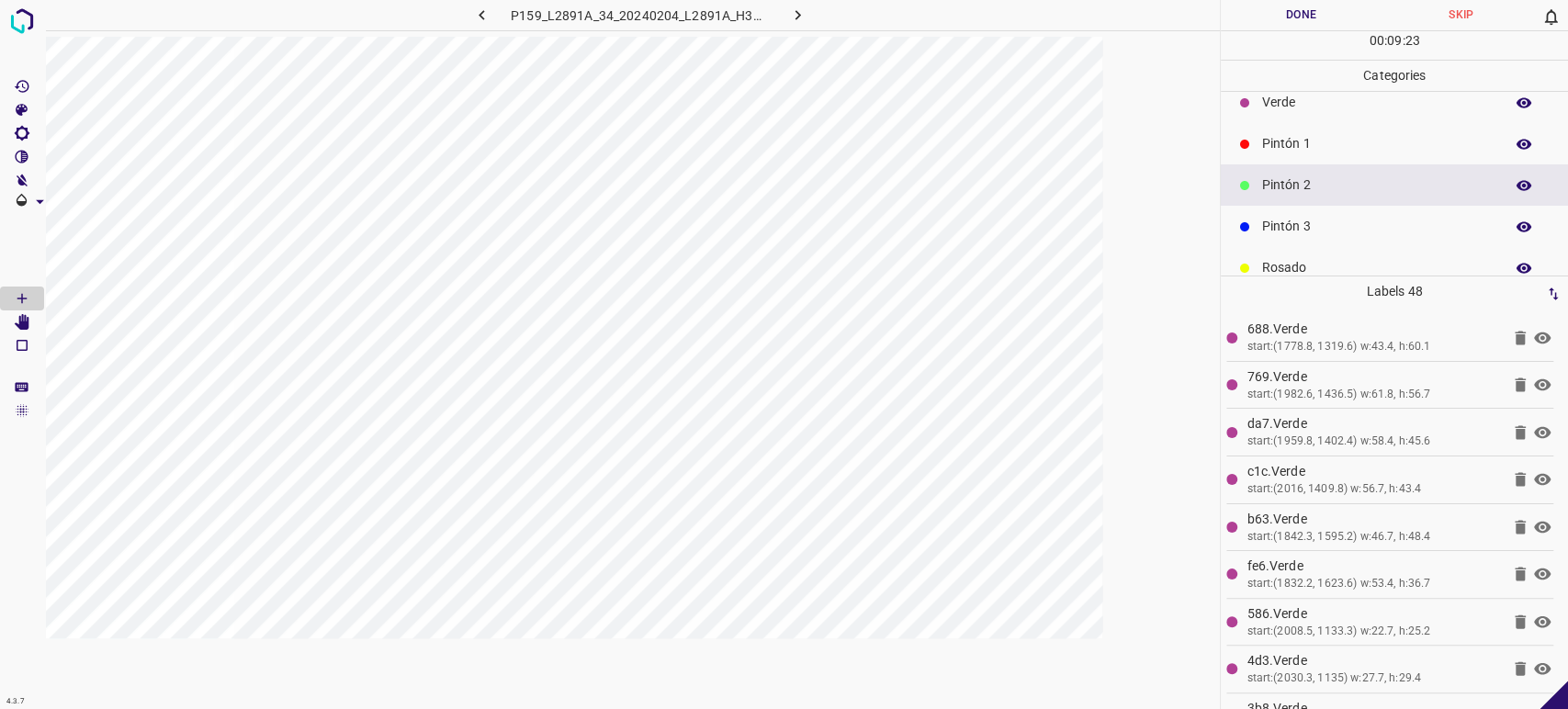 scroll, scrollTop: 162, scrollLeft: 0, axis: vertical 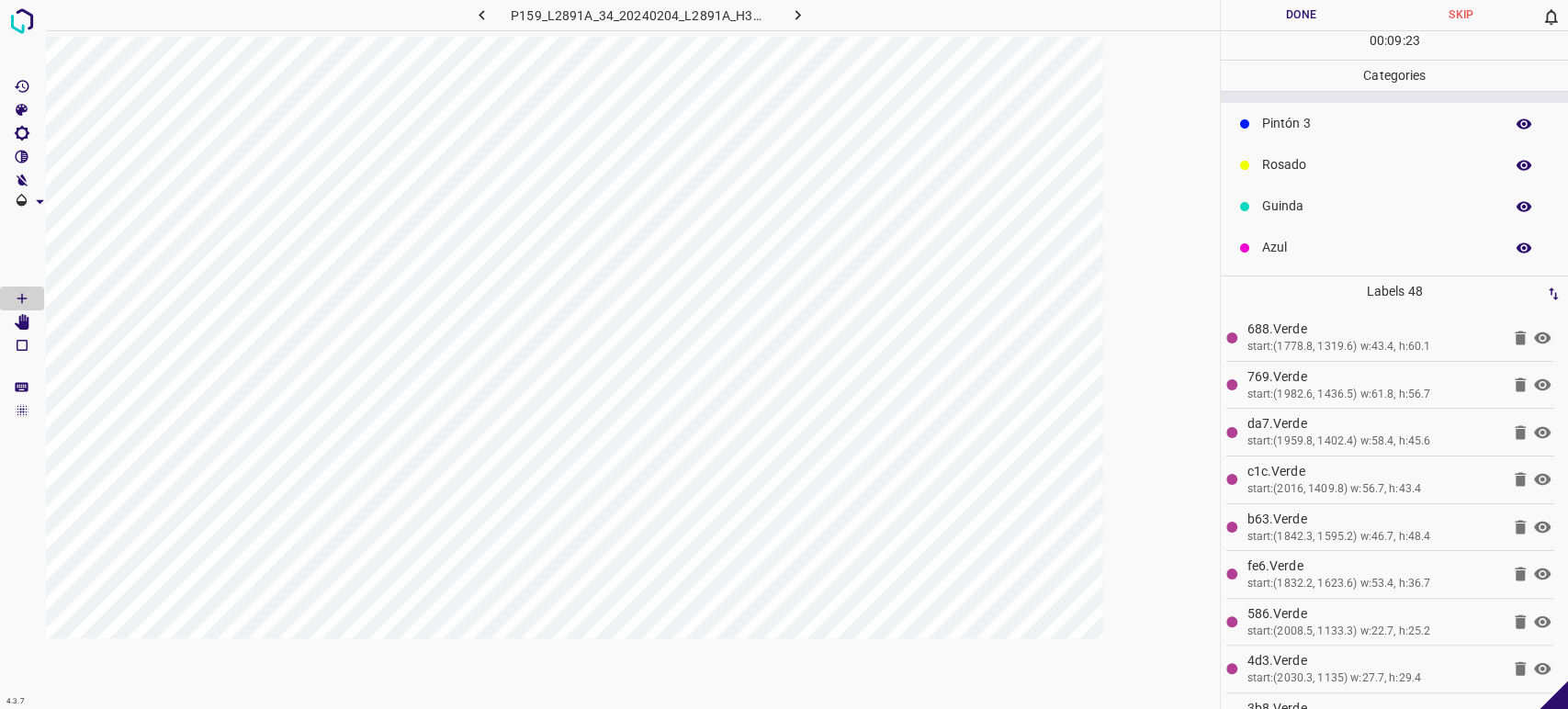 click on "Azul" at bounding box center [1394, 247] 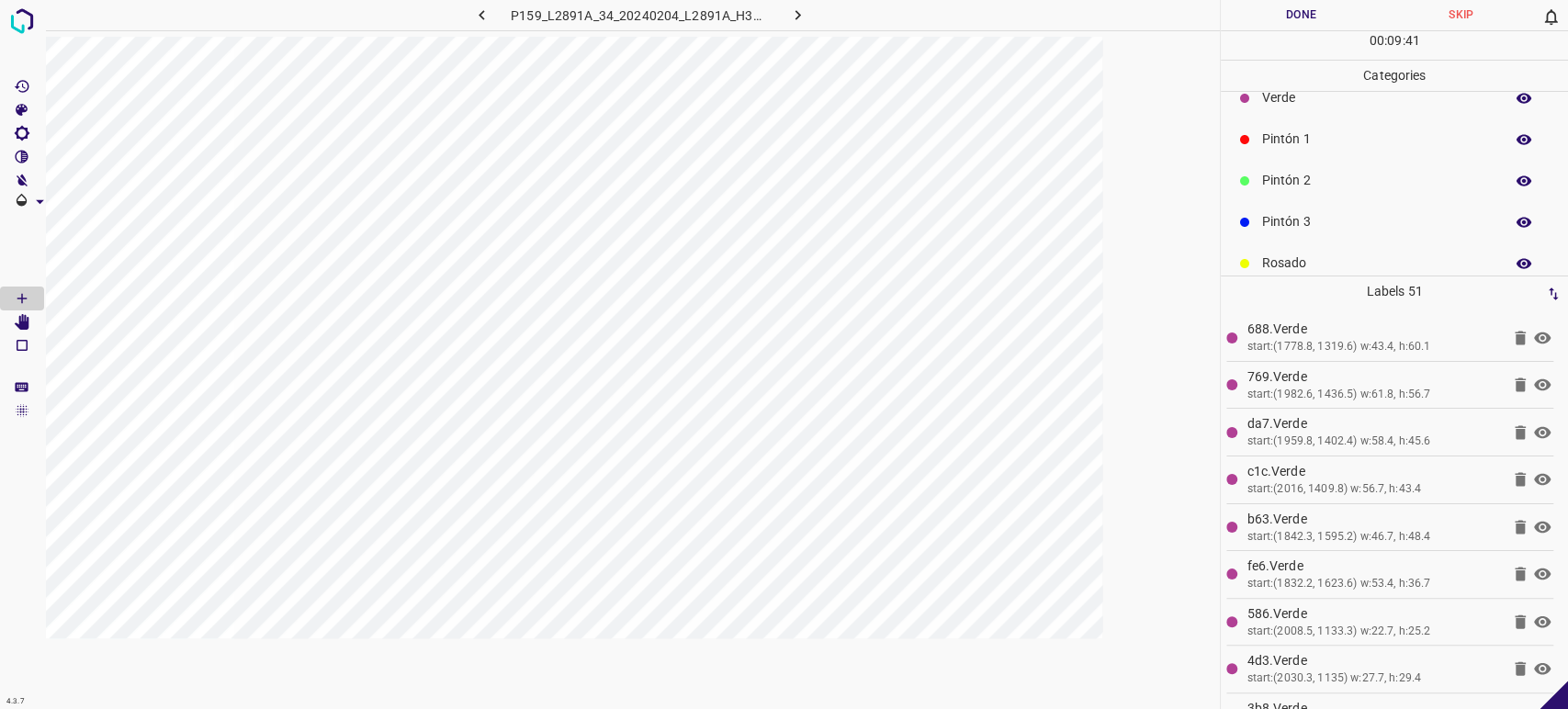 scroll, scrollTop: 0, scrollLeft: 0, axis: both 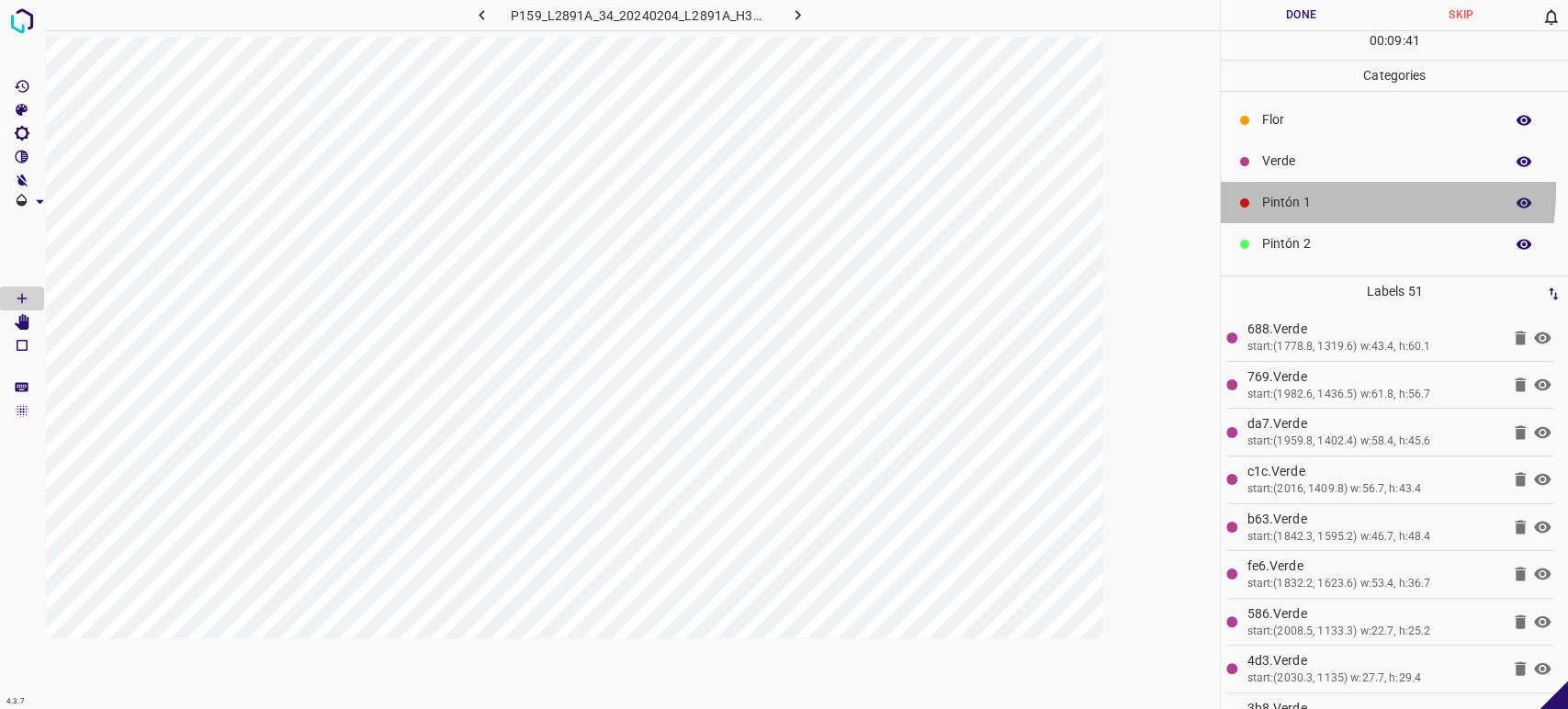 click on "Pintón 1" at bounding box center [1394, 202] 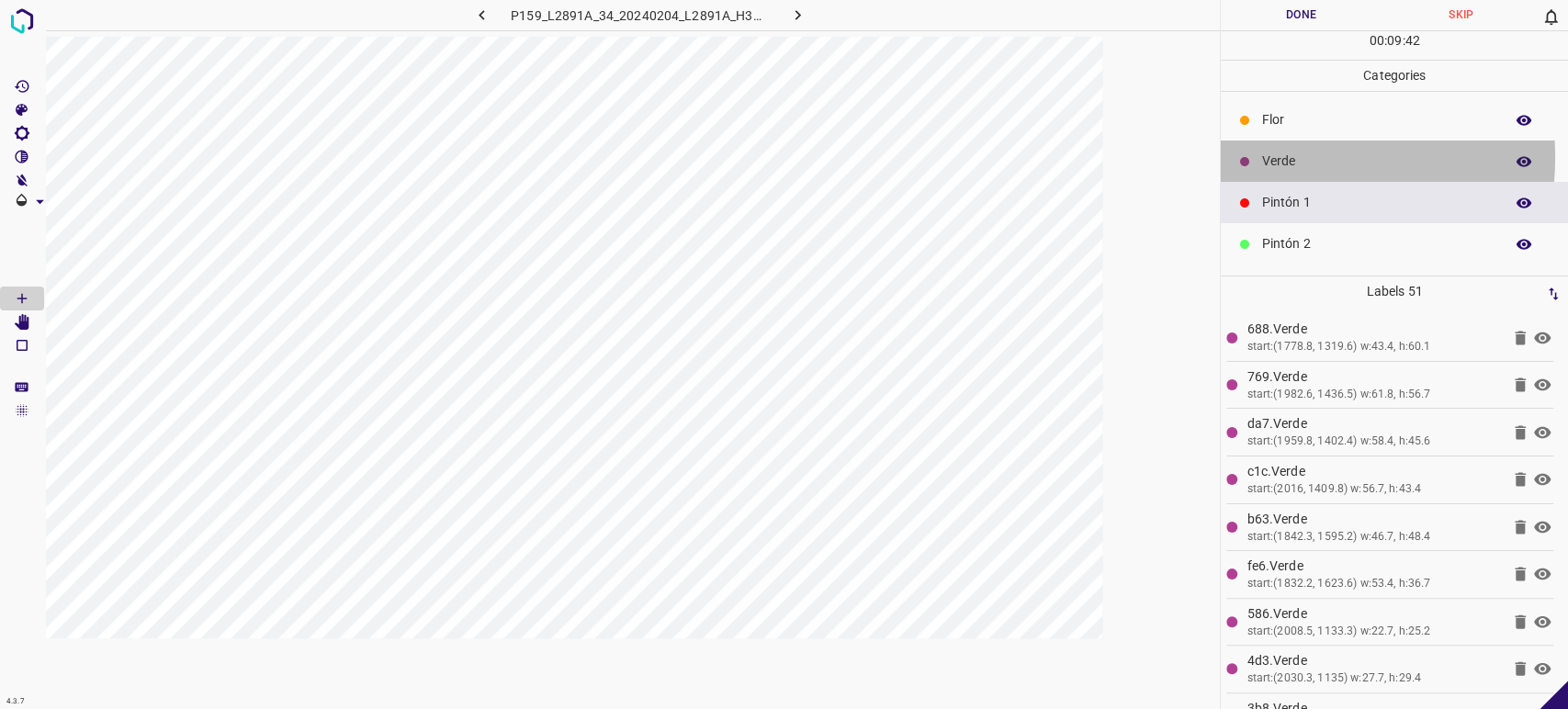 click on "Verde" at bounding box center (1378, 161) 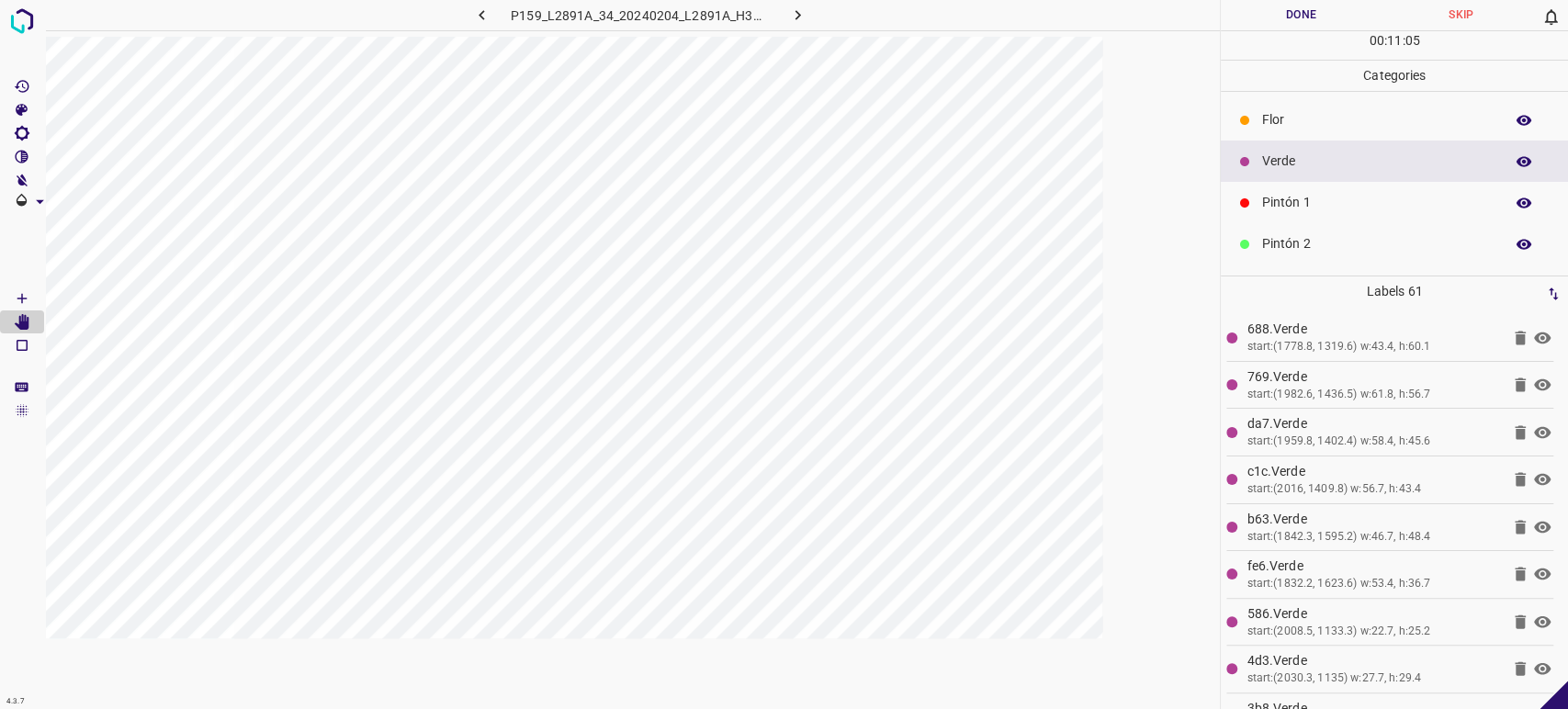 scroll, scrollTop: 162, scrollLeft: 0, axis: vertical 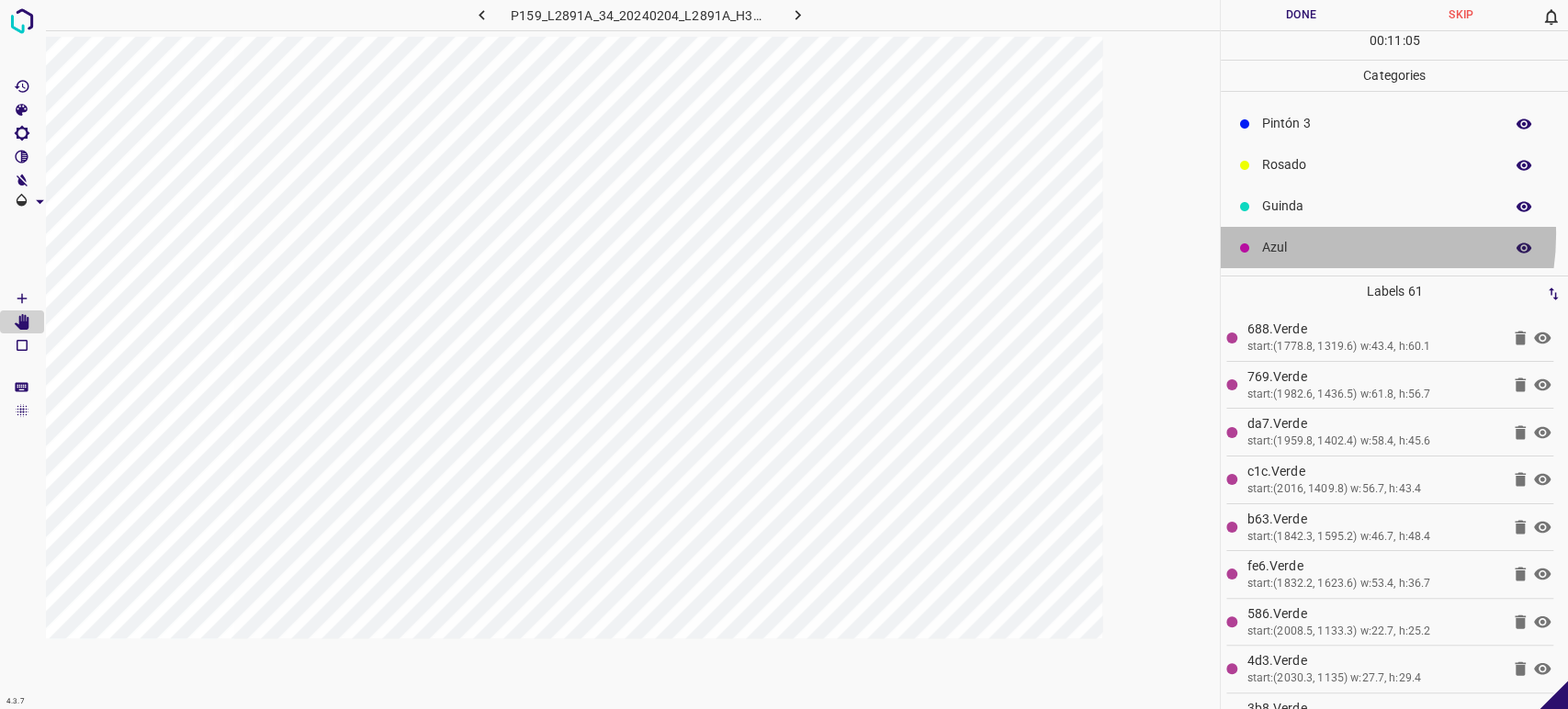 drag, startPoint x: 1315, startPoint y: 234, endPoint x: 1190, endPoint y: 231, distance: 125.03599 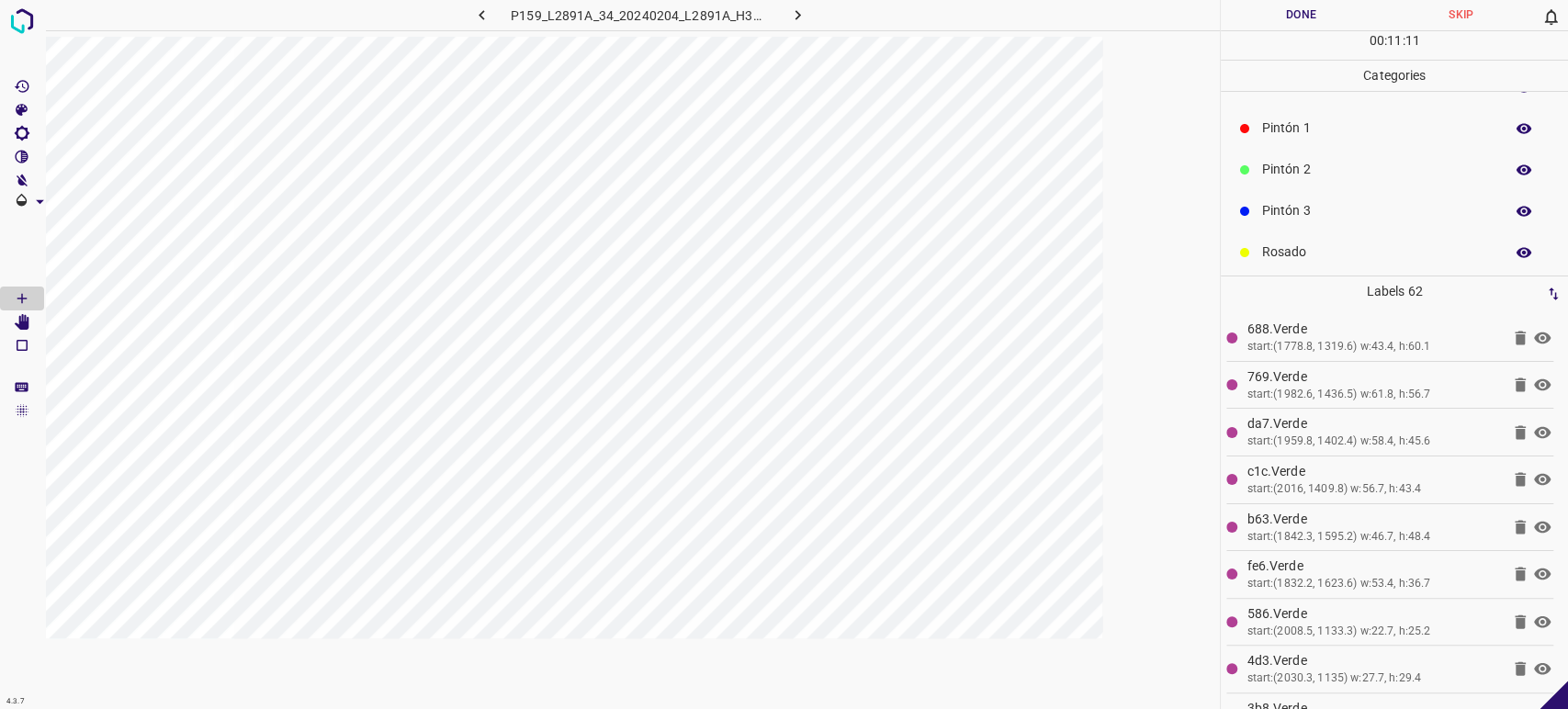 scroll, scrollTop: 0, scrollLeft: 0, axis: both 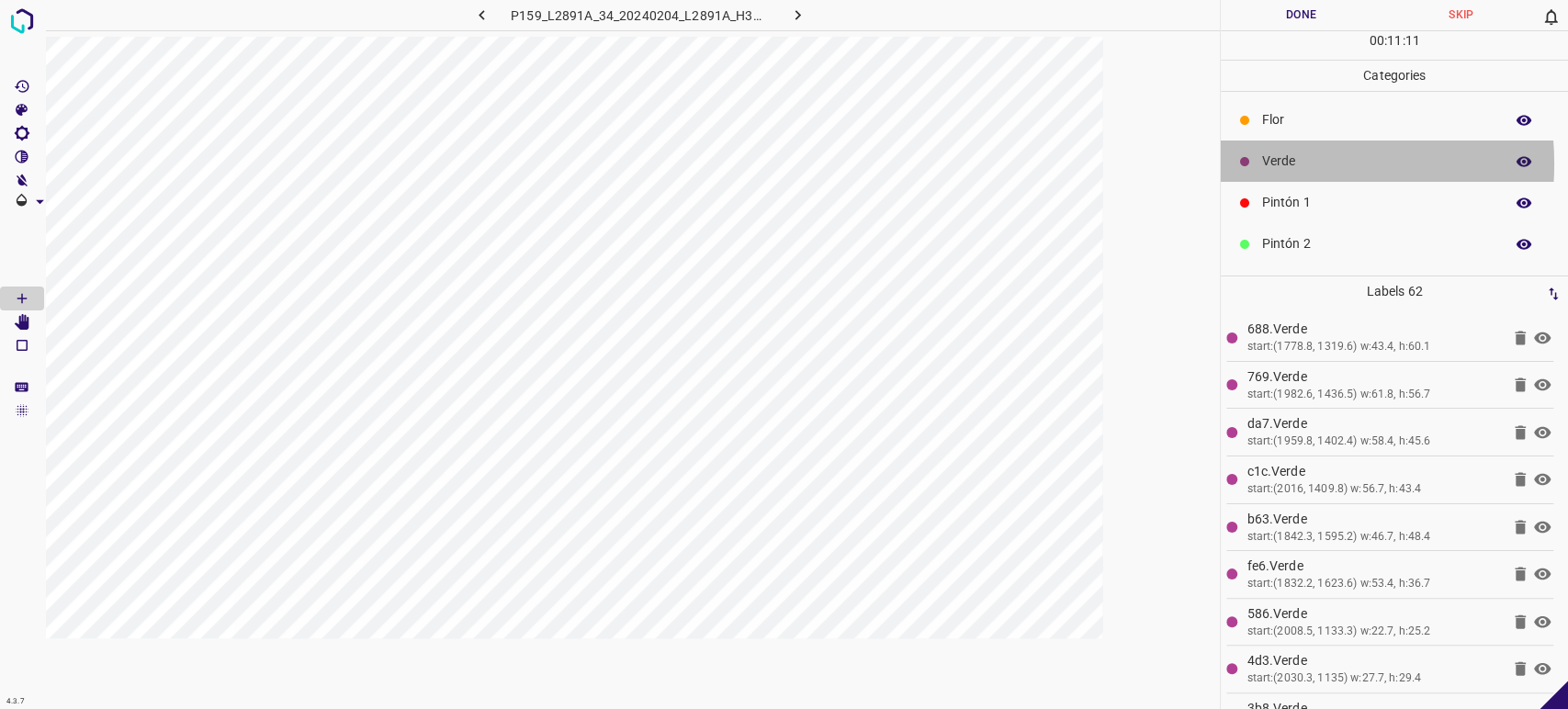 click on "Verde" at bounding box center [1378, 161] 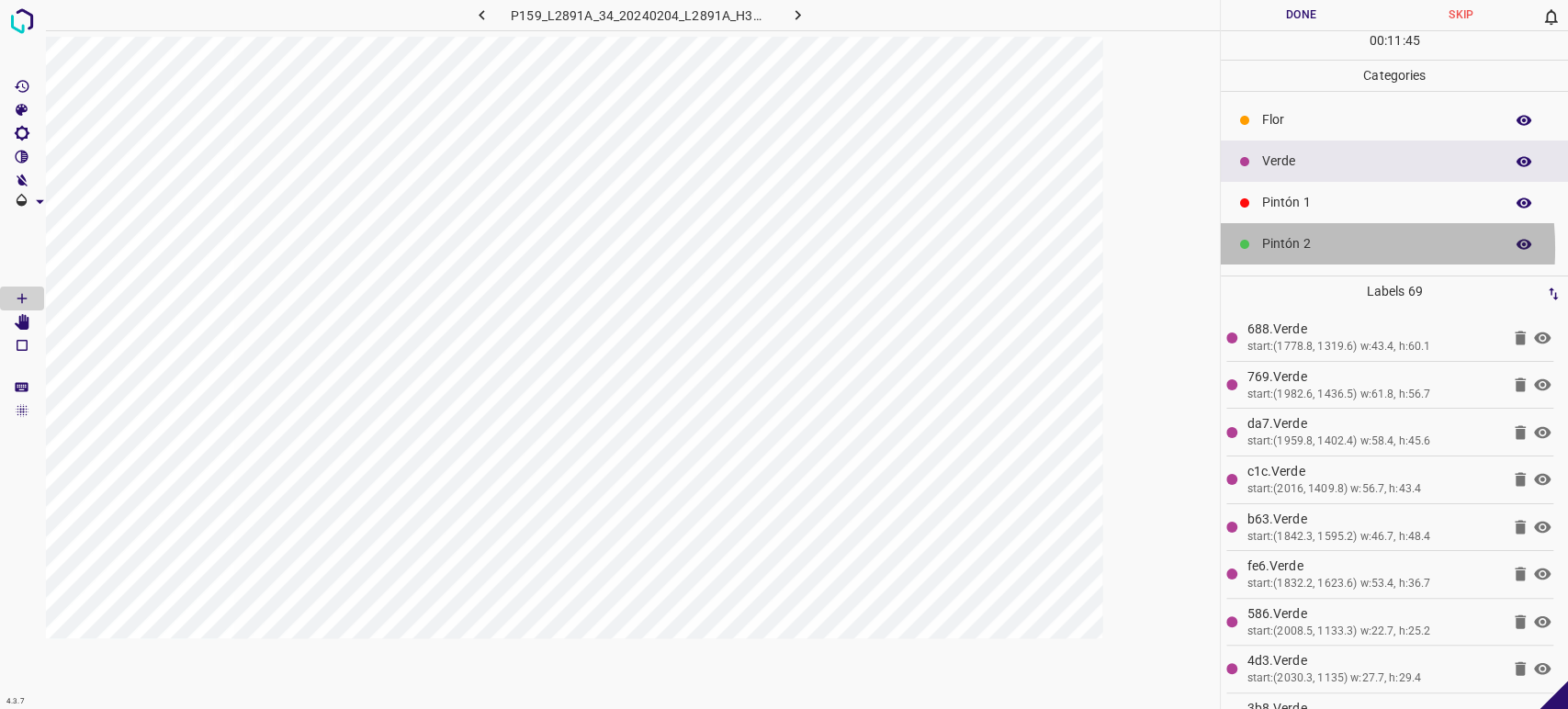 drag, startPoint x: 1277, startPoint y: 248, endPoint x: 1305, endPoint y: 232, distance: 32.24903 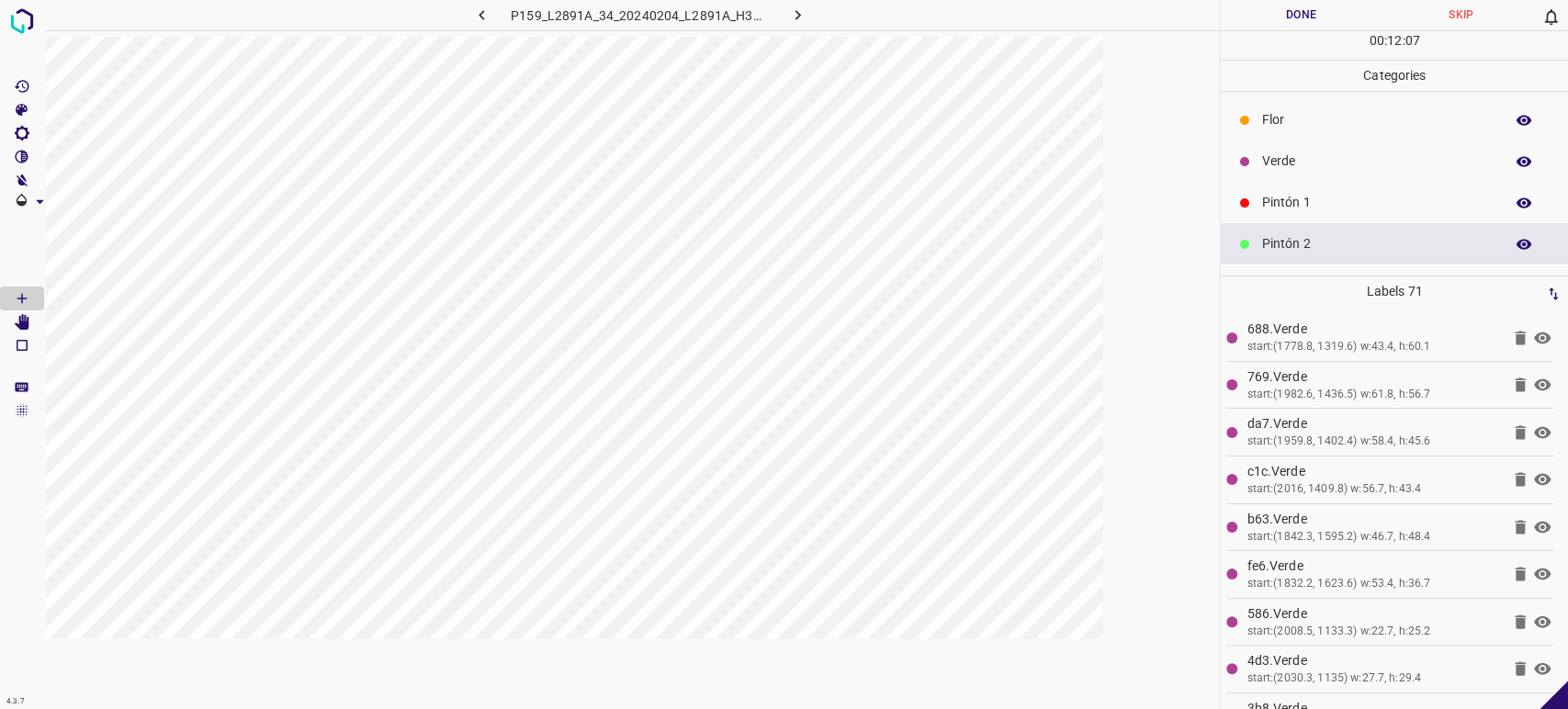 click on "Verde" at bounding box center (1378, 161) 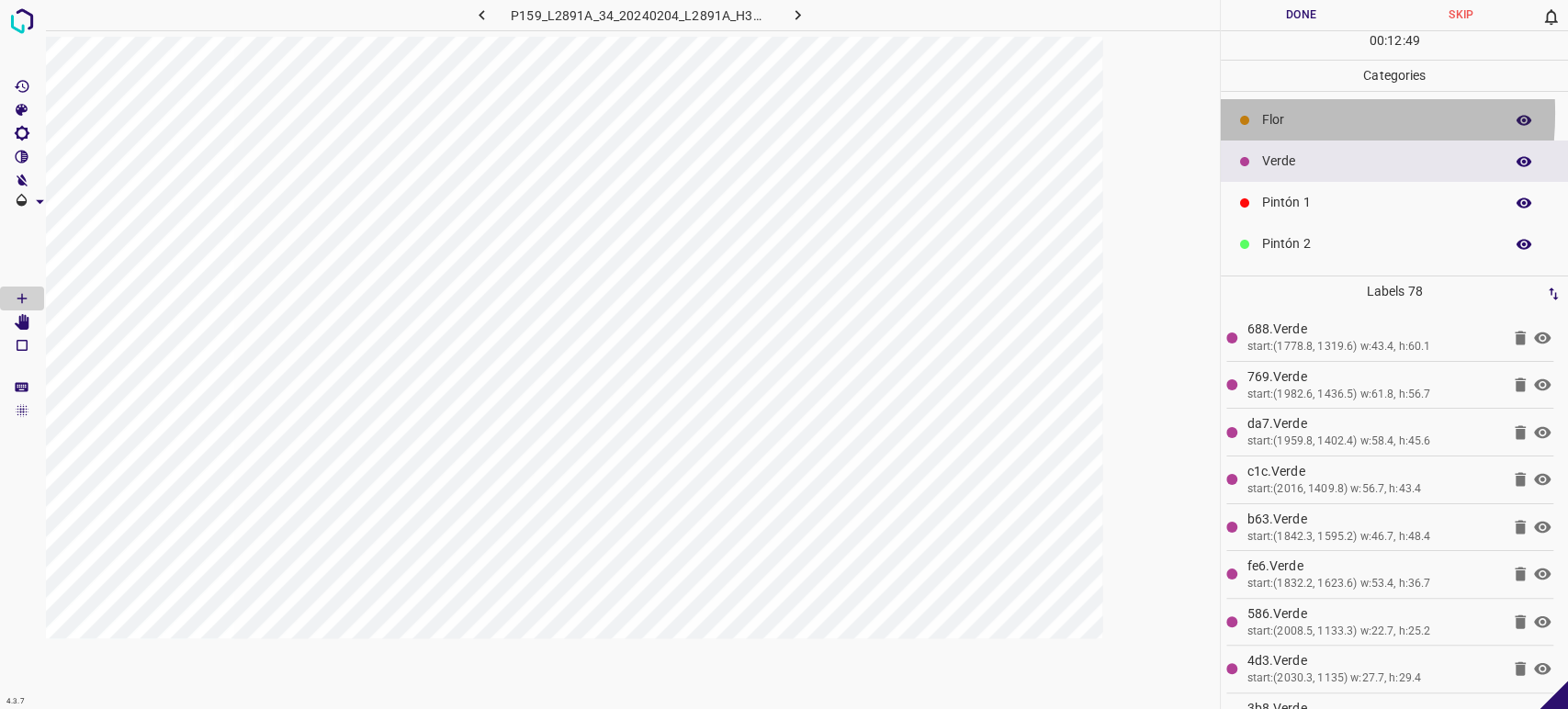 click at bounding box center (1245, 120) 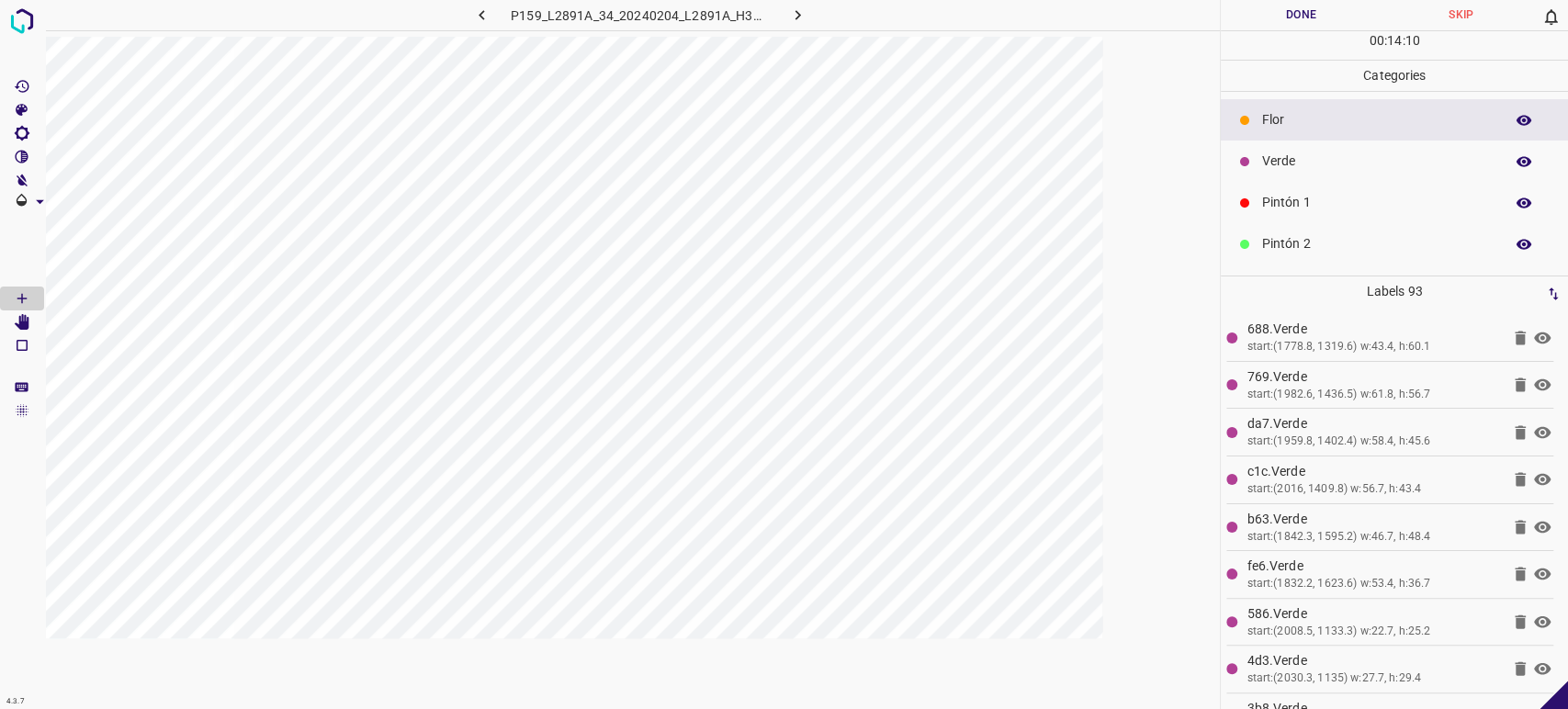 drag, startPoint x: 1276, startPoint y: 160, endPoint x: 1255, endPoint y: 157, distance: 21.213203 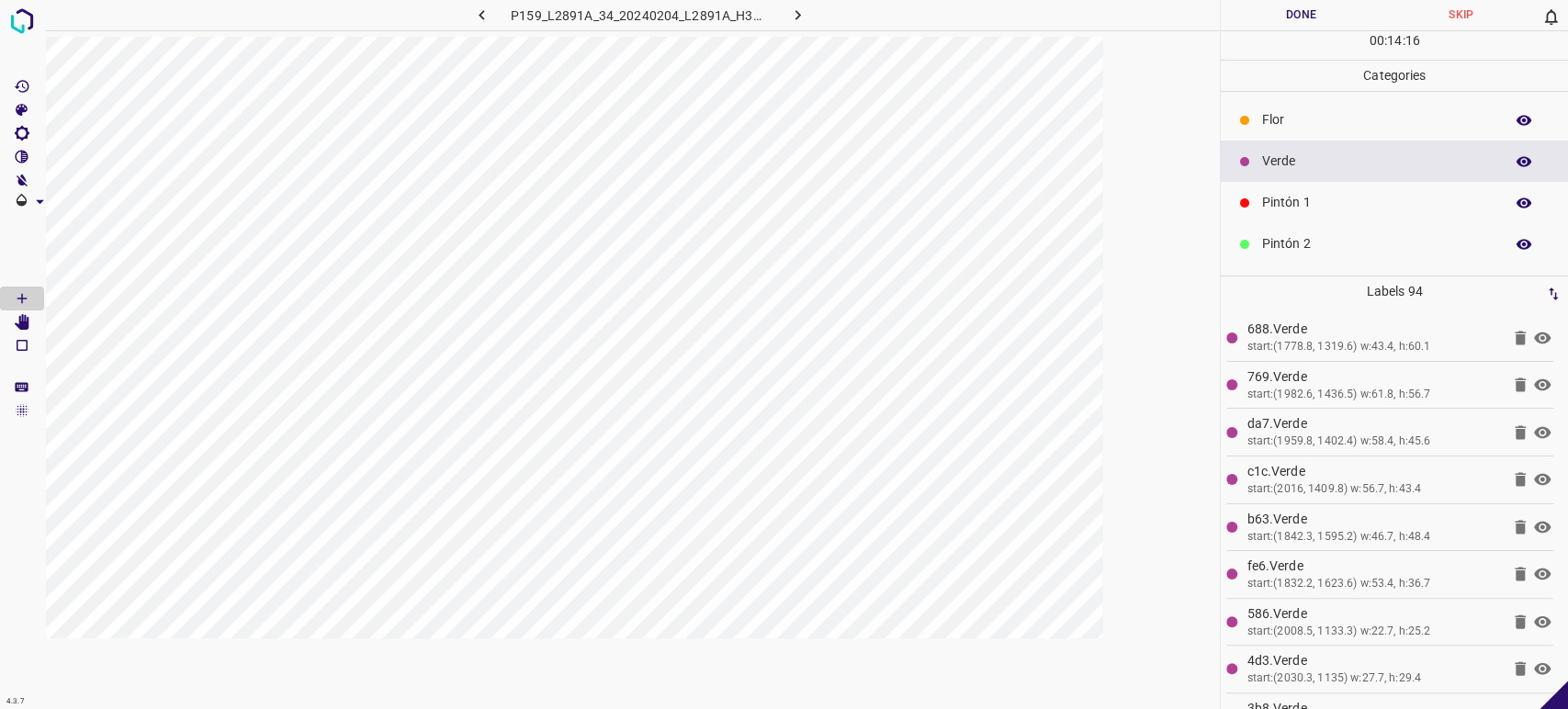 click on "Flor" at bounding box center (1378, 119) 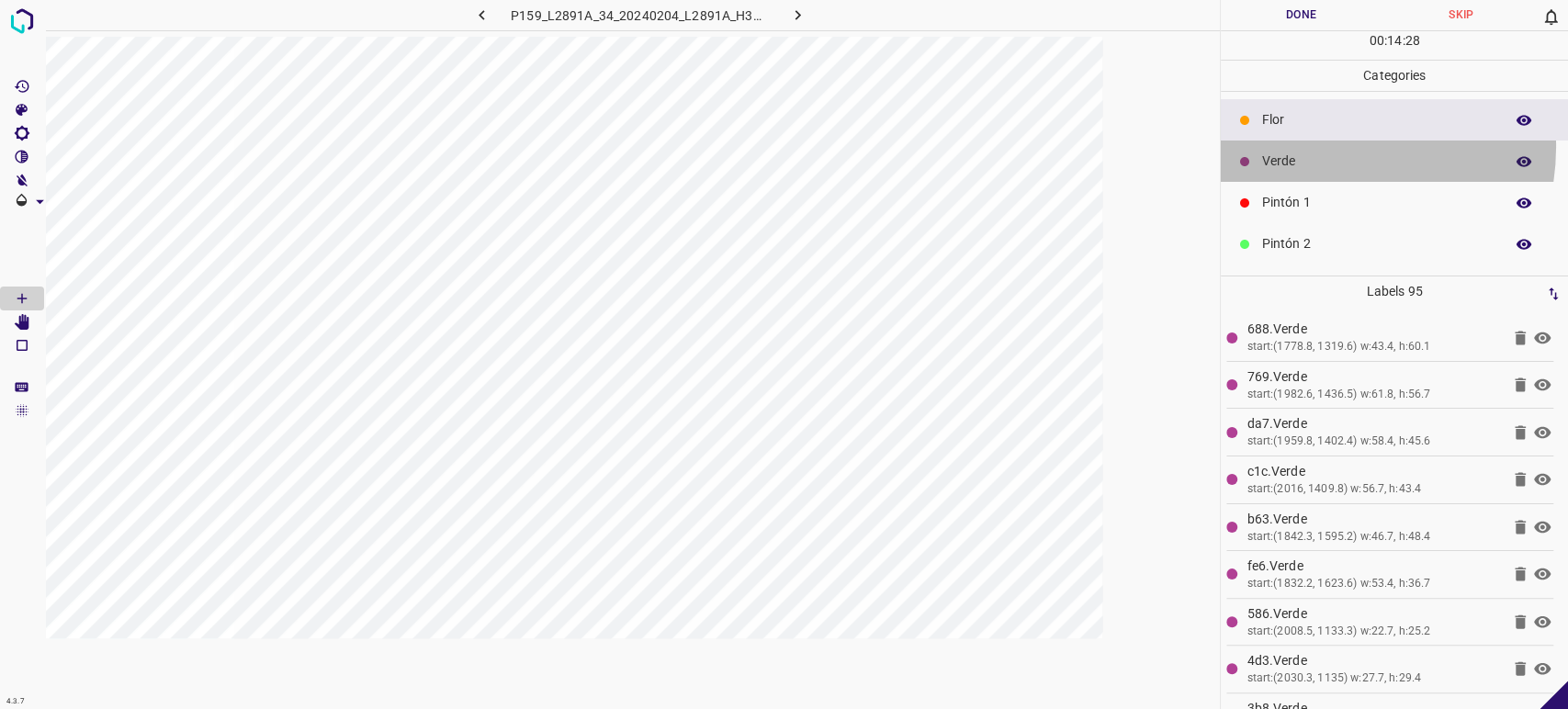 click on "Verde" at bounding box center [1394, 161] 